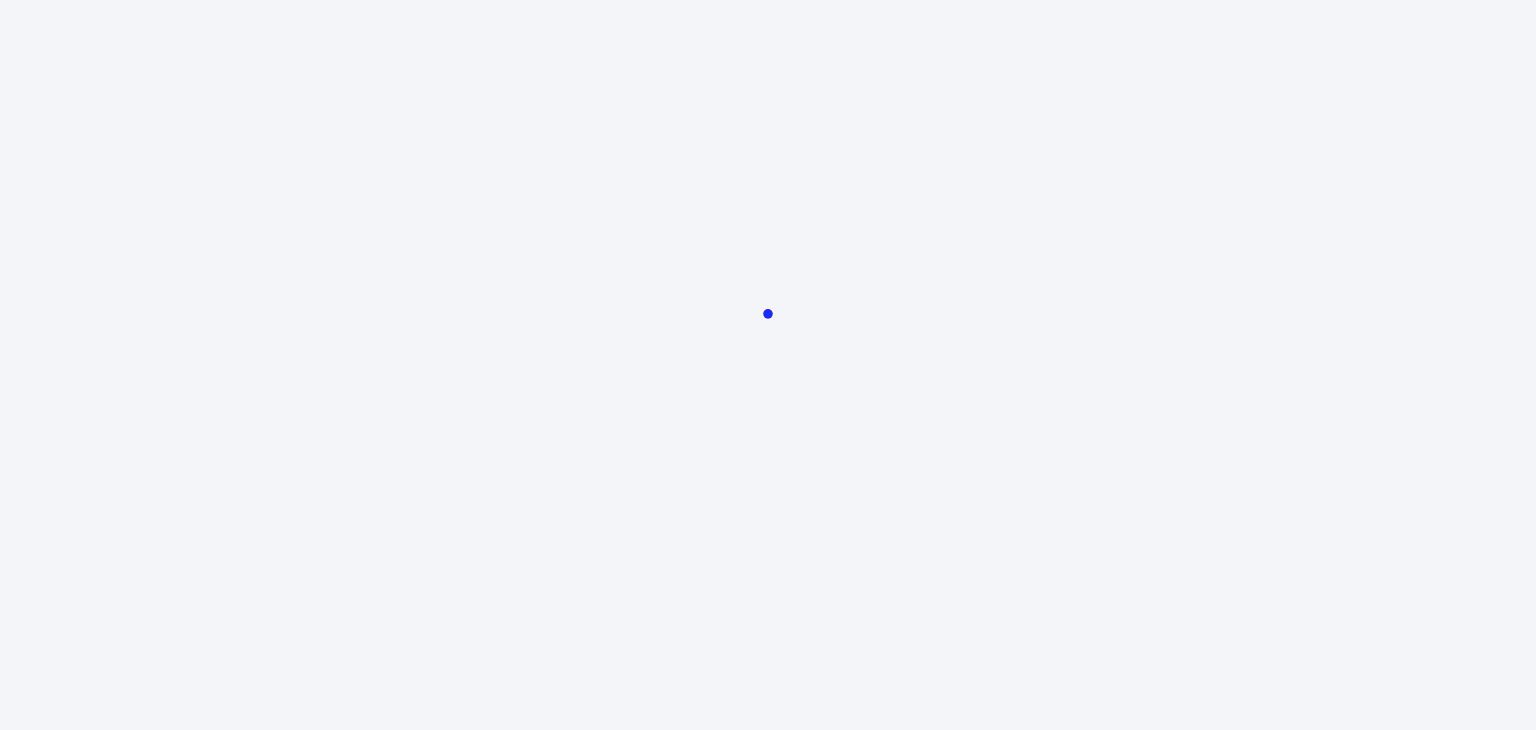 scroll, scrollTop: 0, scrollLeft: 0, axis: both 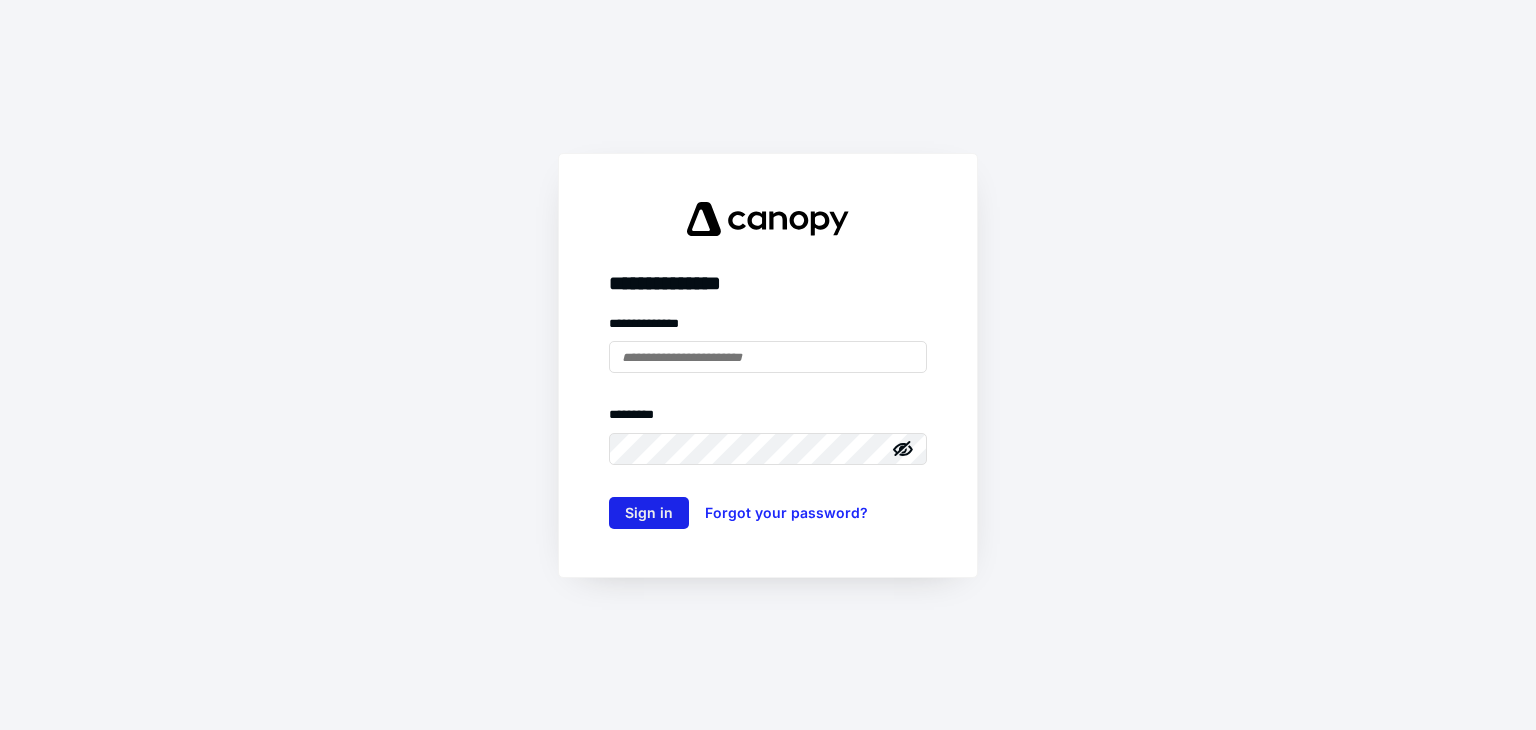 type on "**********" 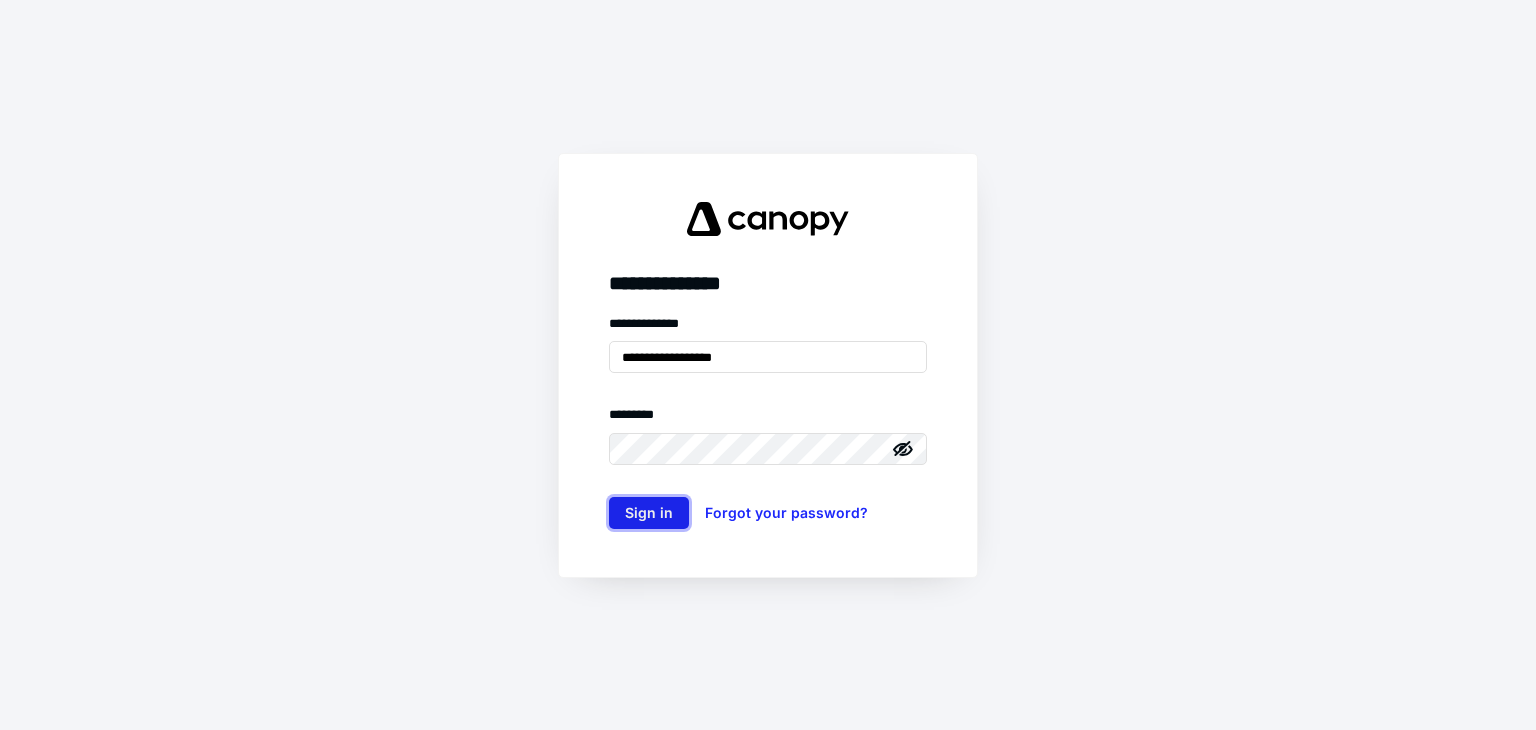 click on "Sign in" at bounding box center (649, 513) 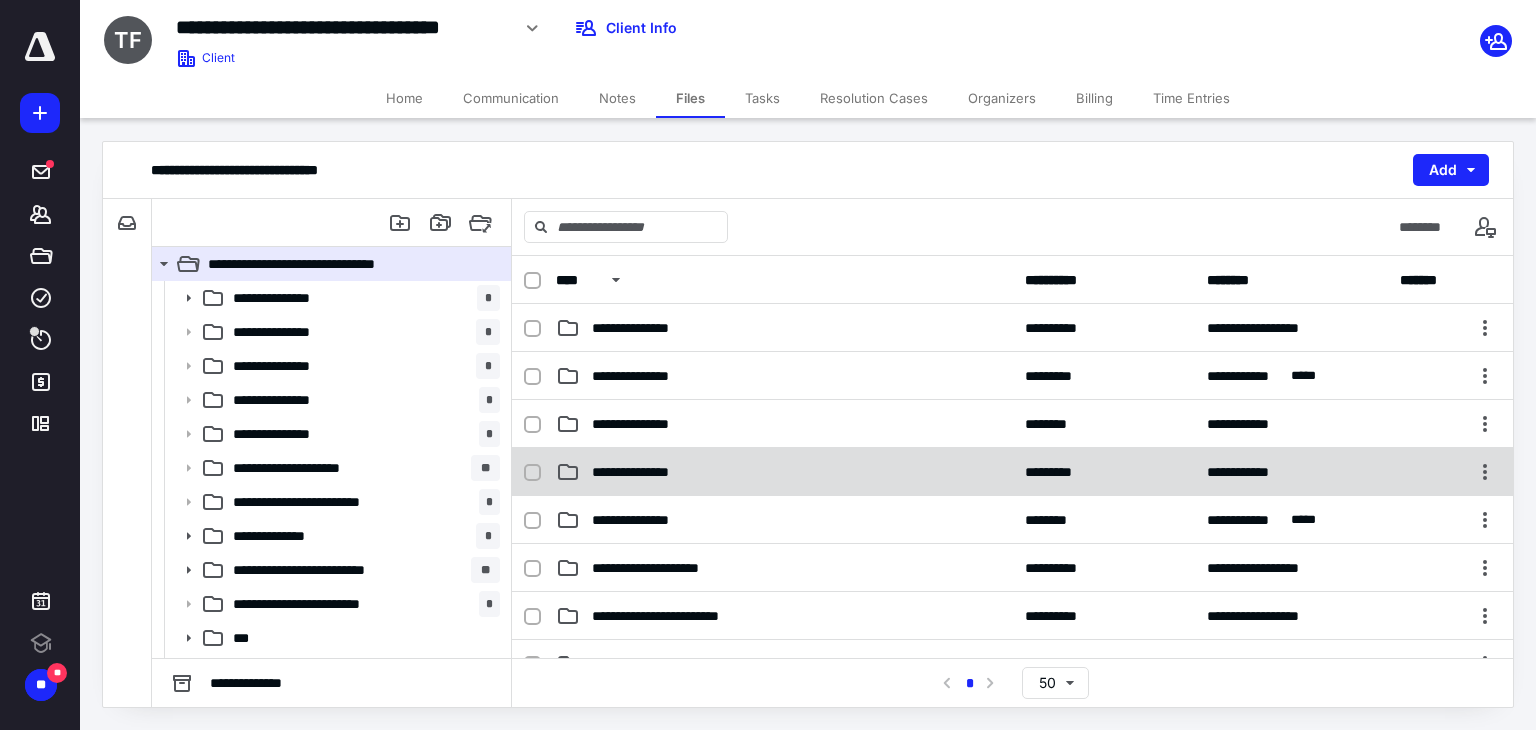 scroll, scrollTop: 0, scrollLeft: 0, axis: both 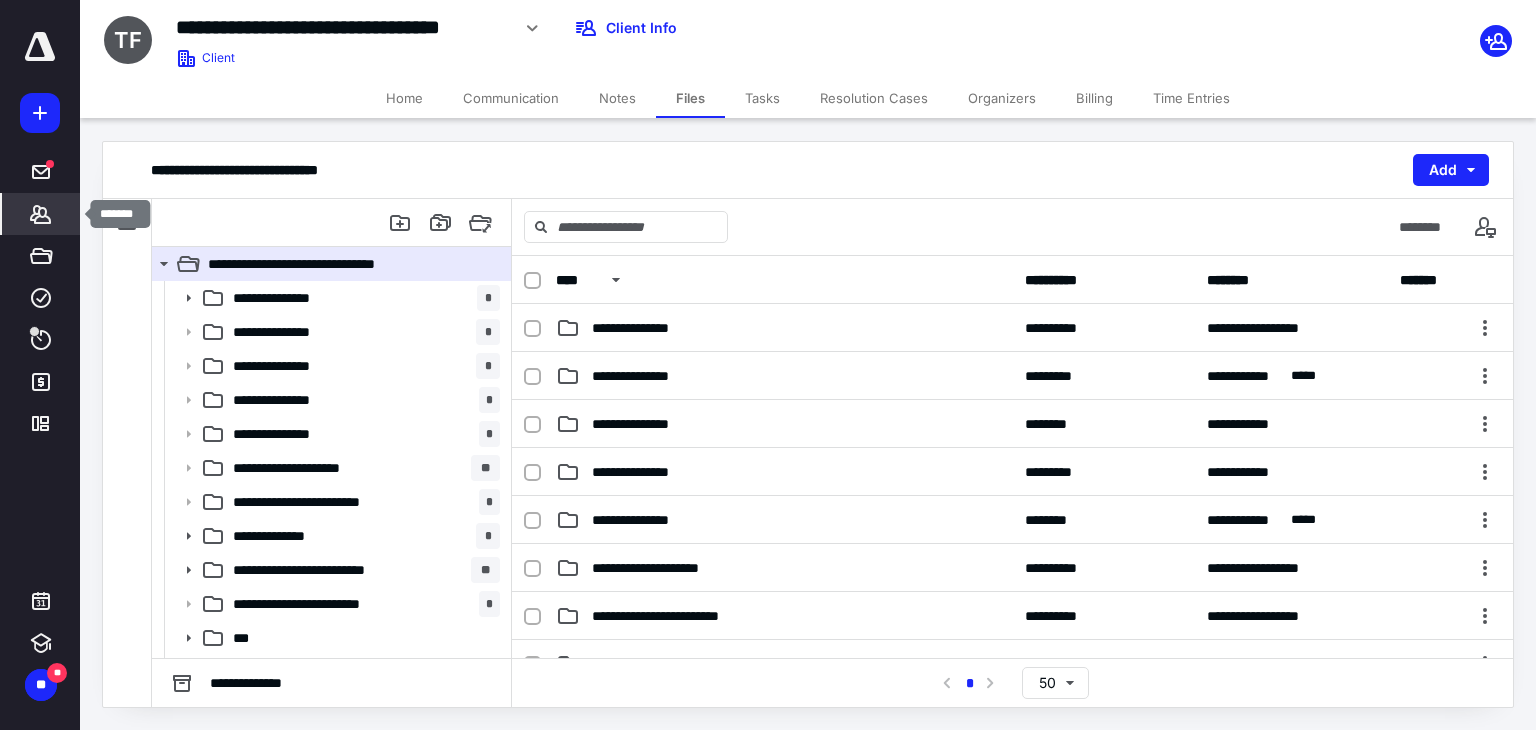 click 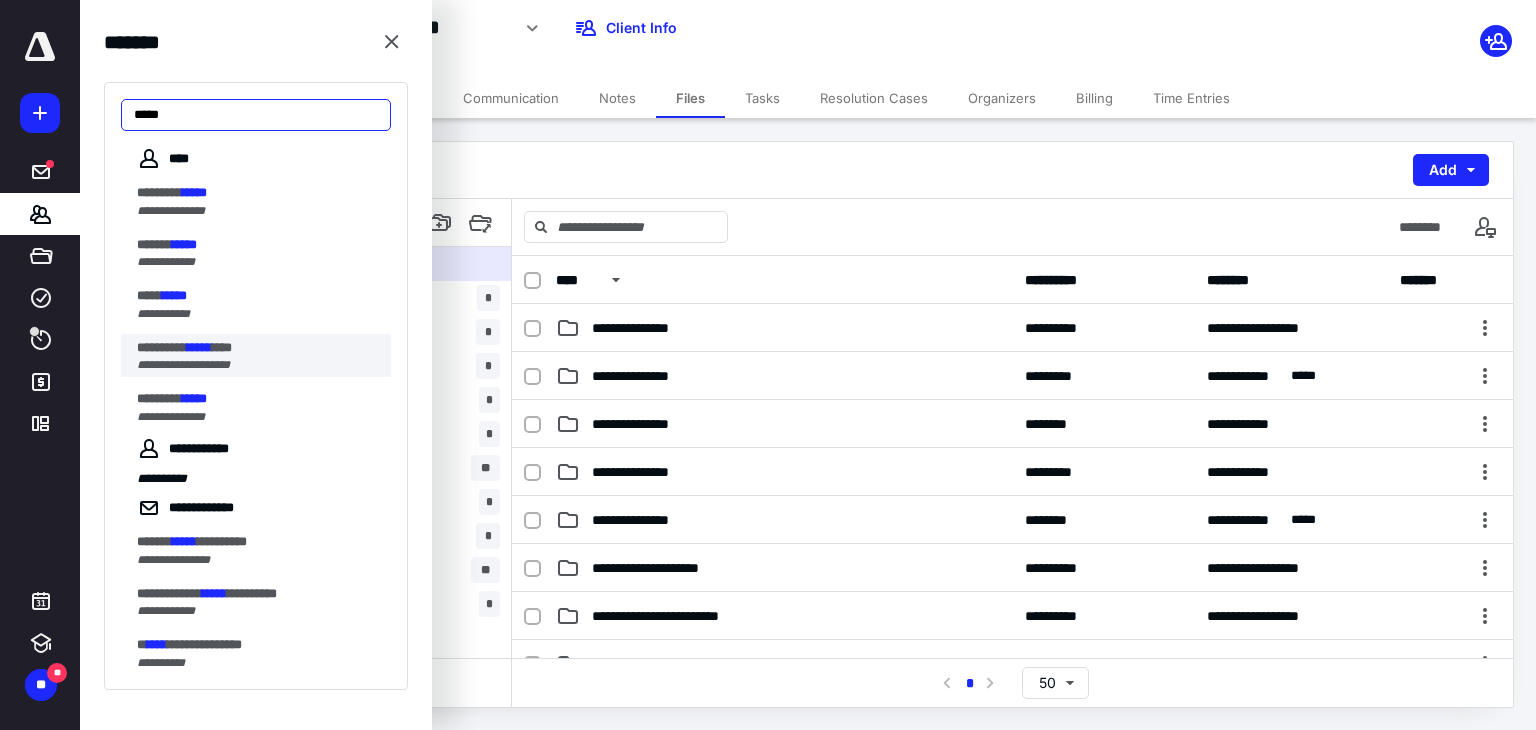 type on "*****" 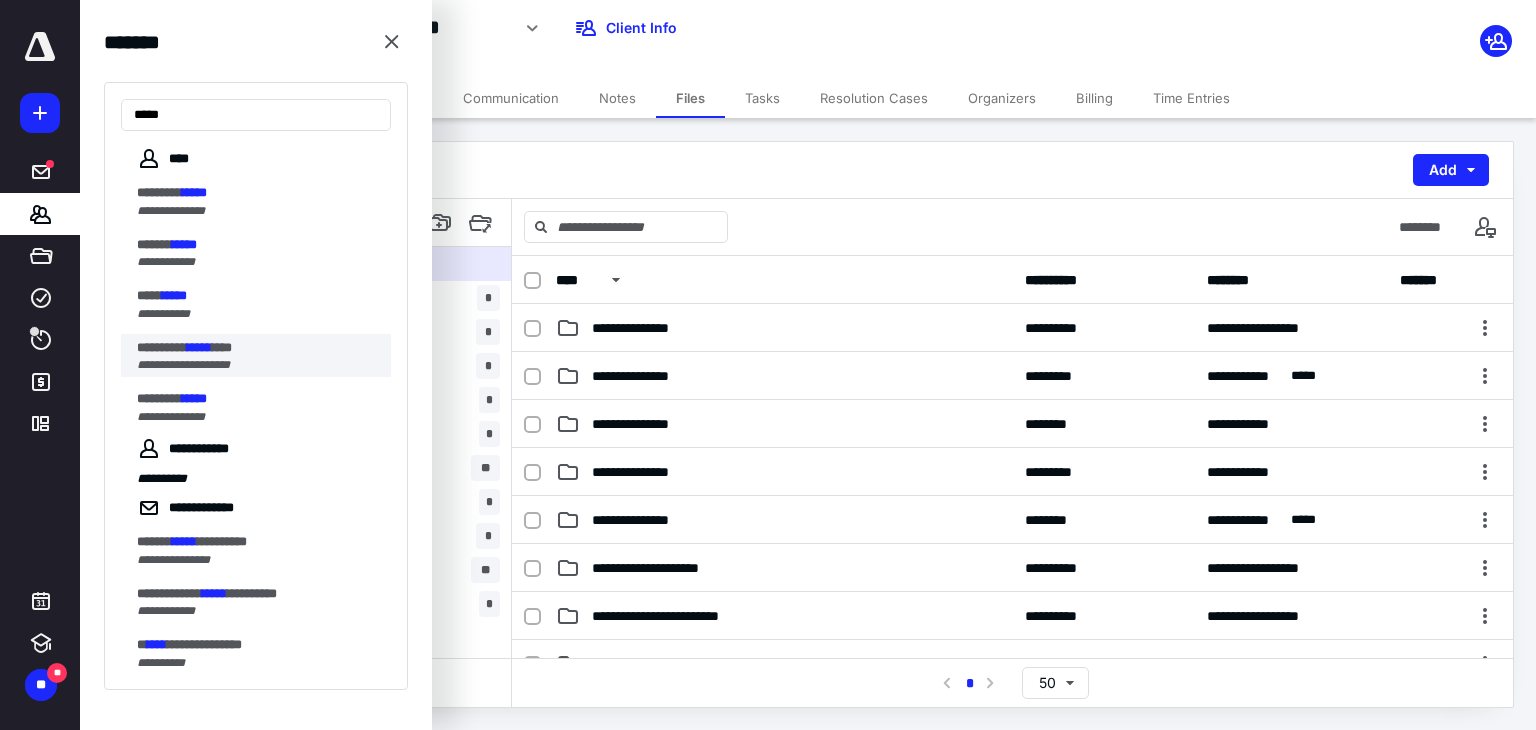 click on "**********" at bounding box center [183, 365] 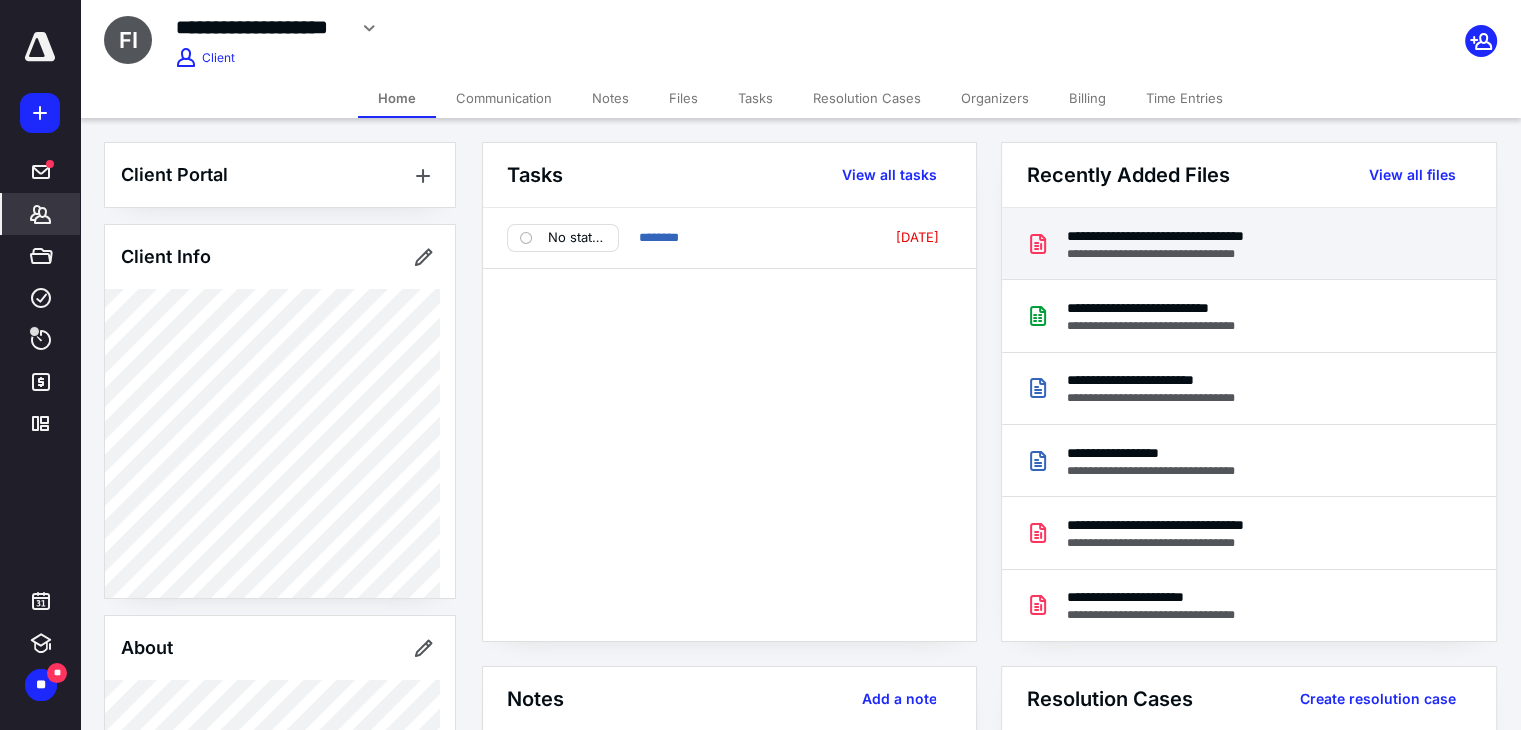 click on "**********" at bounding box center [1192, 236] 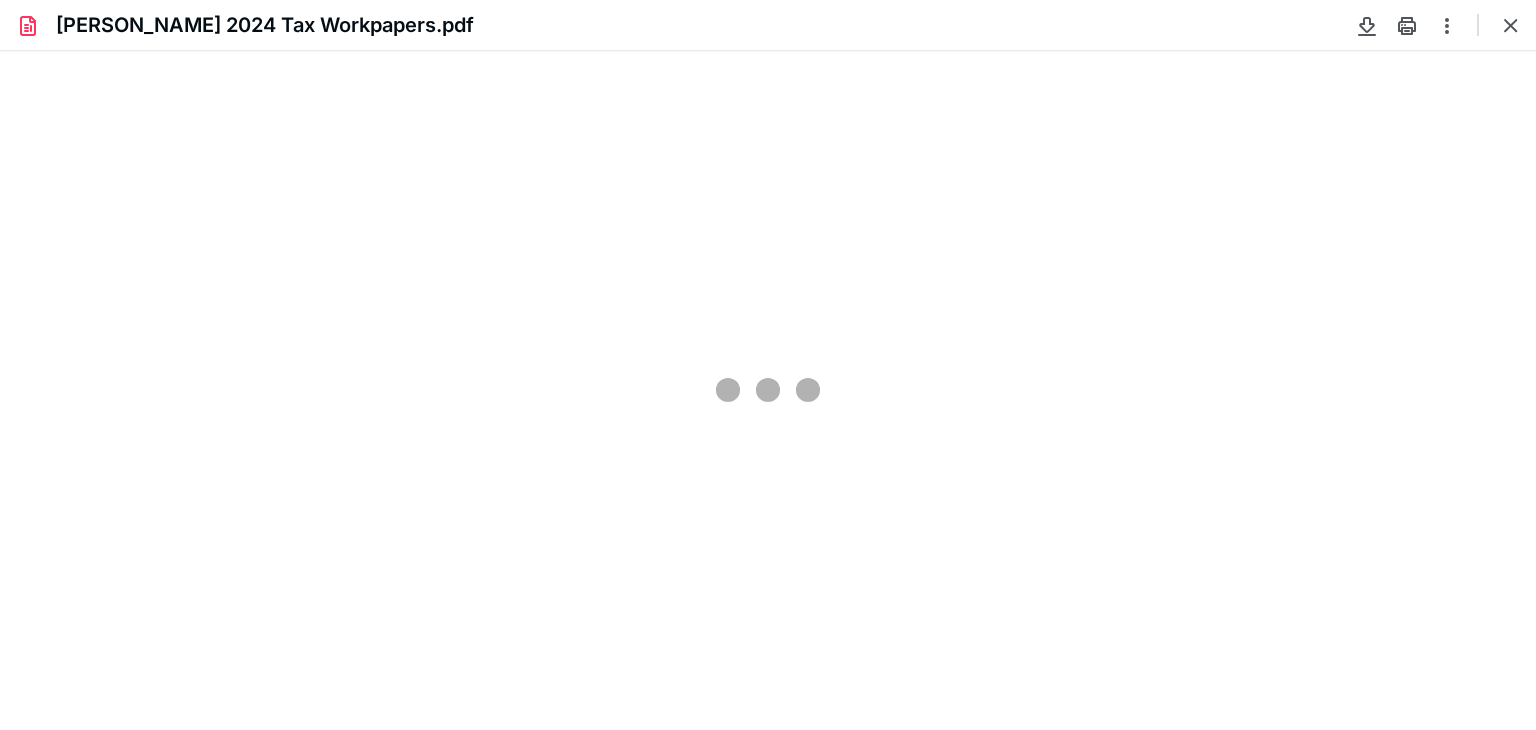 scroll, scrollTop: 0, scrollLeft: 0, axis: both 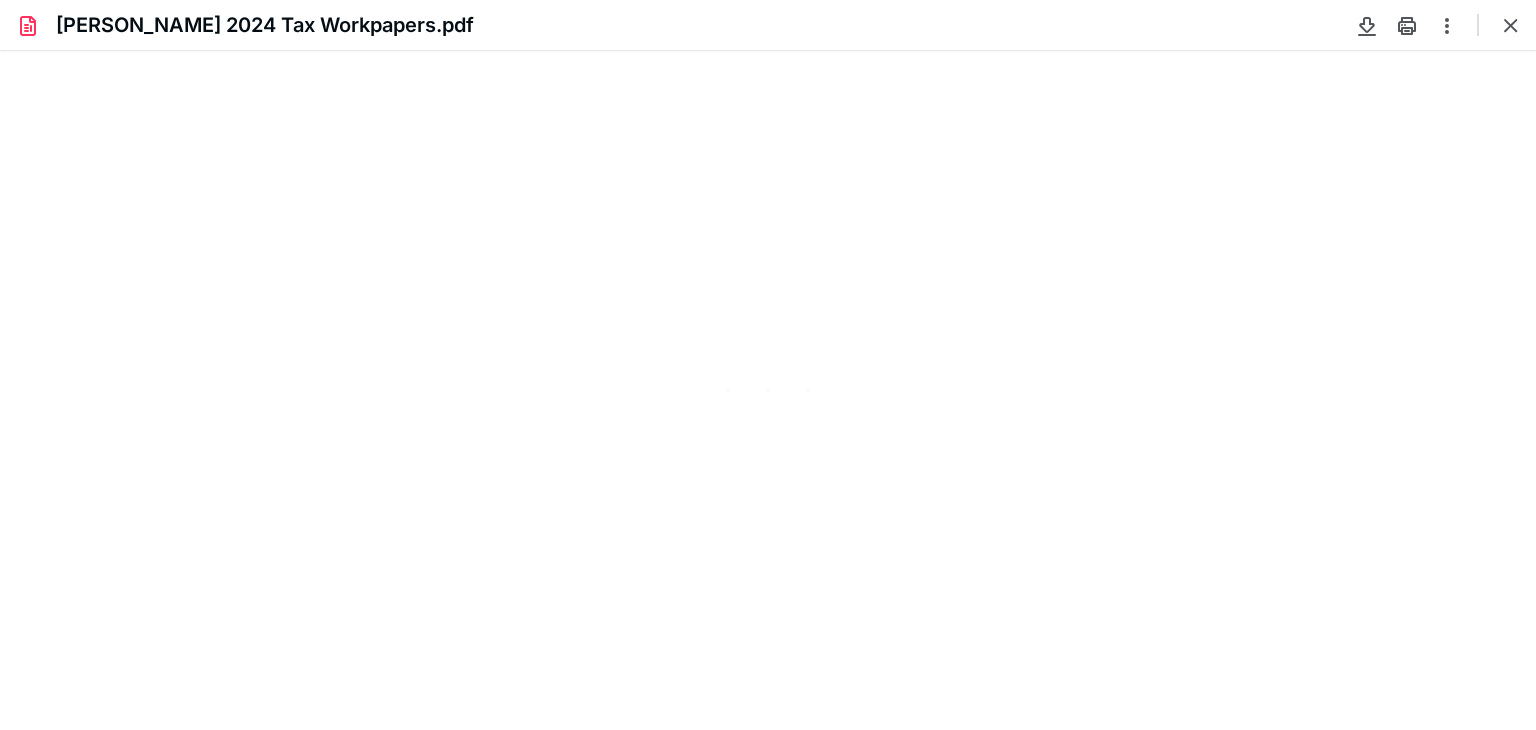 type on "81" 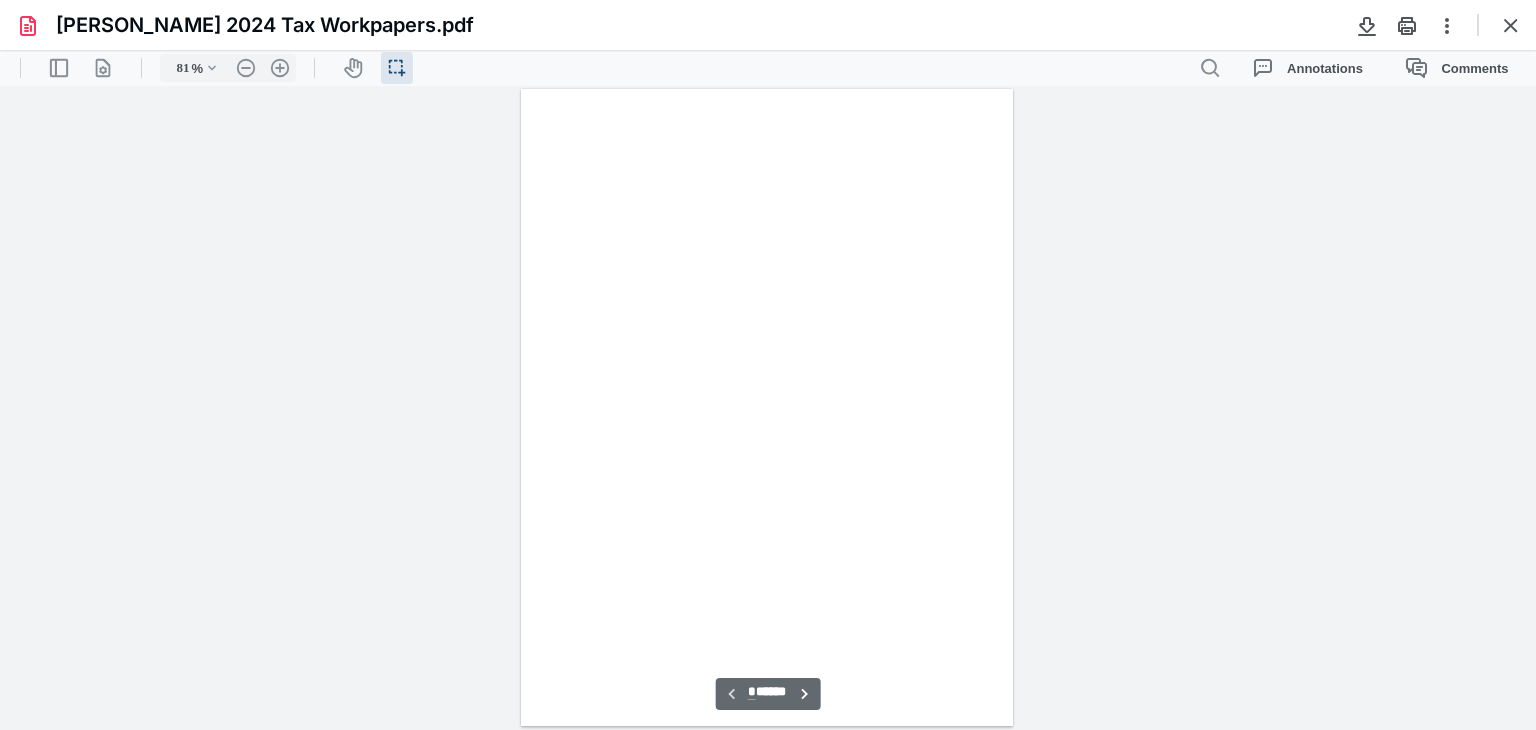 scroll, scrollTop: 39, scrollLeft: 0, axis: vertical 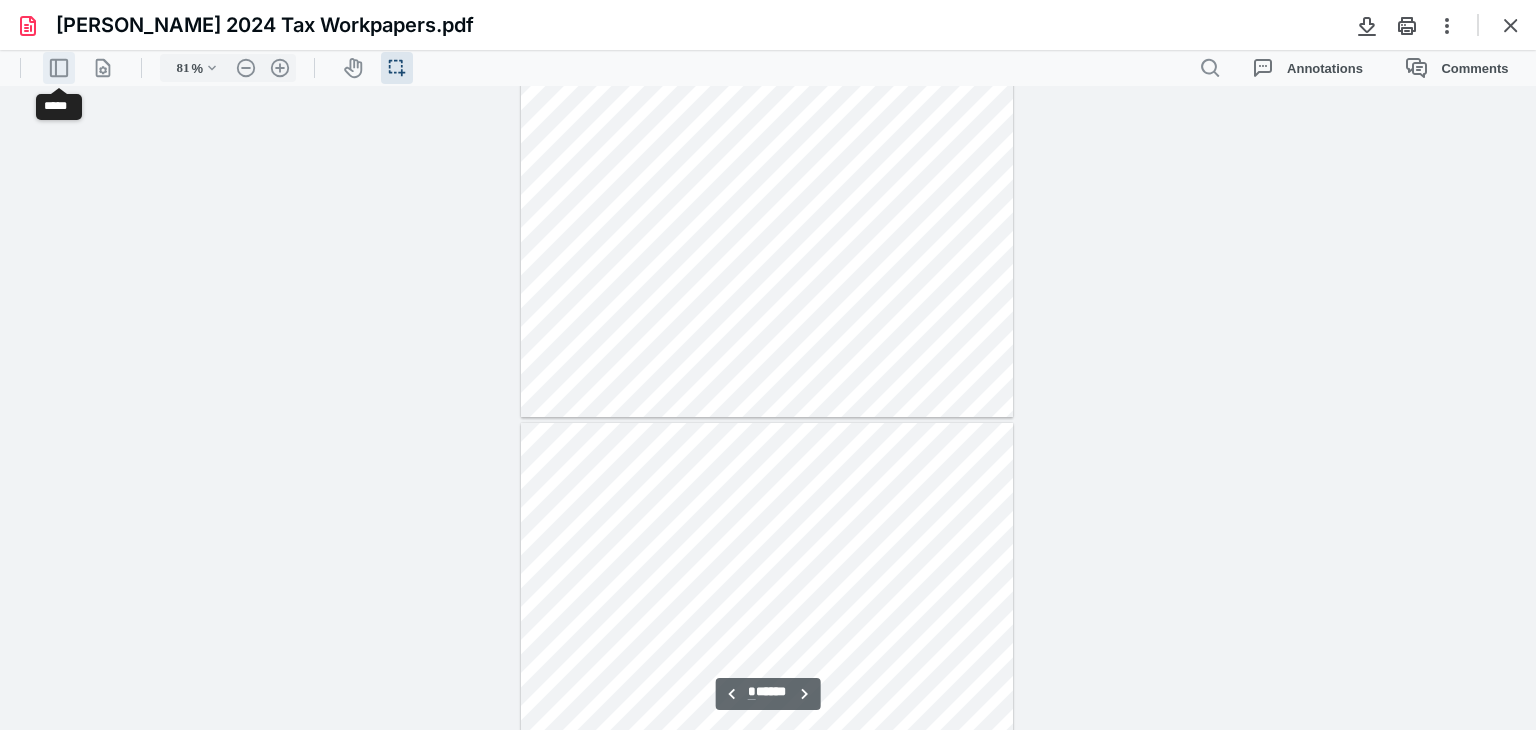 click on ".cls-1{fill:#abb0c4;} icon - header - sidebar - line" at bounding box center (59, 68) 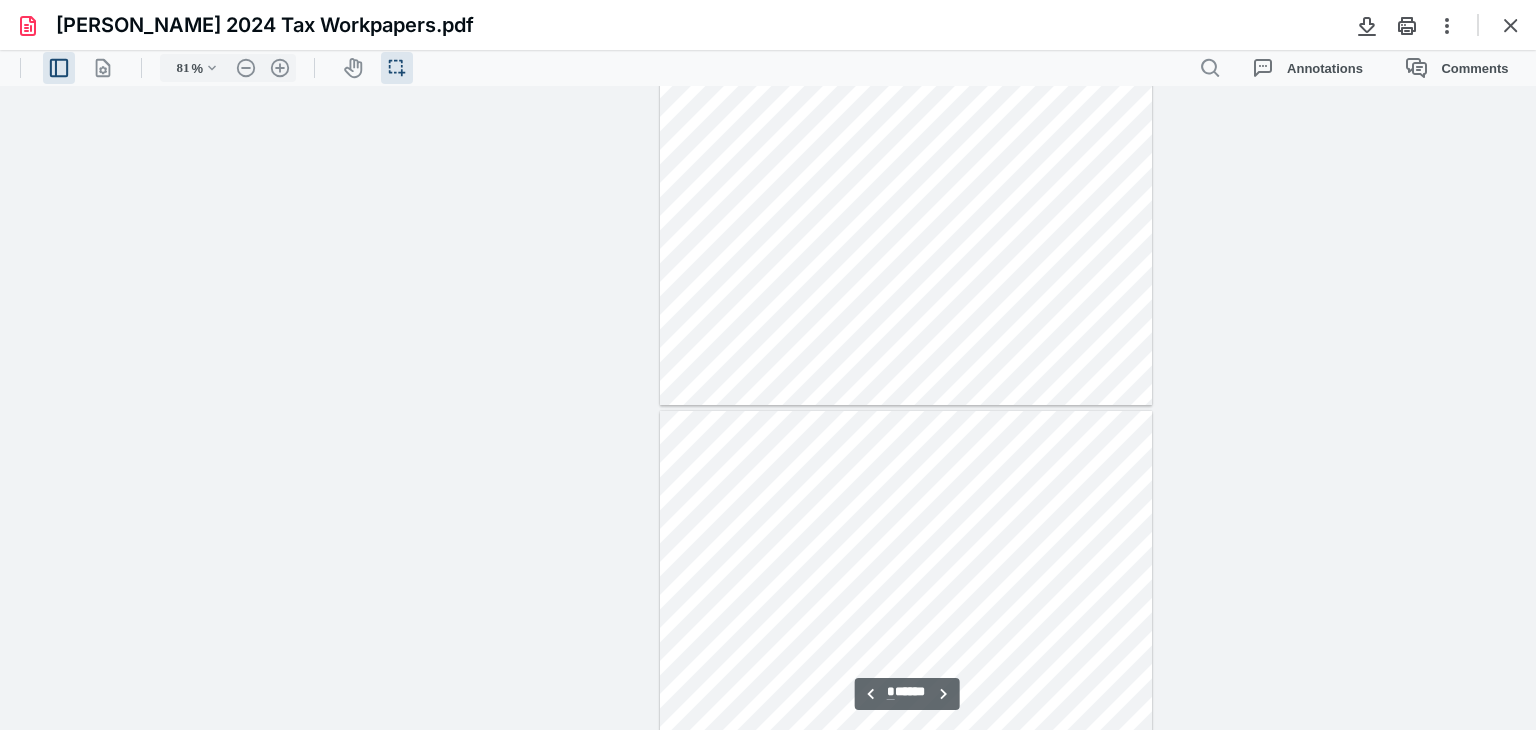 type on "*" 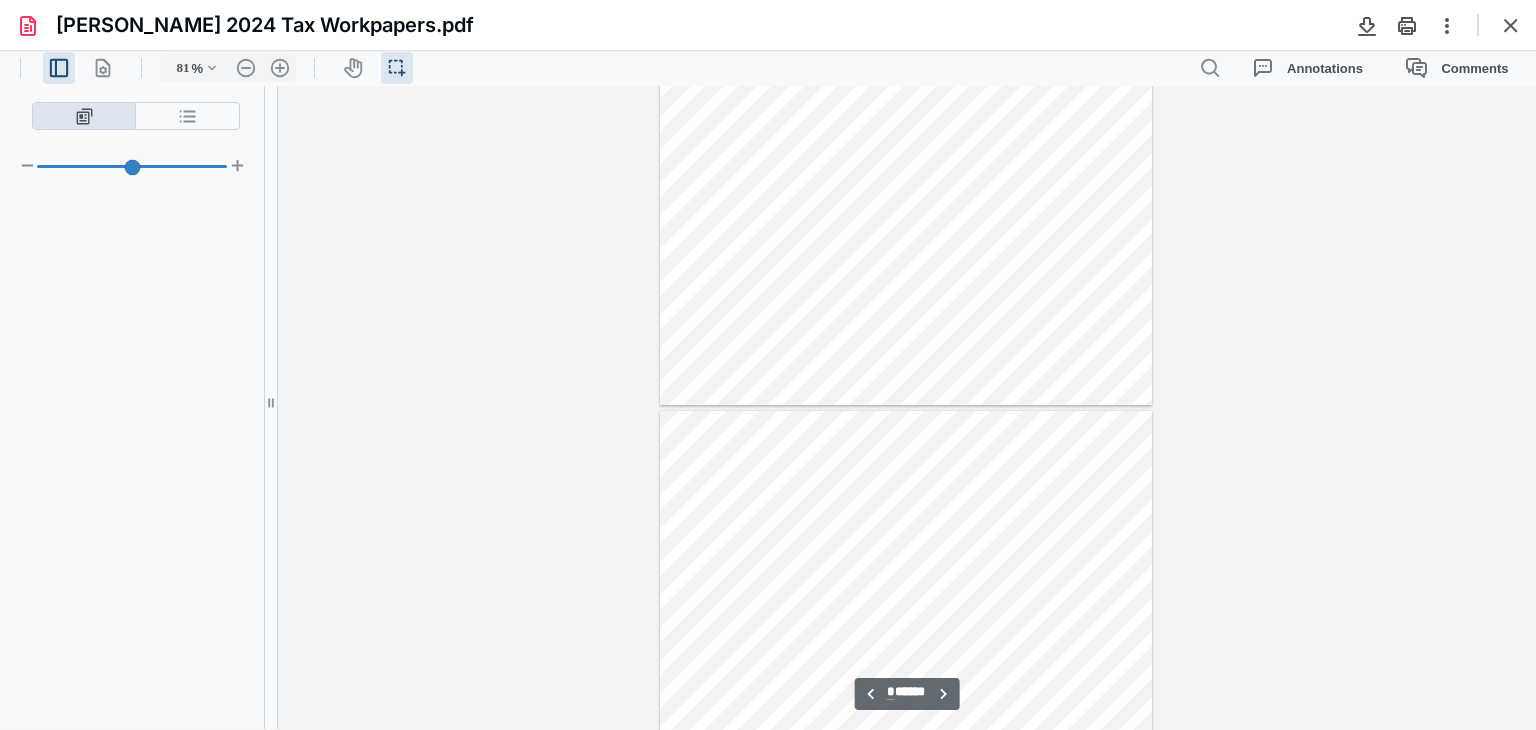 scroll, scrollTop: 3537, scrollLeft: 0, axis: vertical 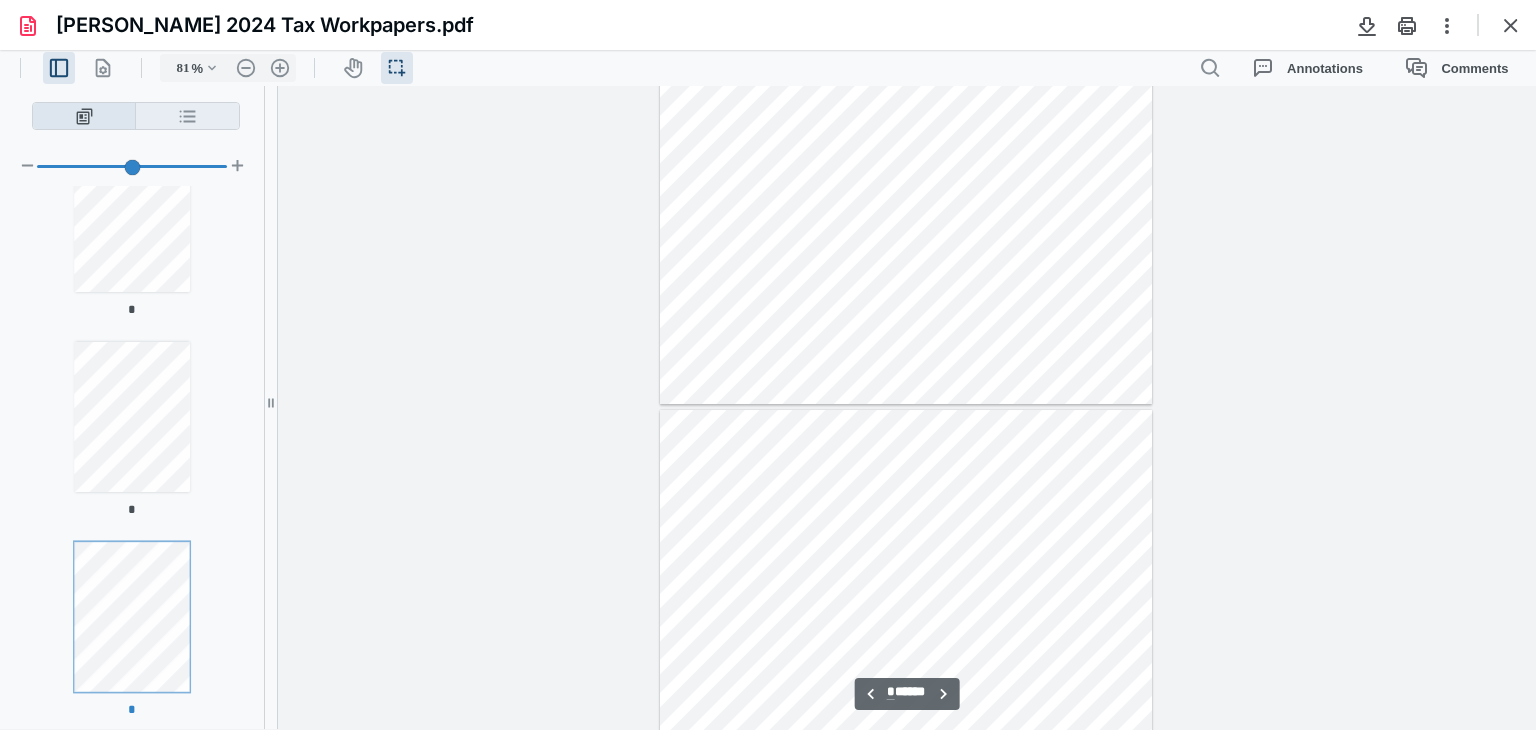 click on "**********" at bounding box center [187, 116] 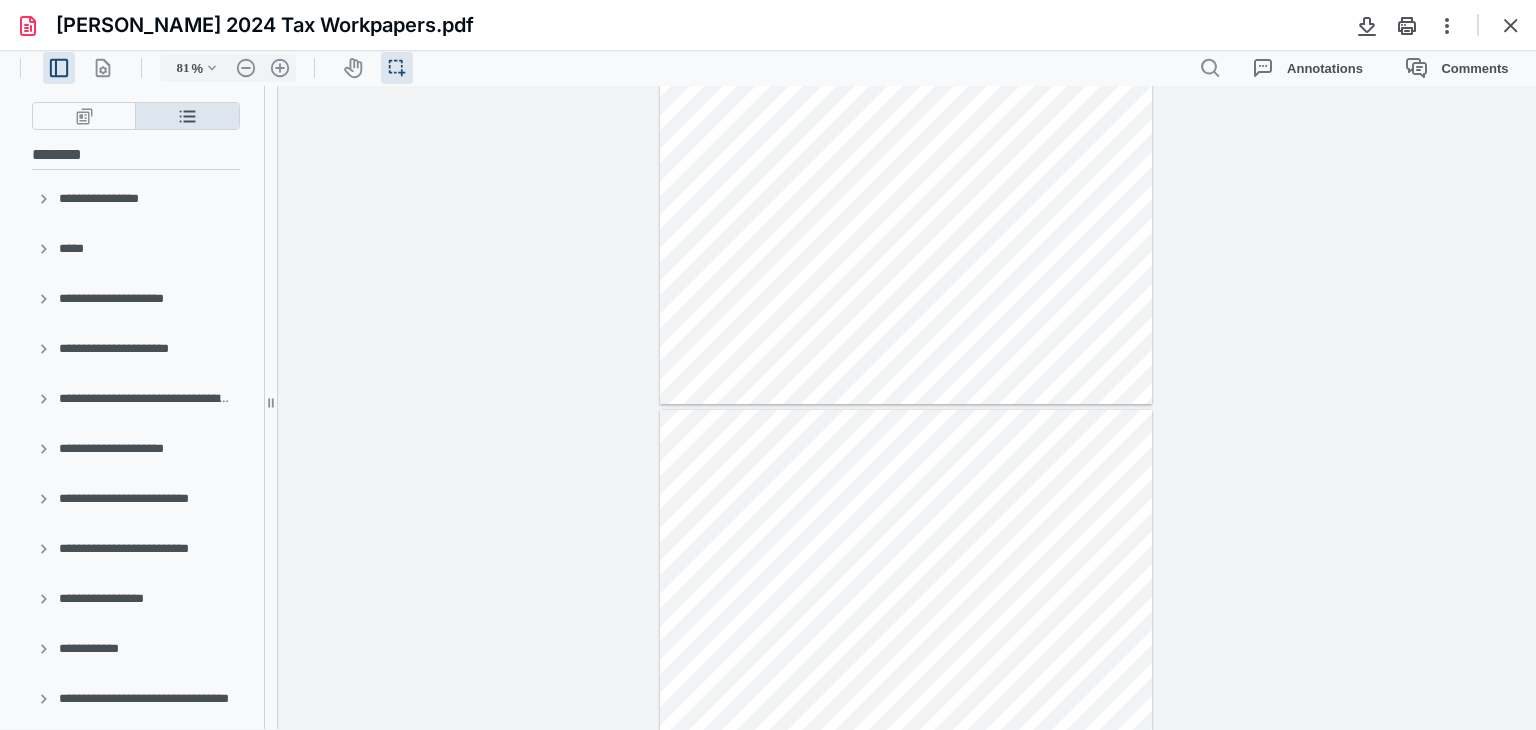 click at bounding box center [1511, 25] 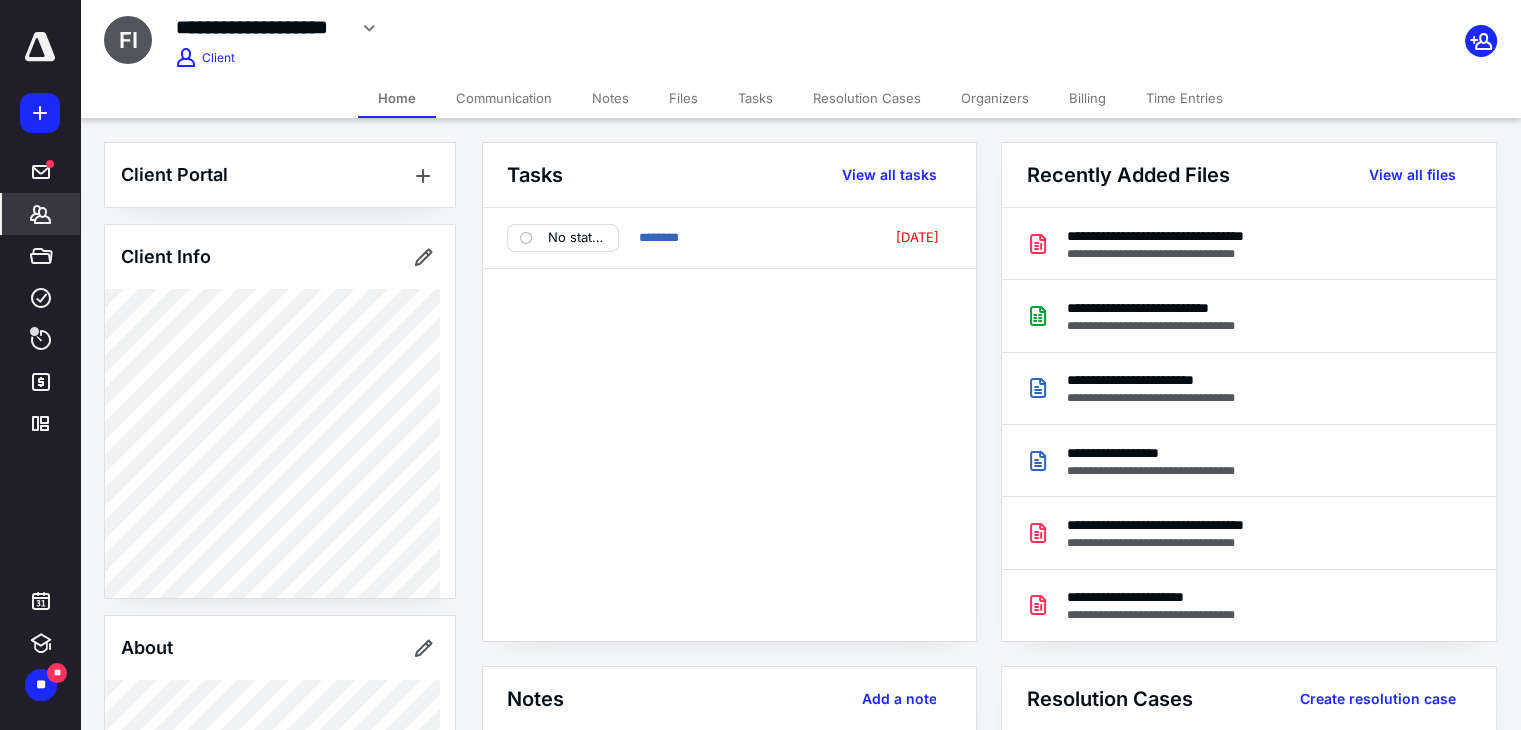 click 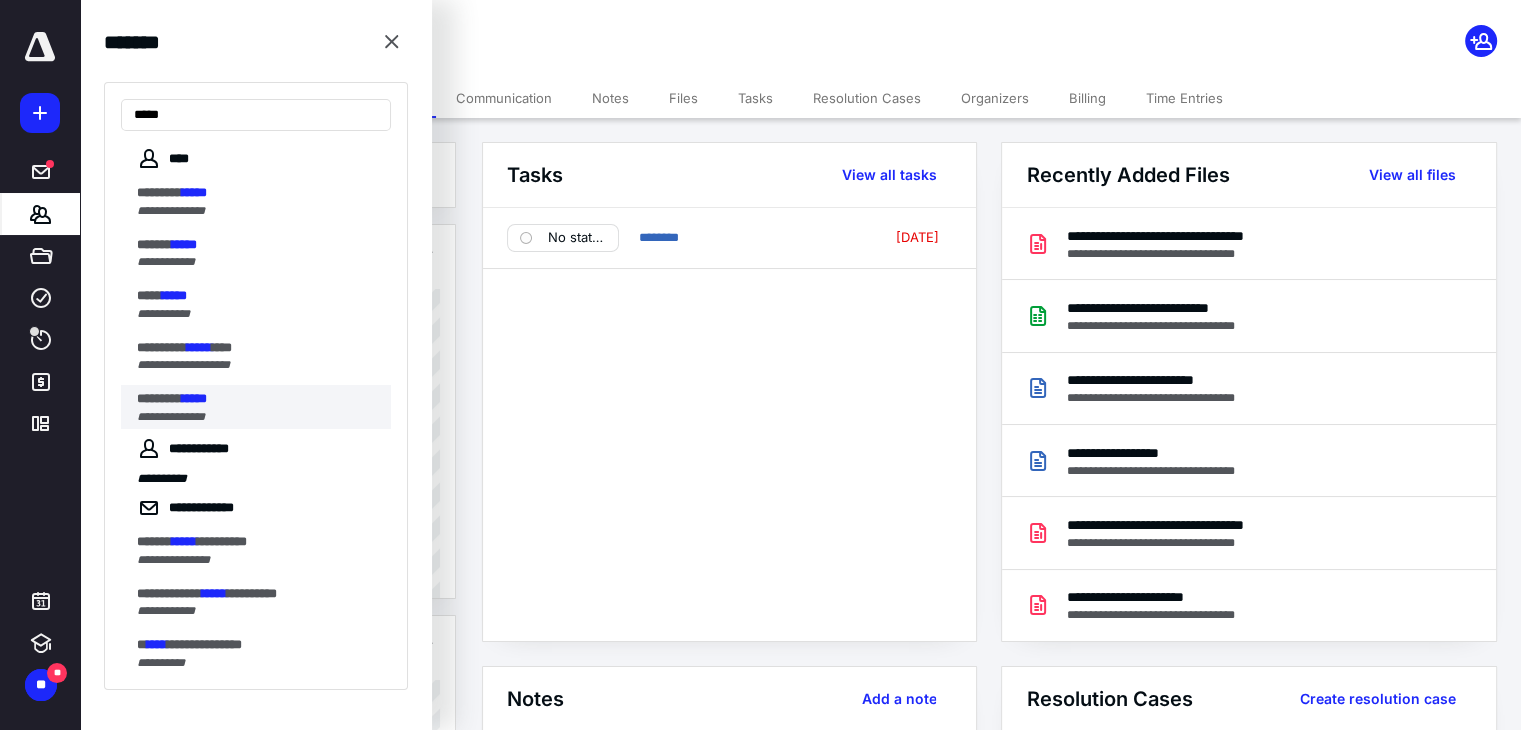 type on "*****" 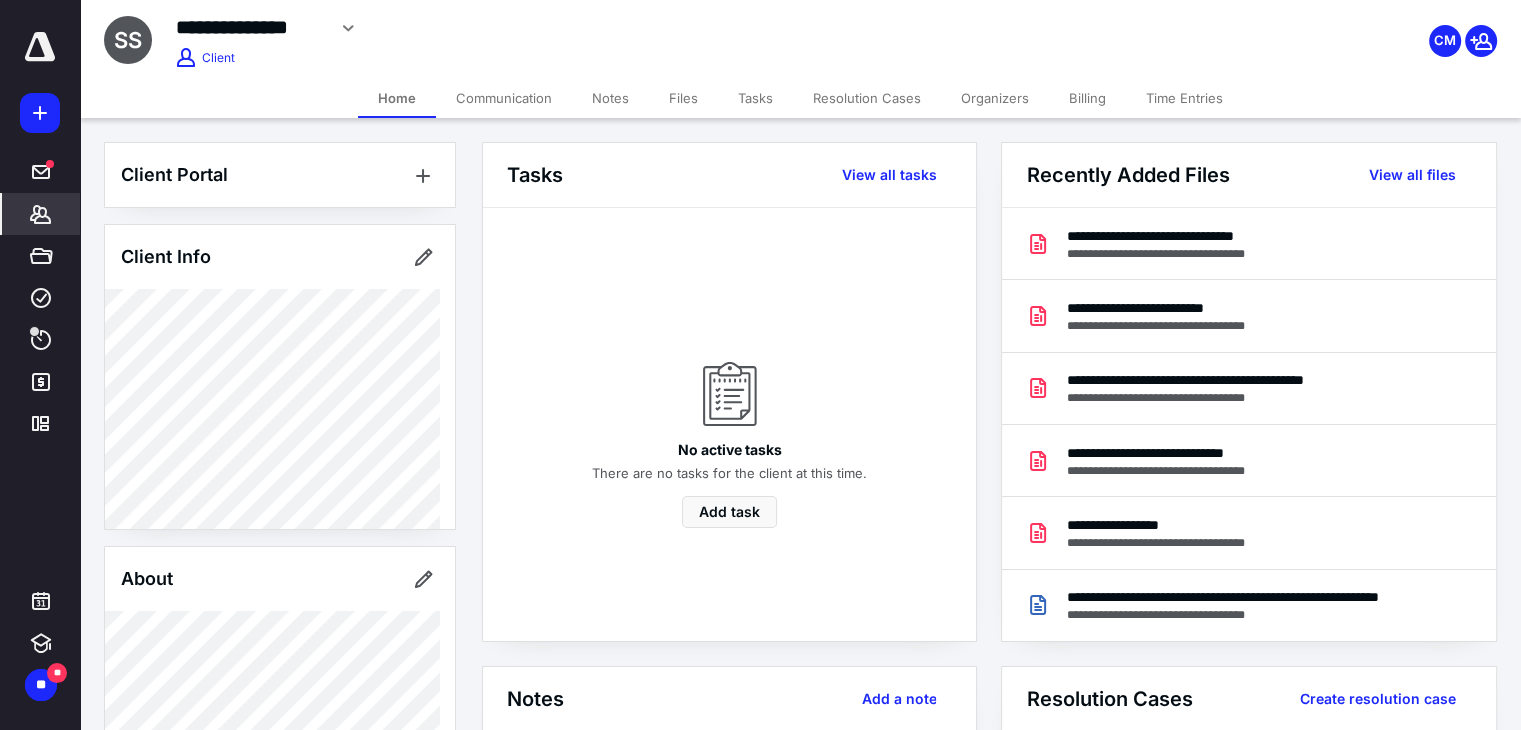click on "Files" at bounding box center [683, 98] 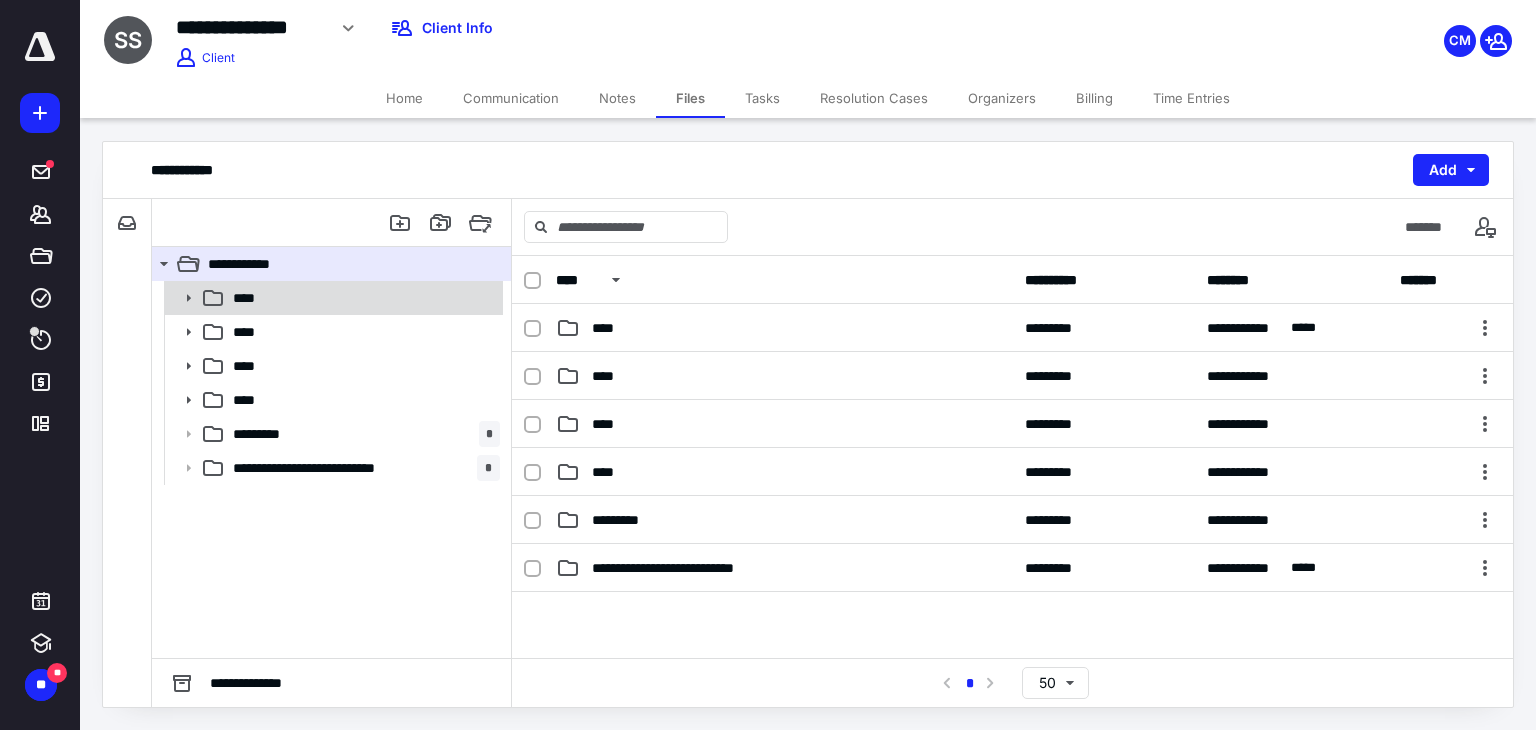 click 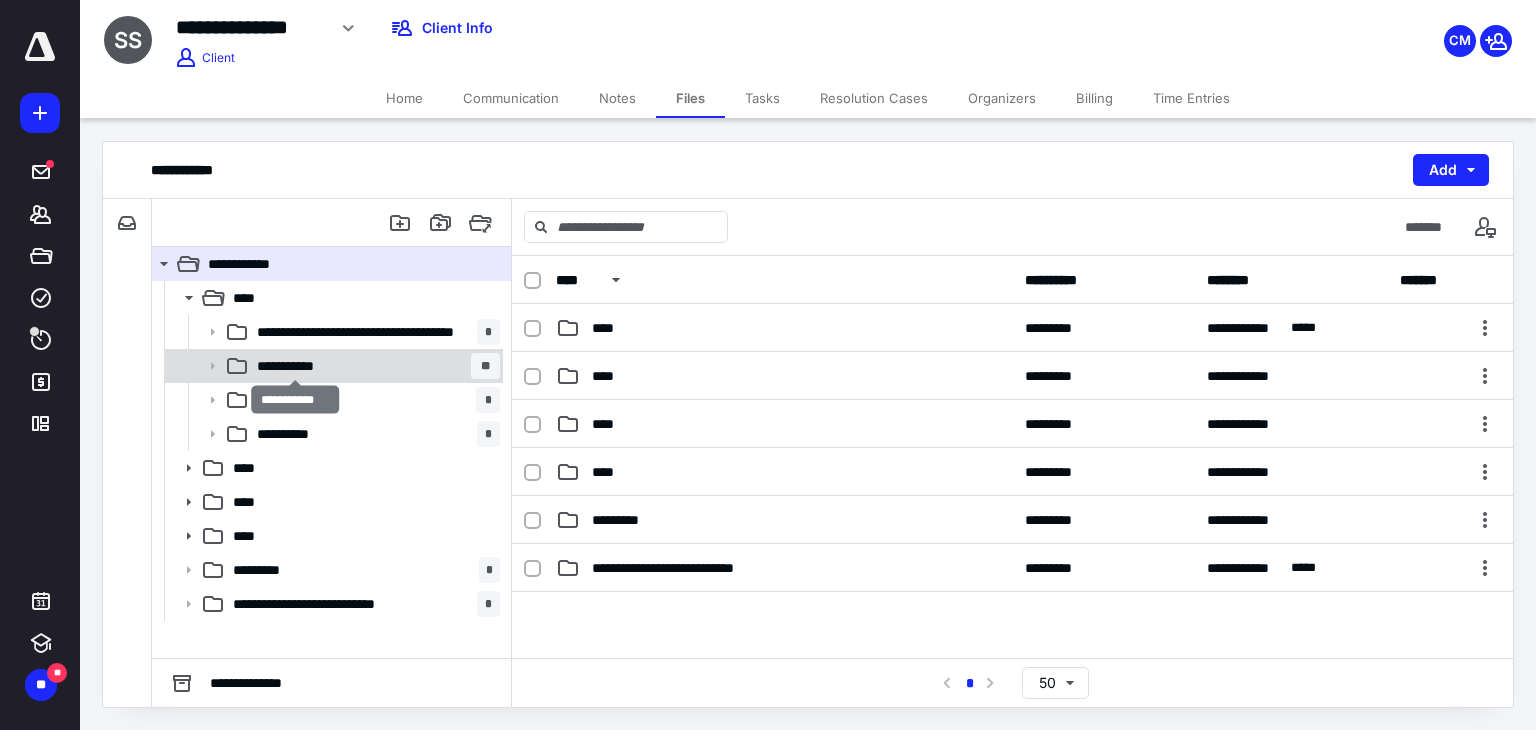 click on "**********" at bounding box center [296, 366] 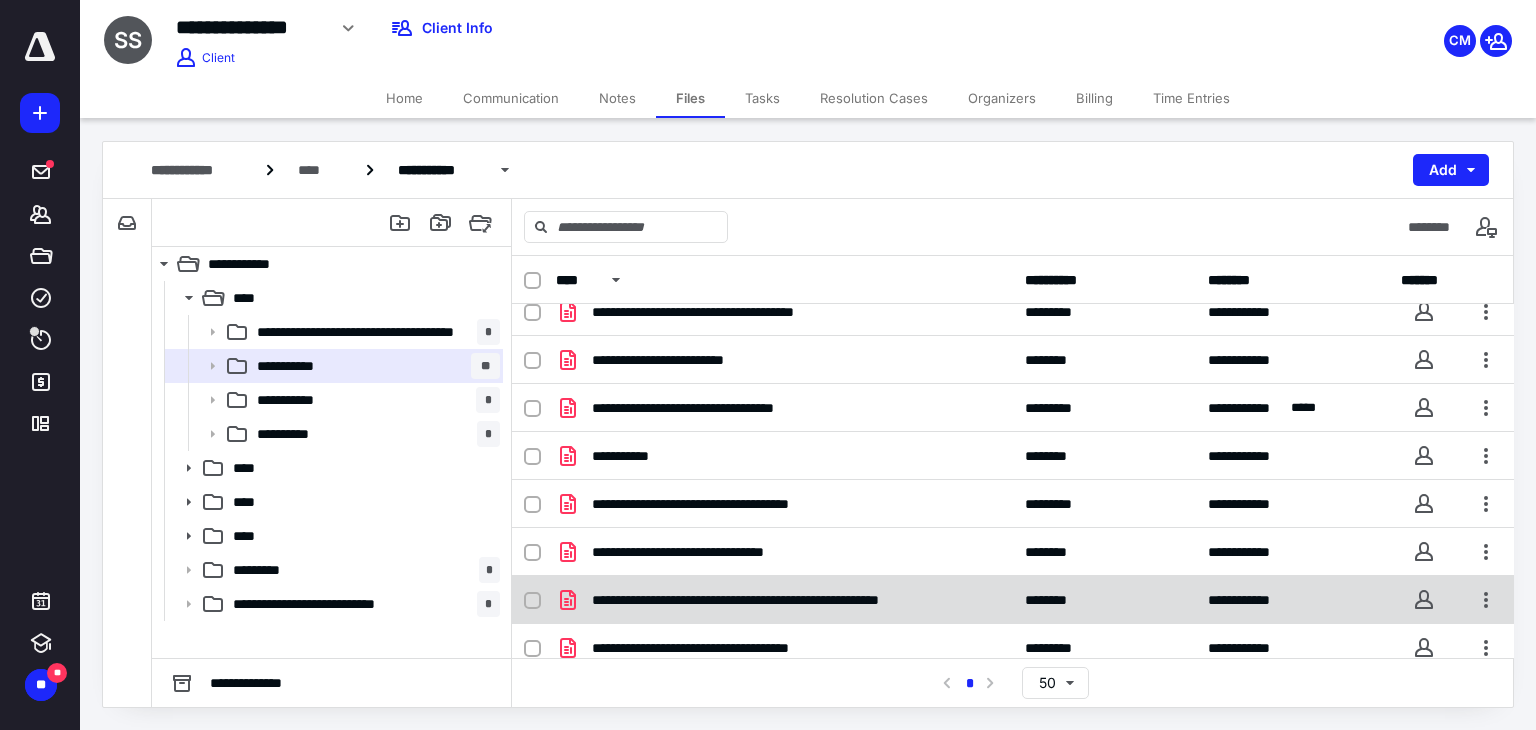scroll, scrollTop: 0, scrollLeft: 0, axis: both 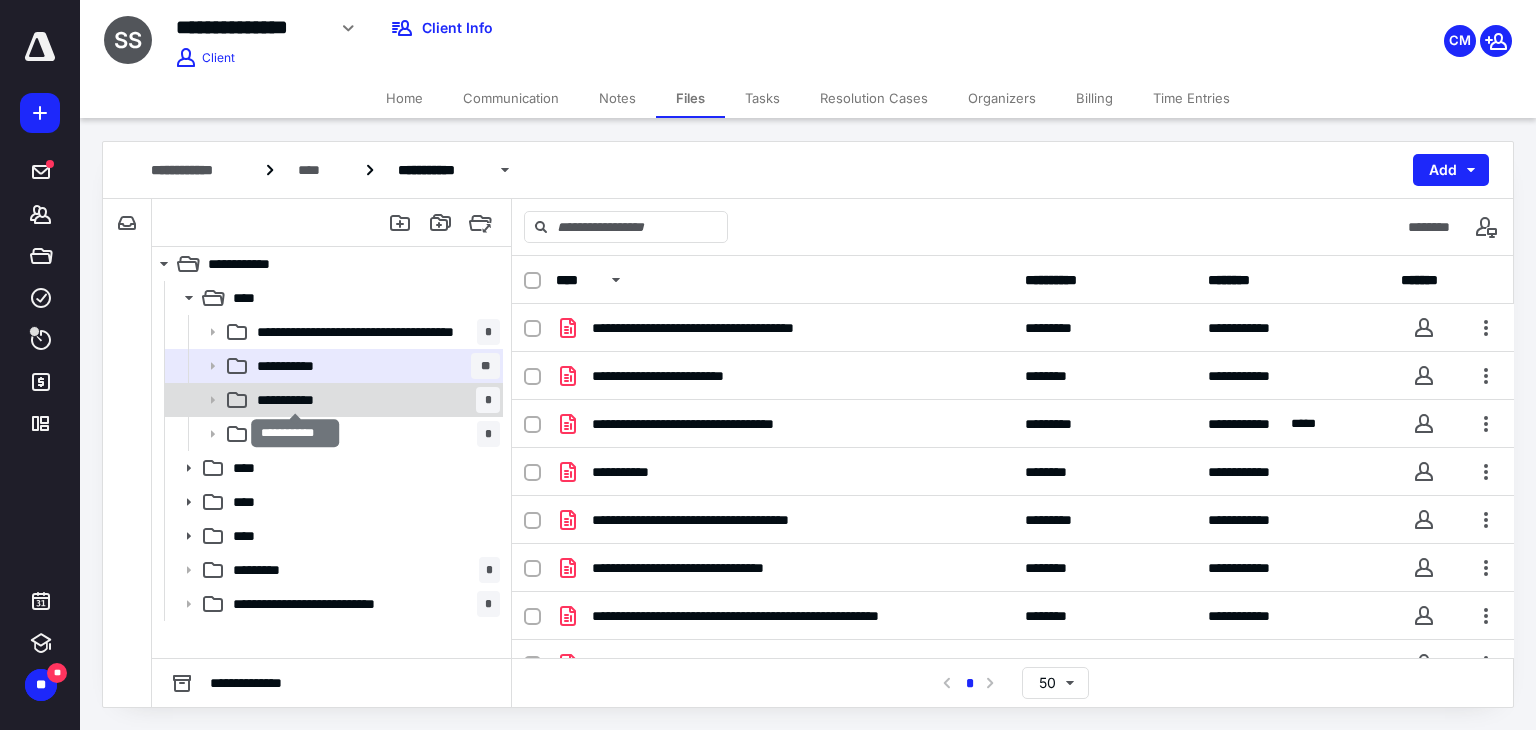 click on "**********" at bounding box center (296, 400) 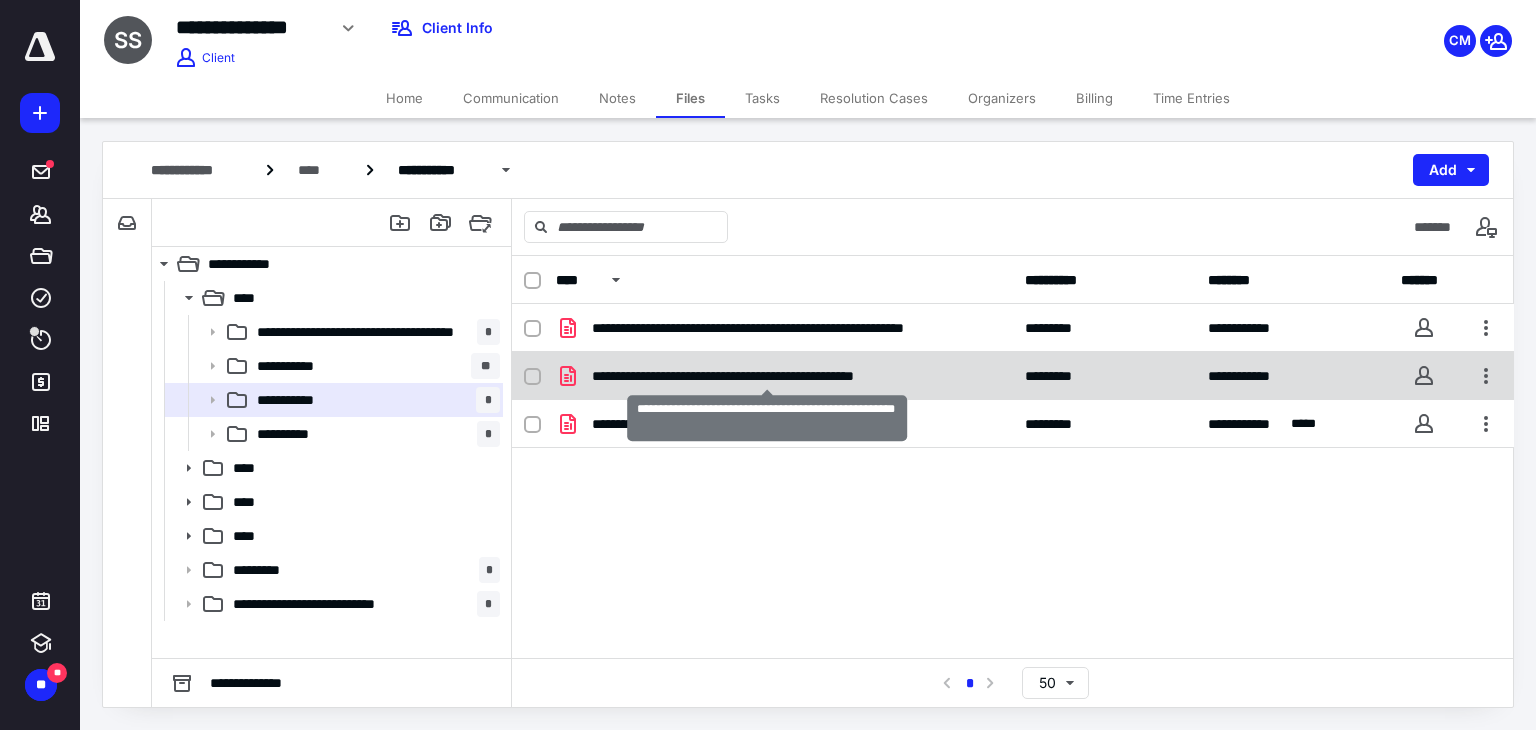 click on "**********" at bounding box center (767, 376) 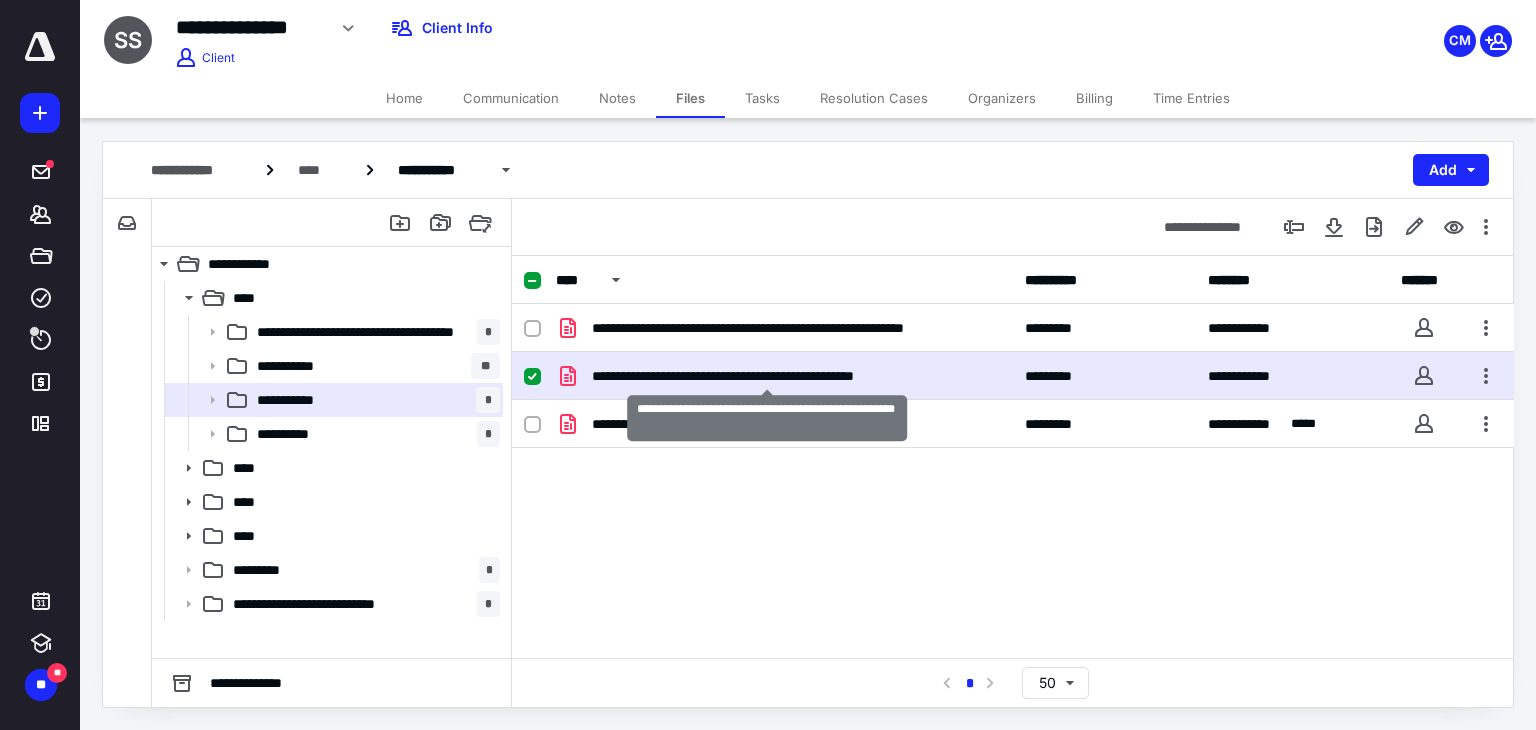 click on "**********" at bounding box center [767, 376] 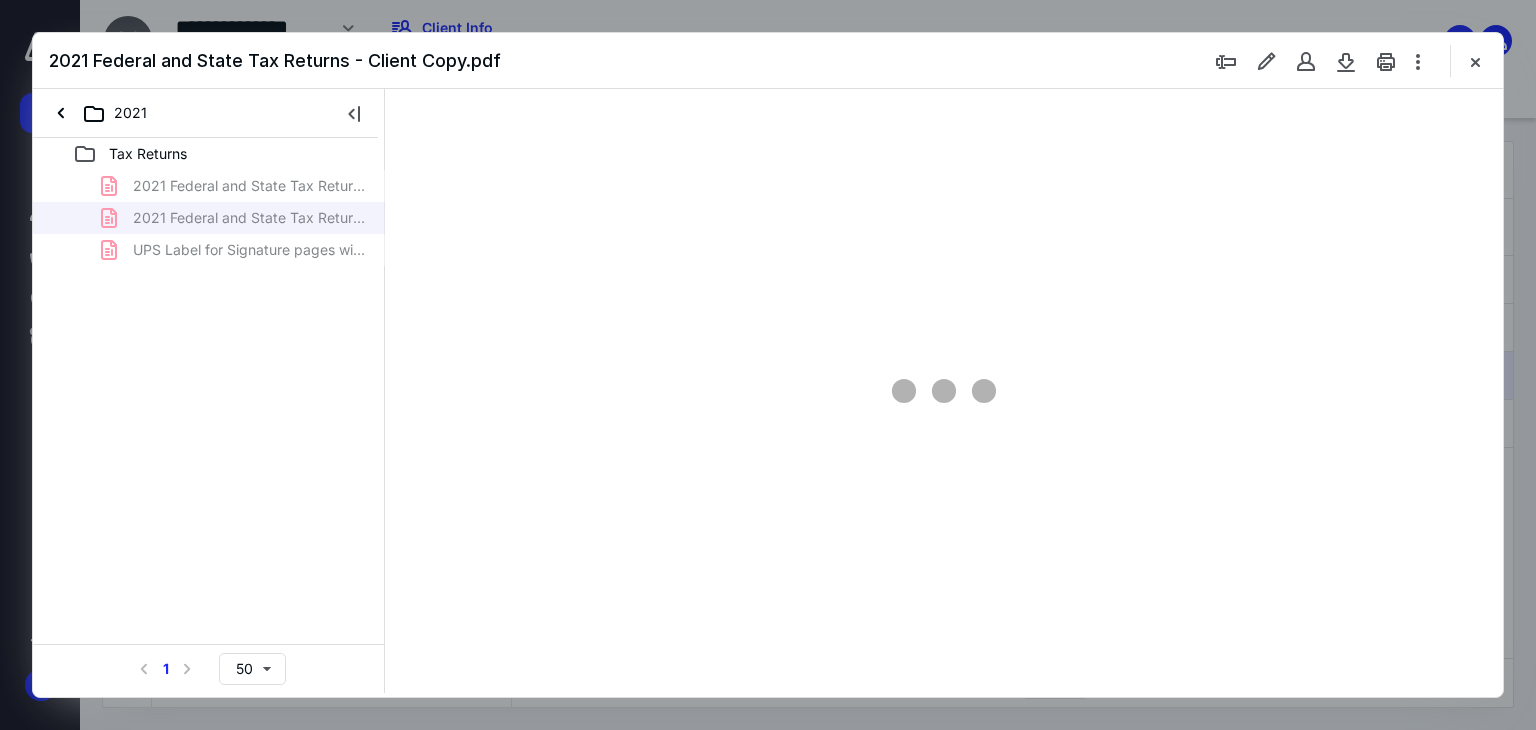 scroll, scrollTop: 0, scrollLeft: 0, axis: both 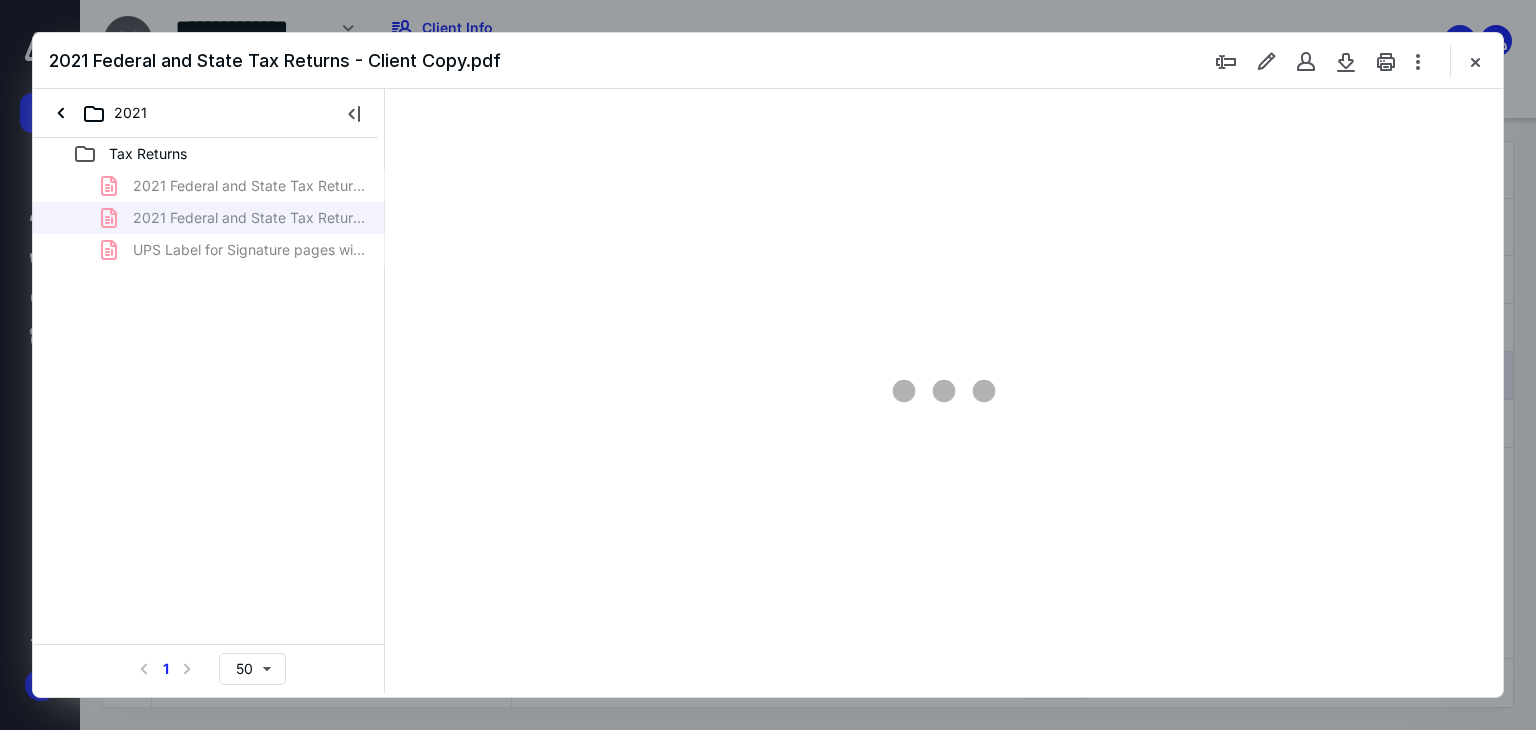 type on "66" 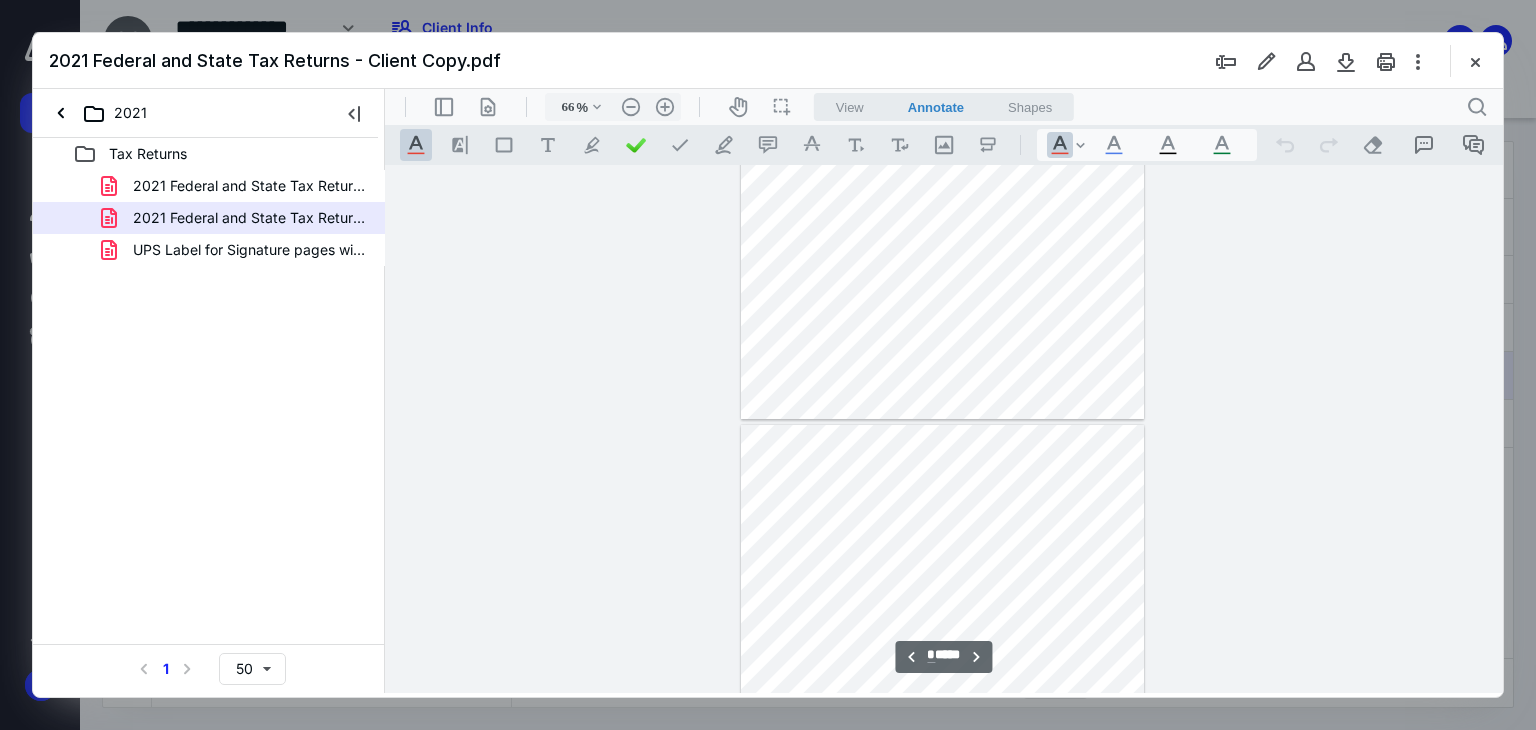 type on "*" 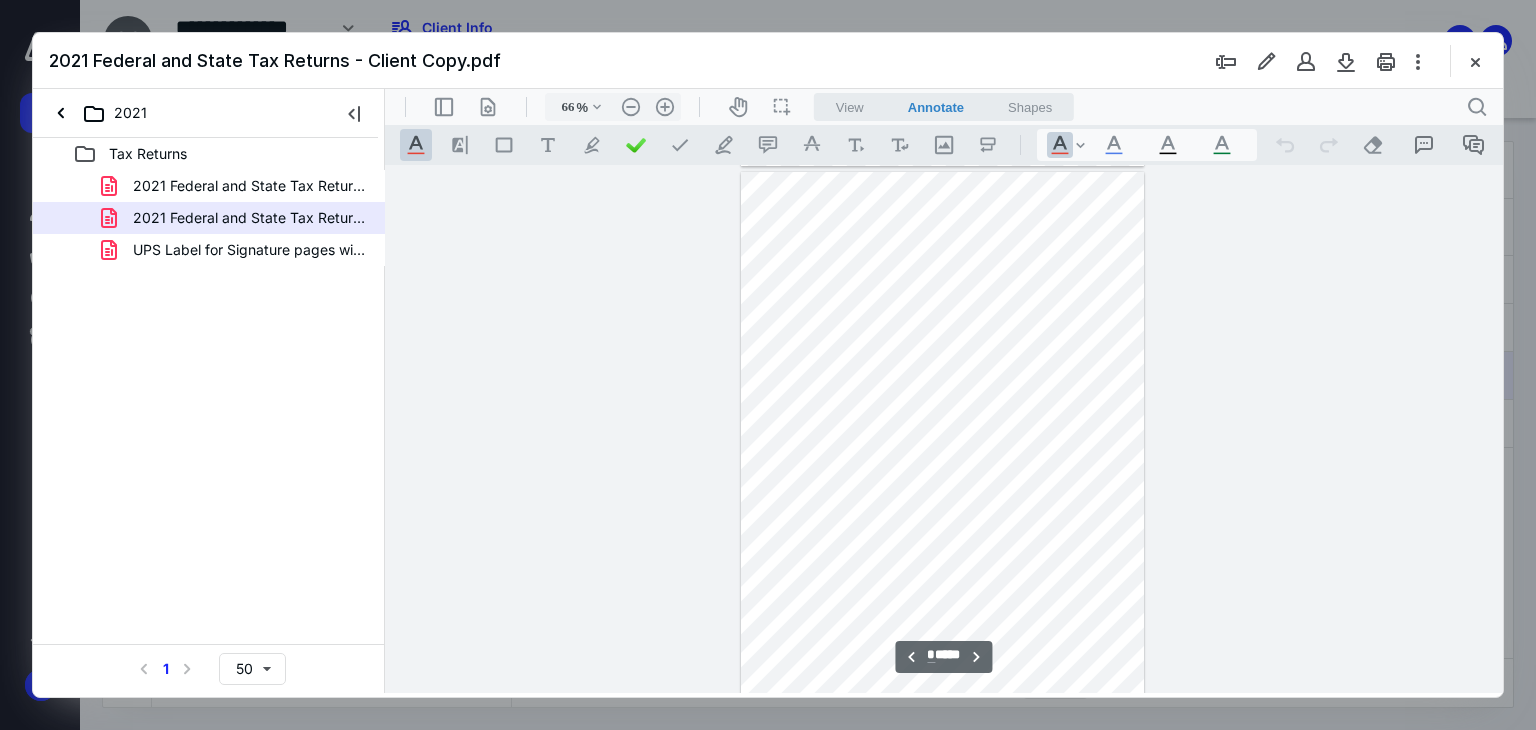scroll, scrollTop: 1579, scrollLeft: 0, axis: vertical 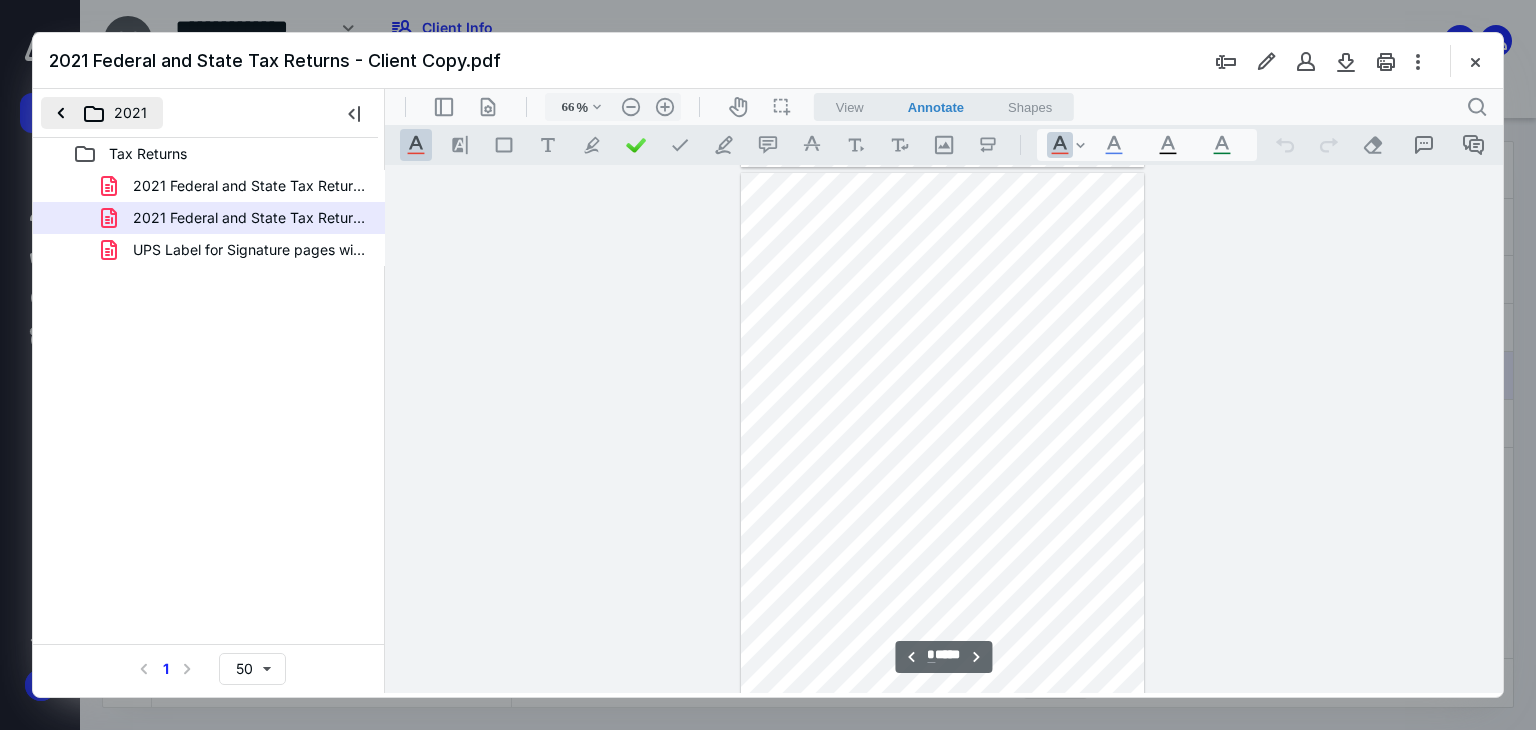click on "2021" at bounding box center (102, 113) 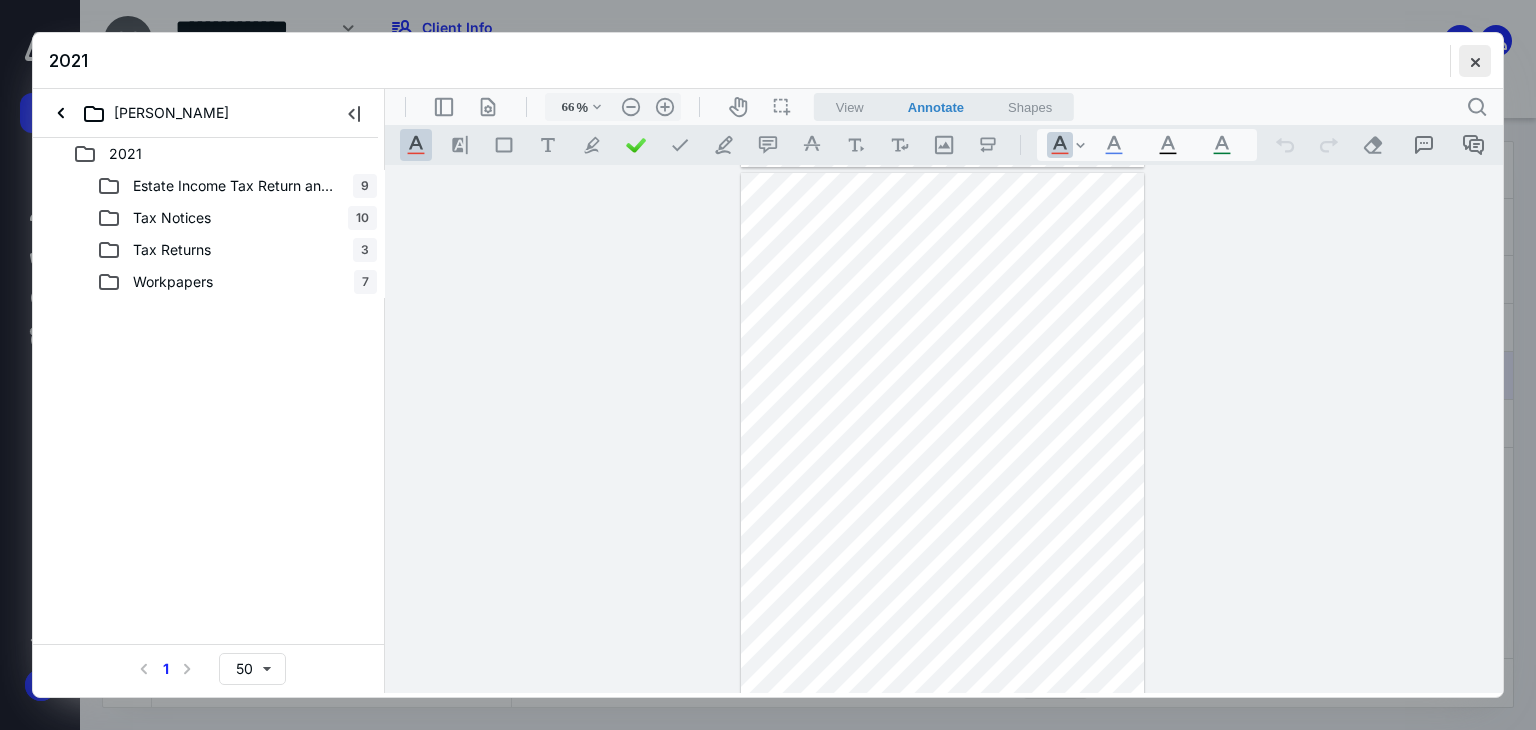 click at bounding box center (1475, 61) 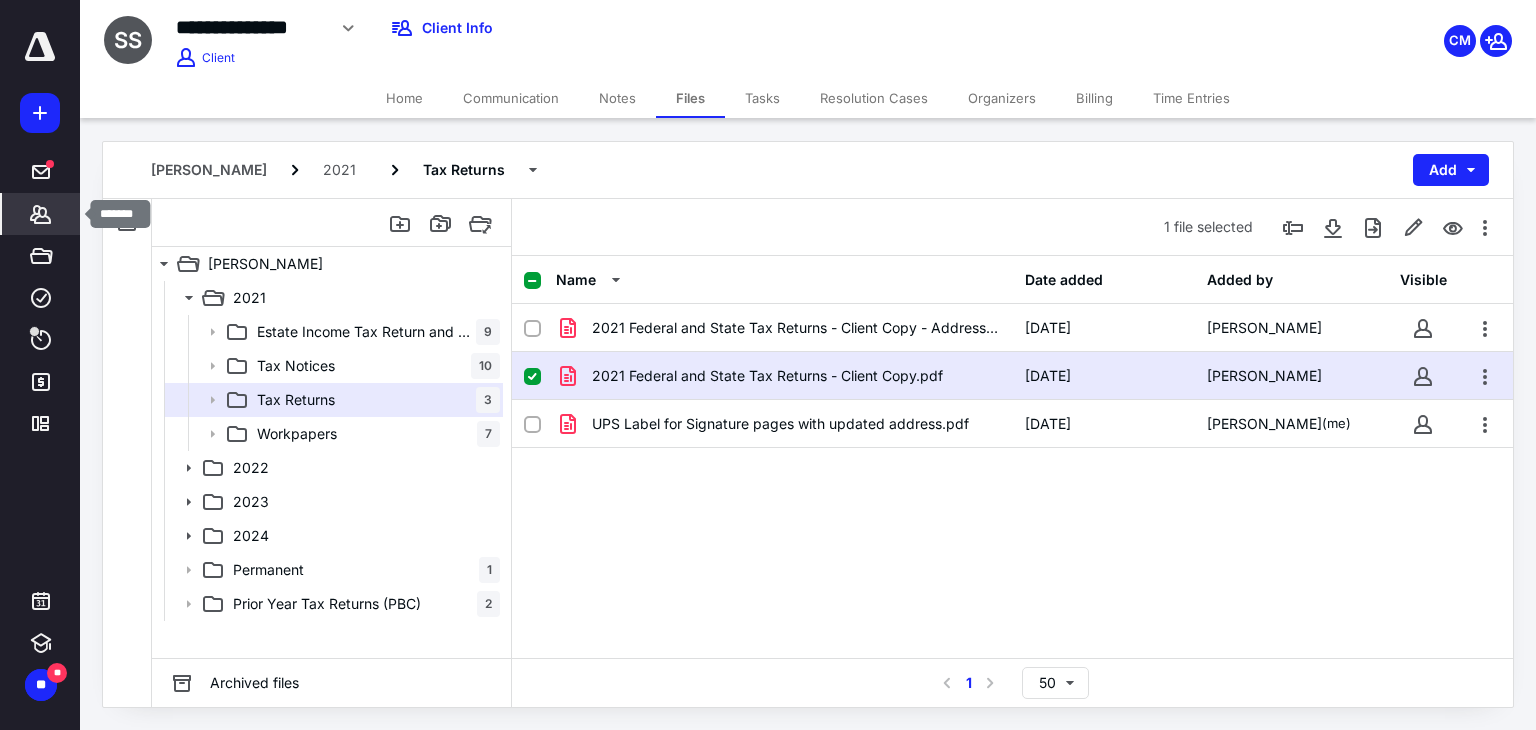 click 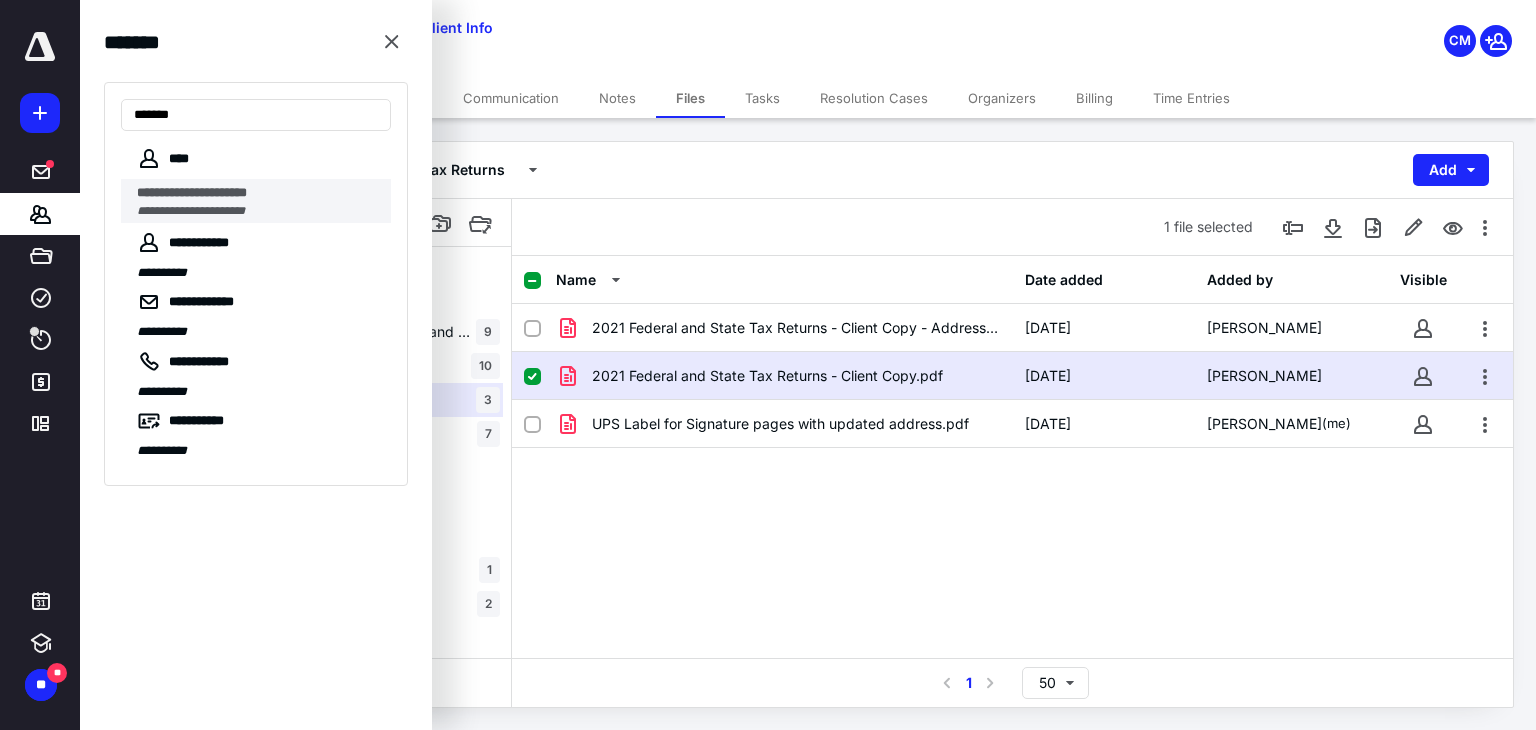 type on "******" 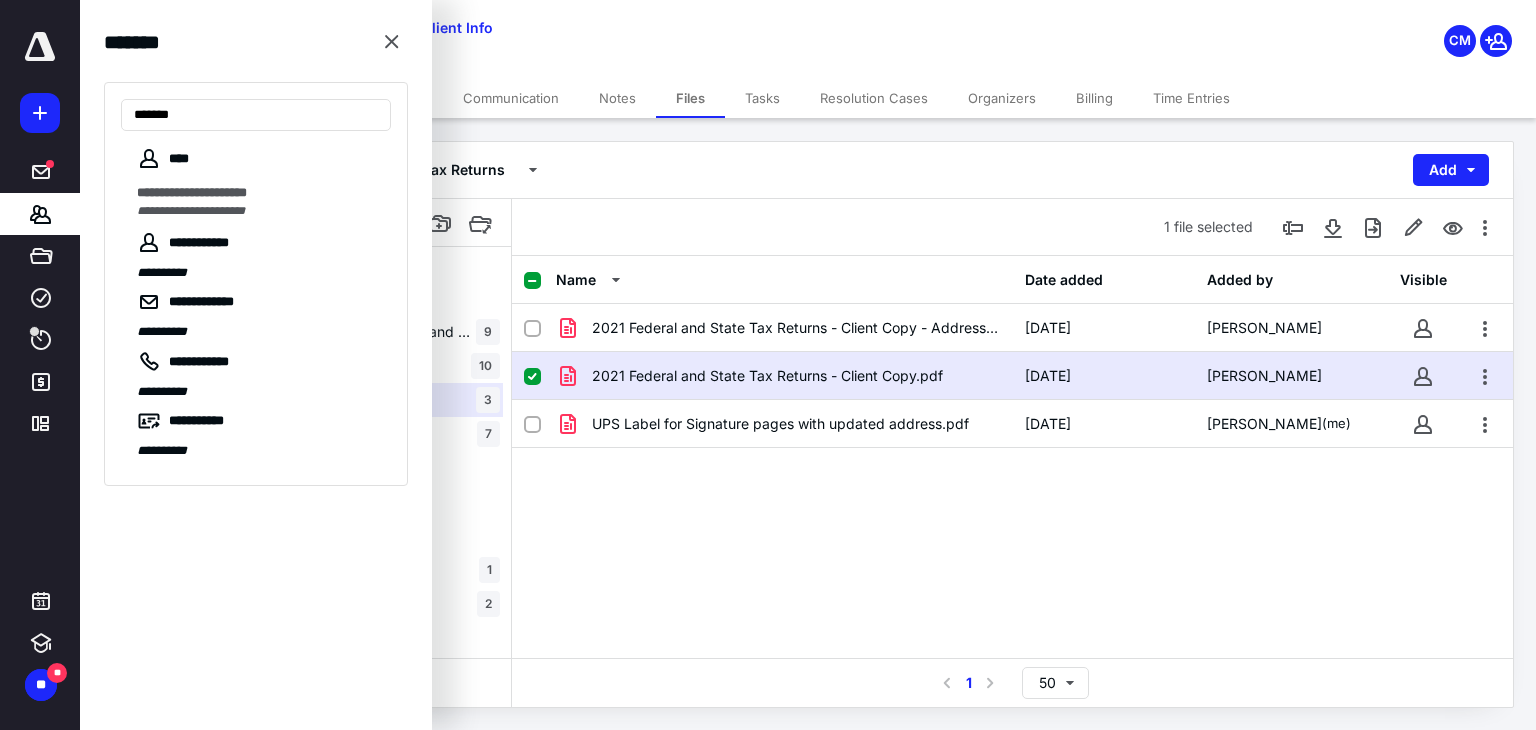 click on "**********" at bounding box center (191, 211) 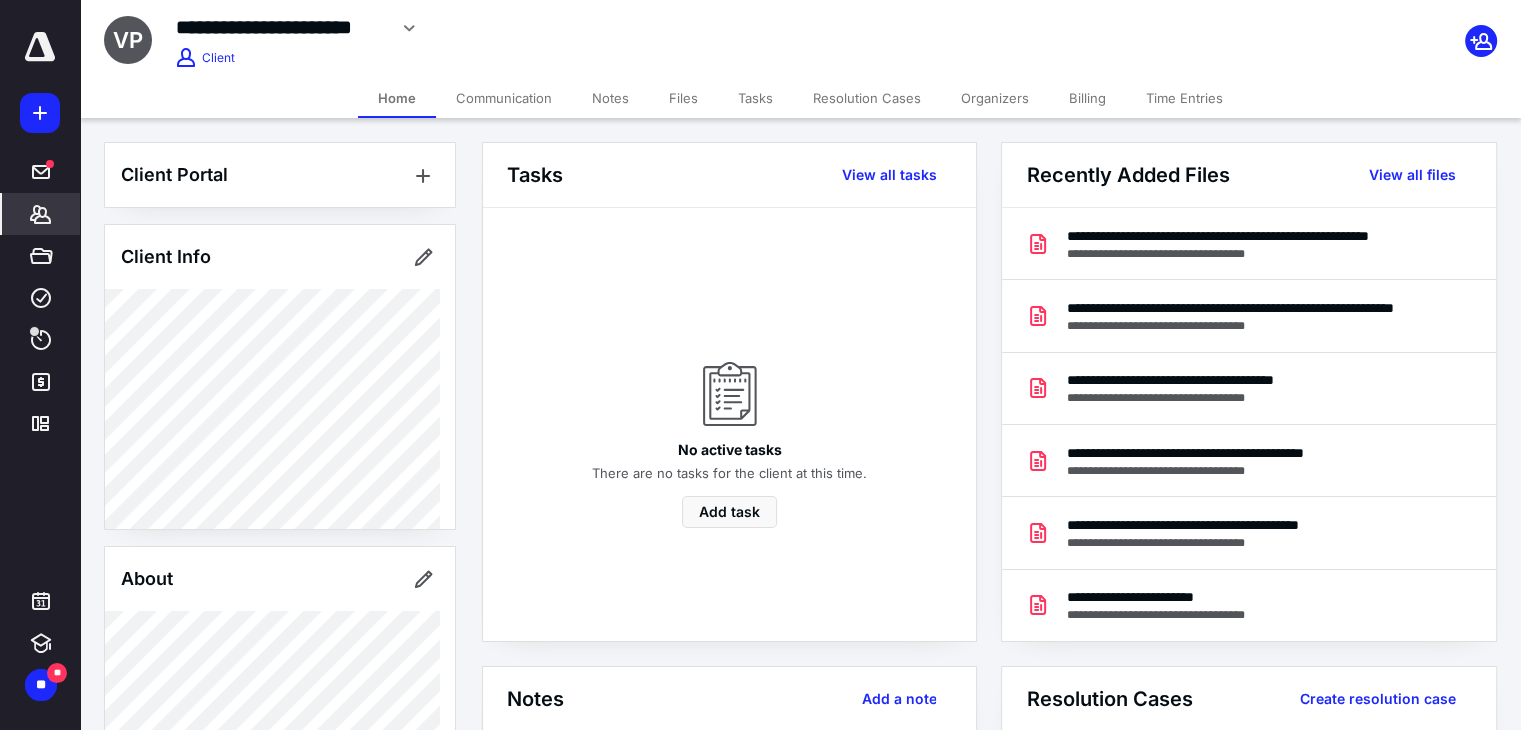click on "Files" at bounding box center [683, 98] 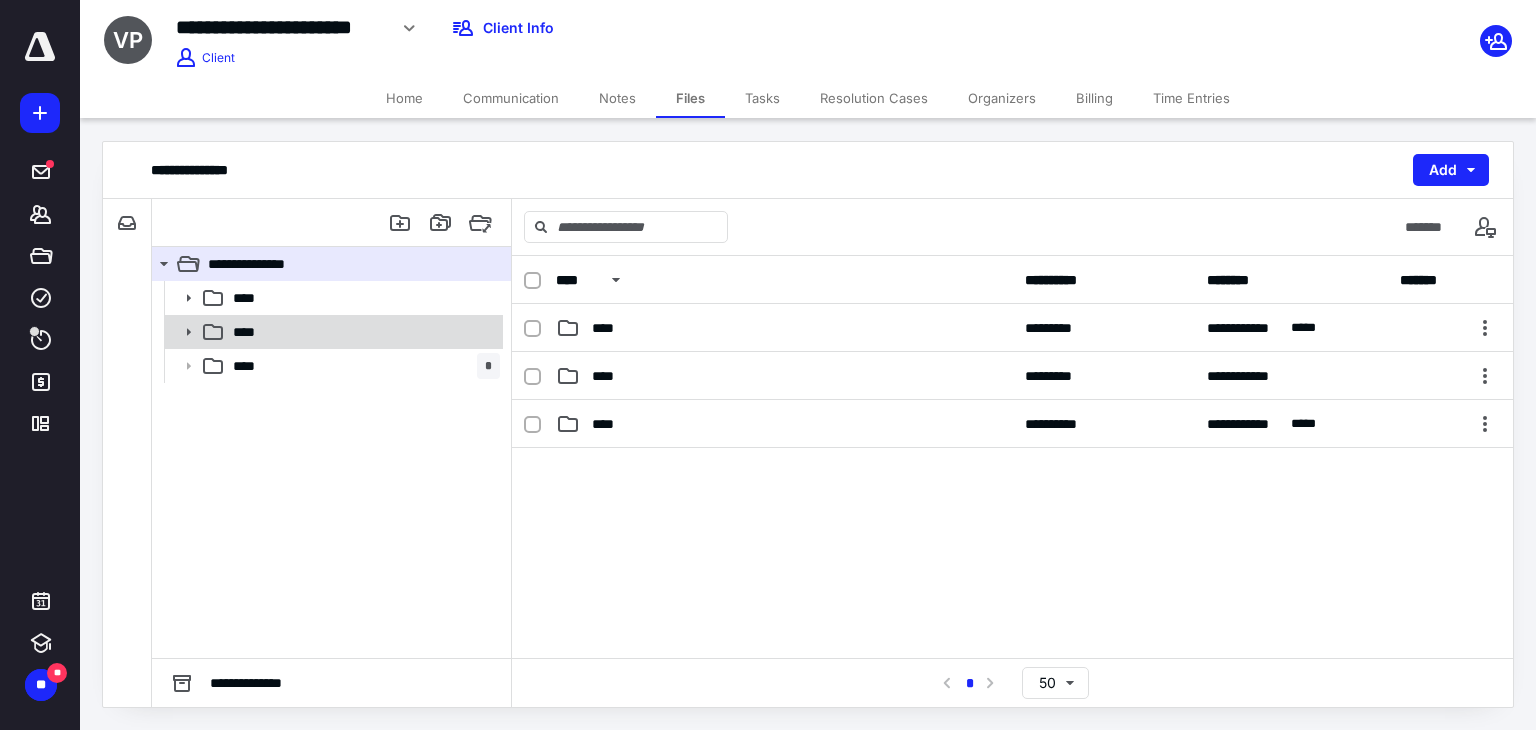 click 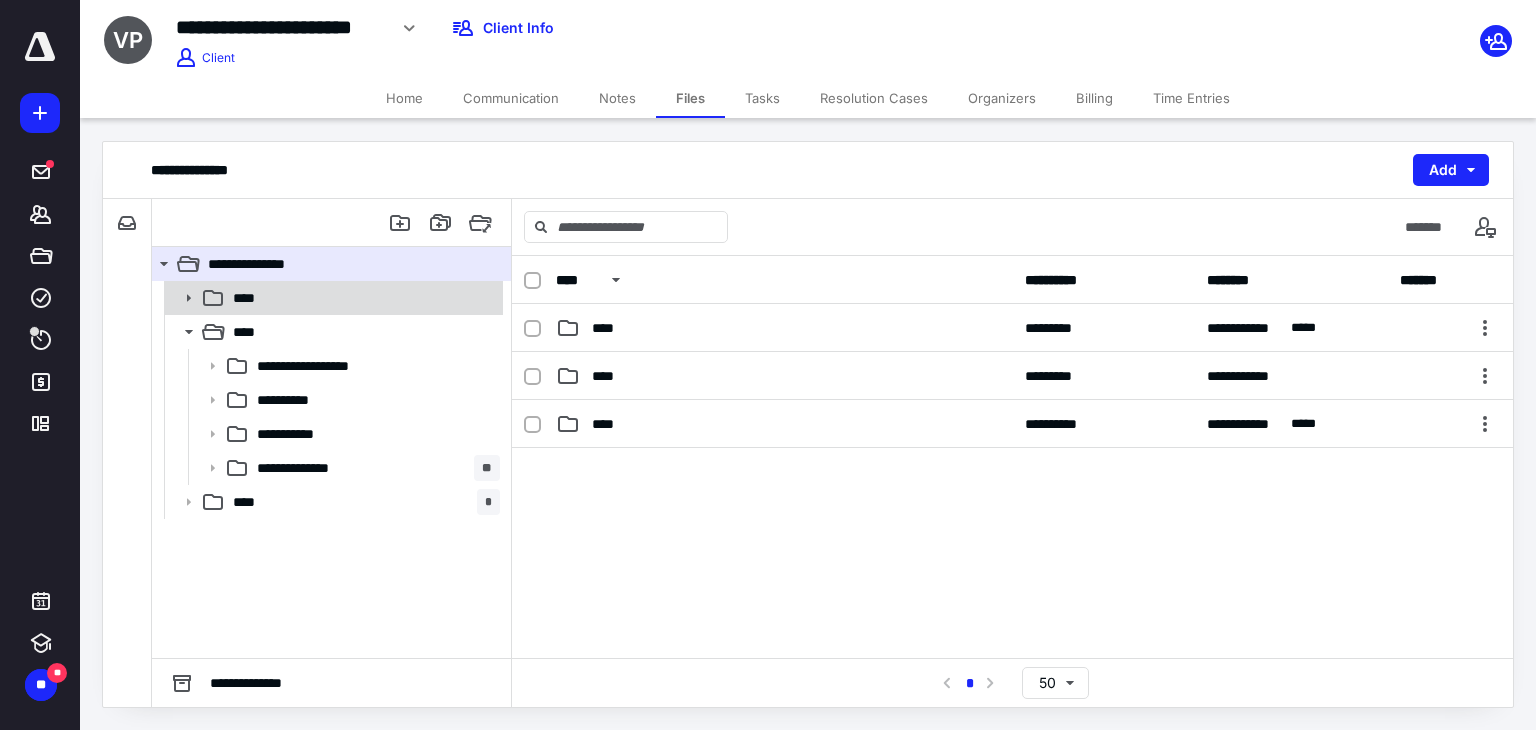 click 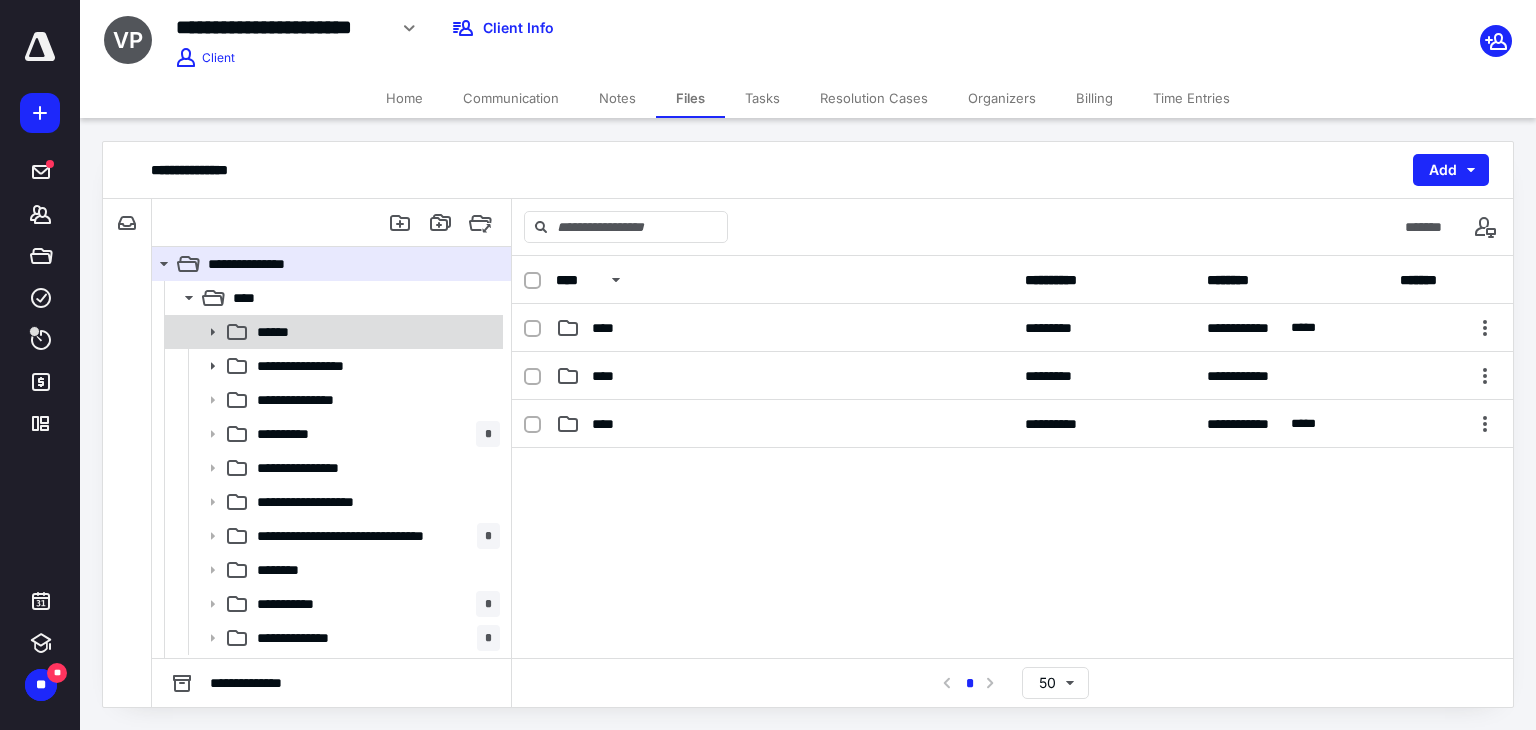 click 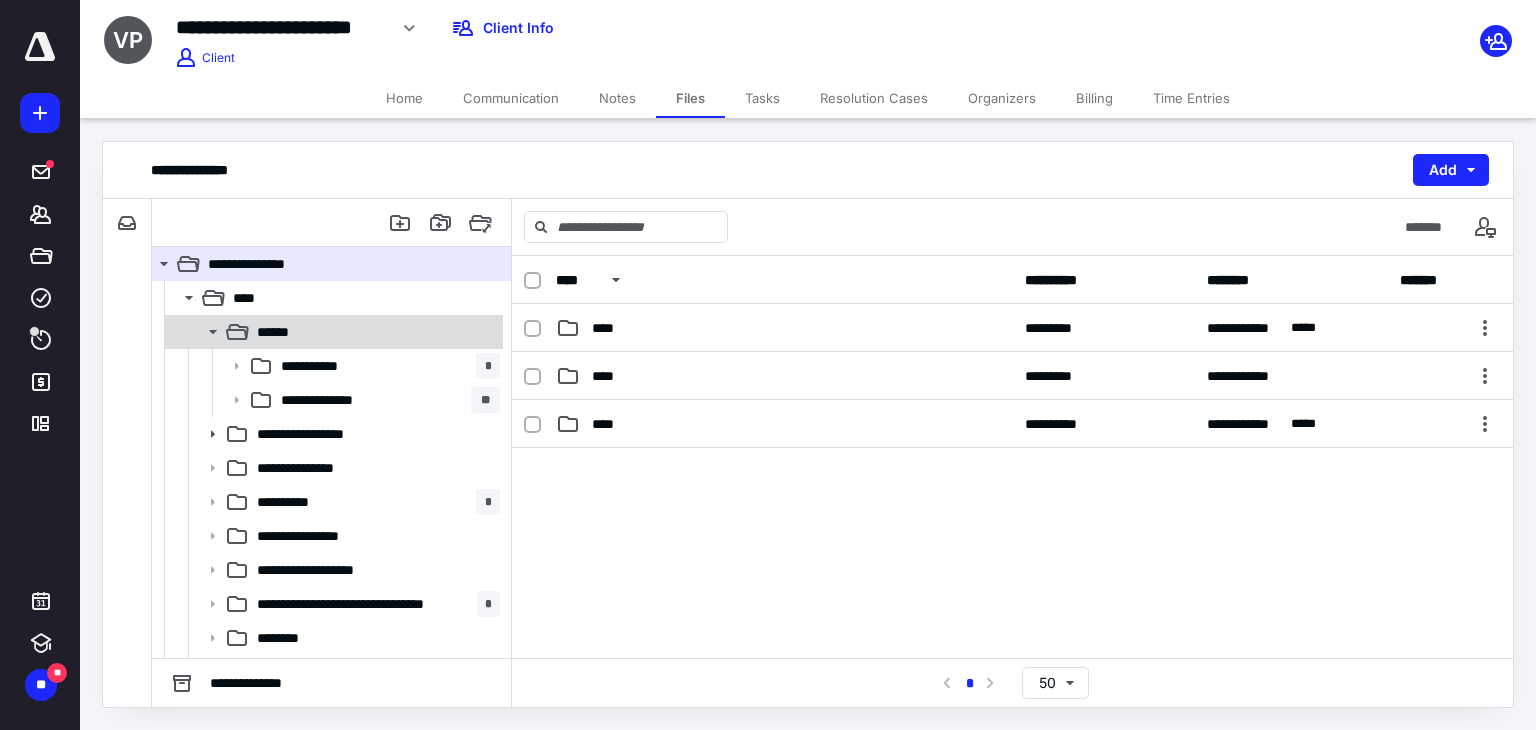 click 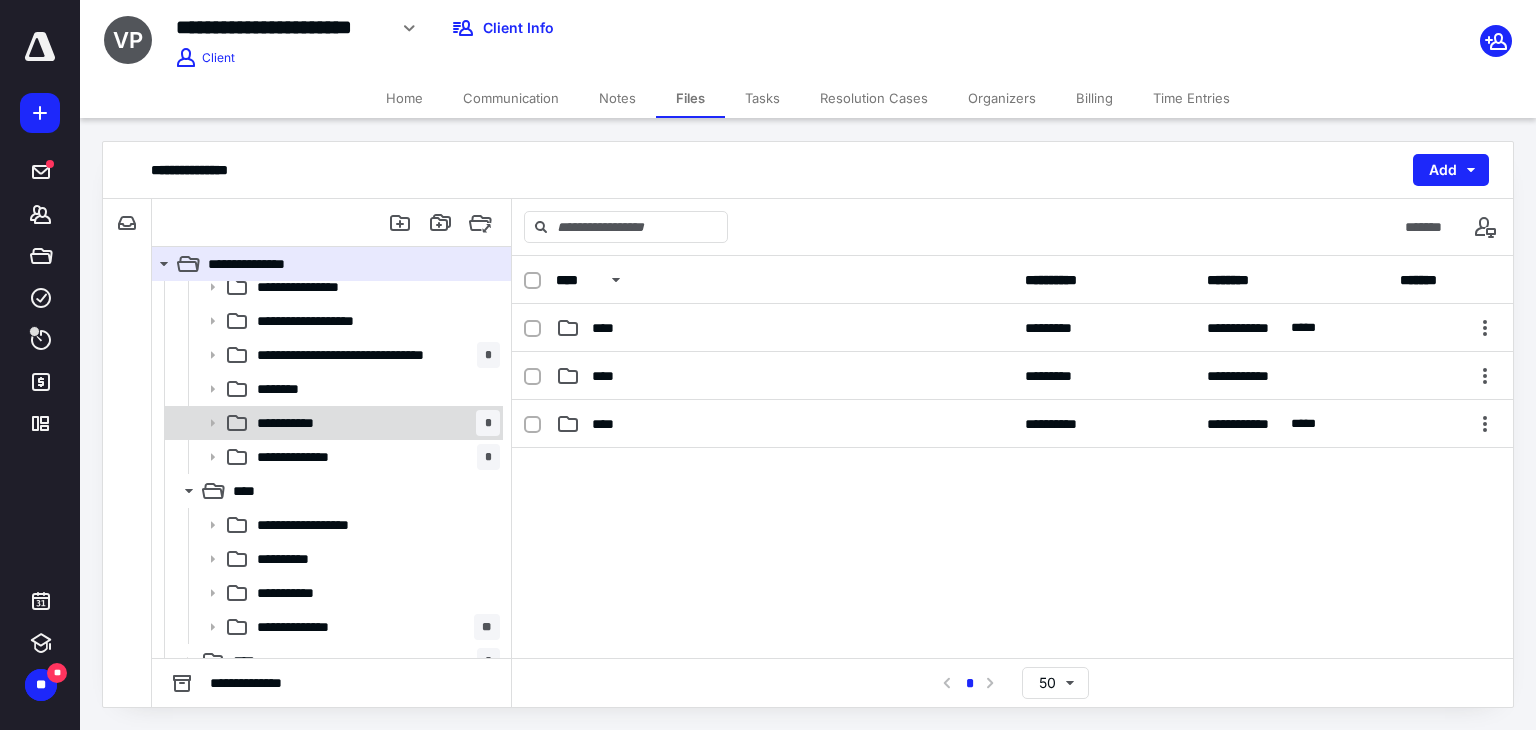 scroll, scrollTop: 200, scrollLeft: 0, axis: vertical 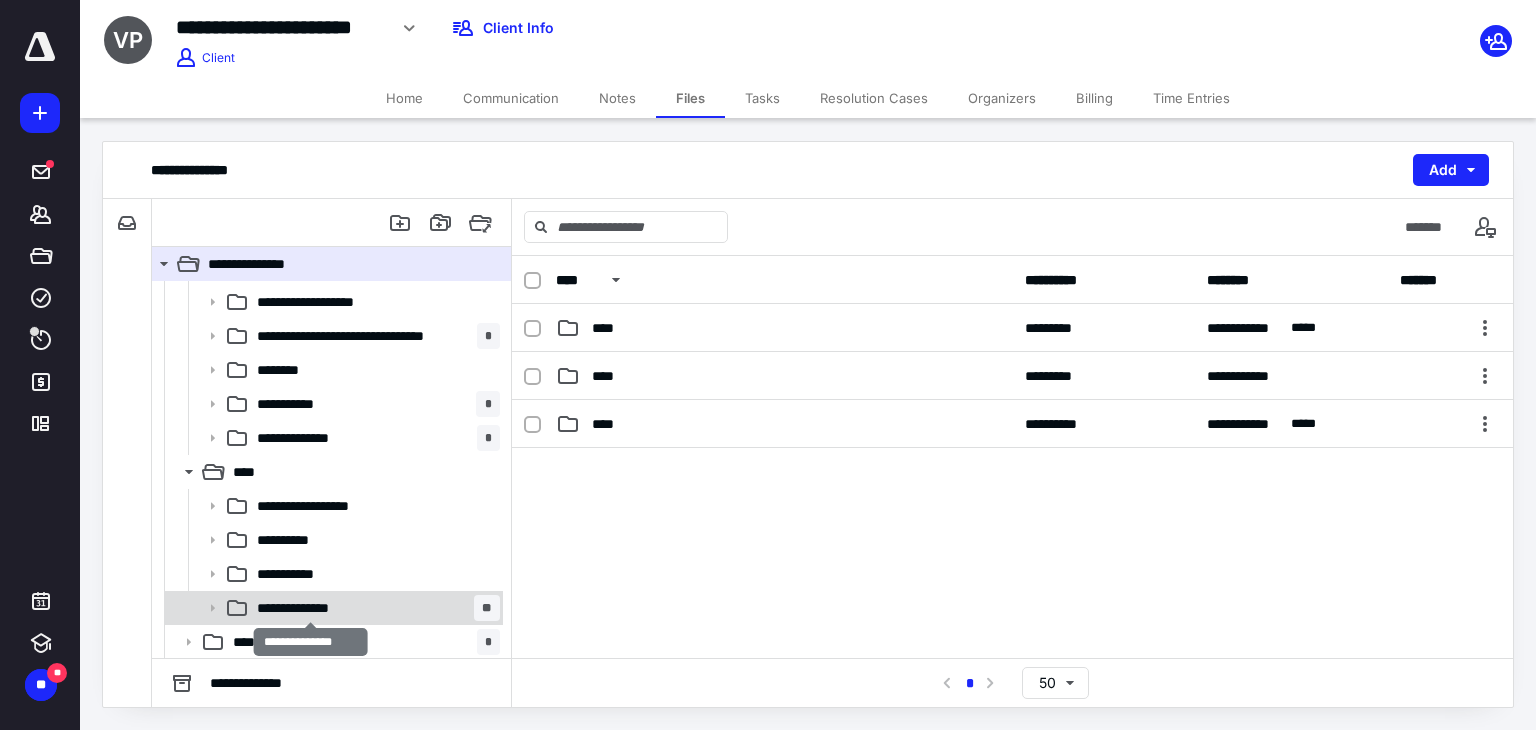 click on "**********" at bounding box center (311, 608) 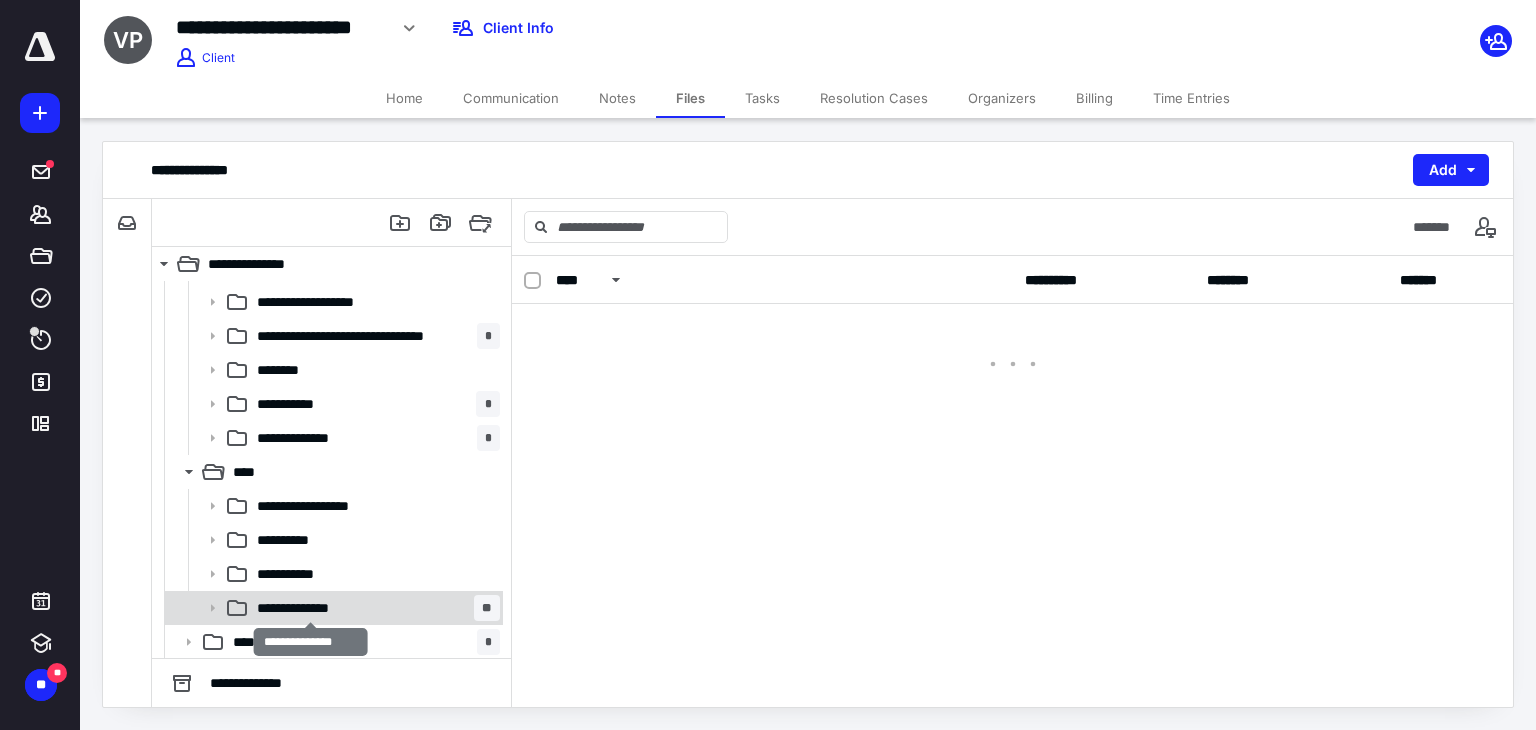 click on "**********" at bounding box center (311, 608) 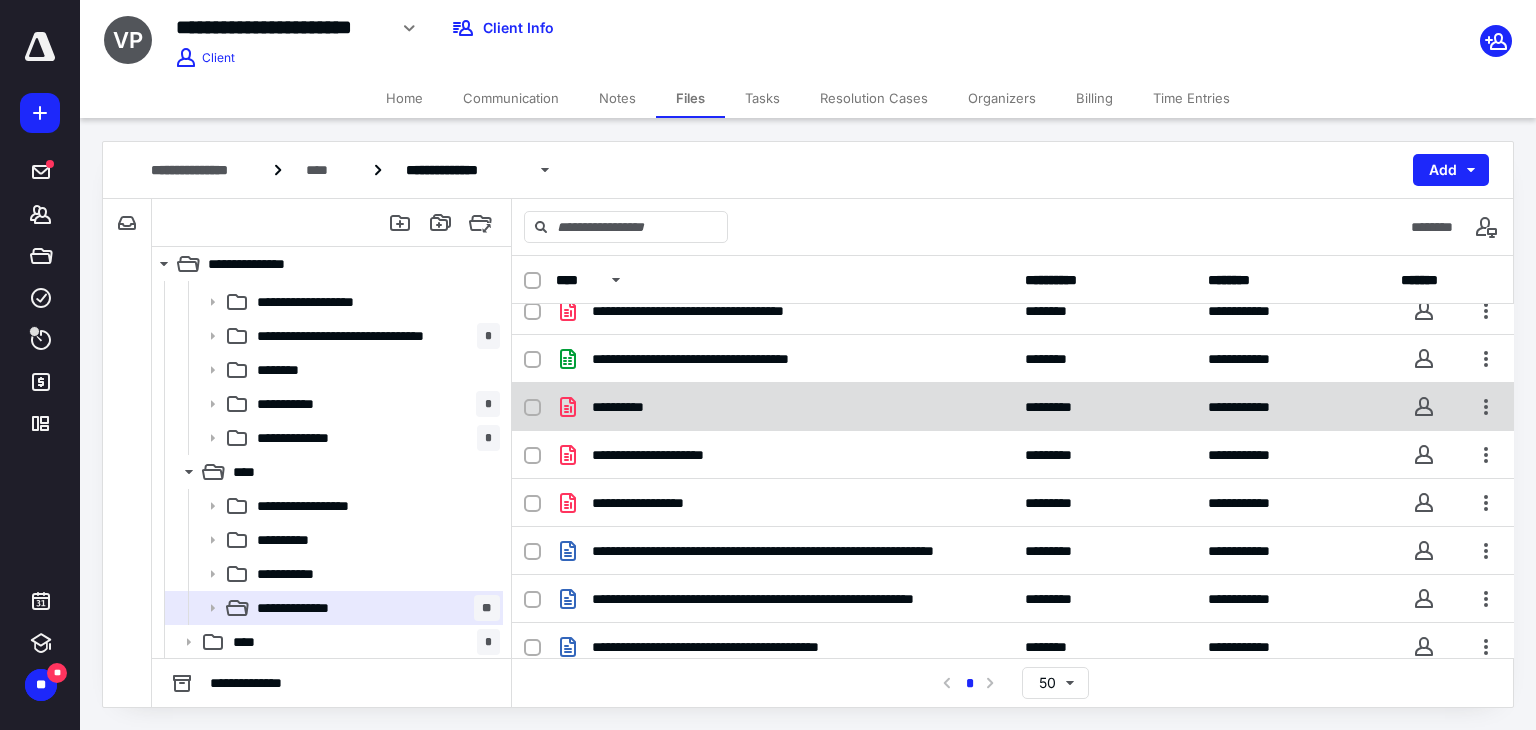 scroll, scrollTop: 171, scrollLeft: 0, axis: vertical 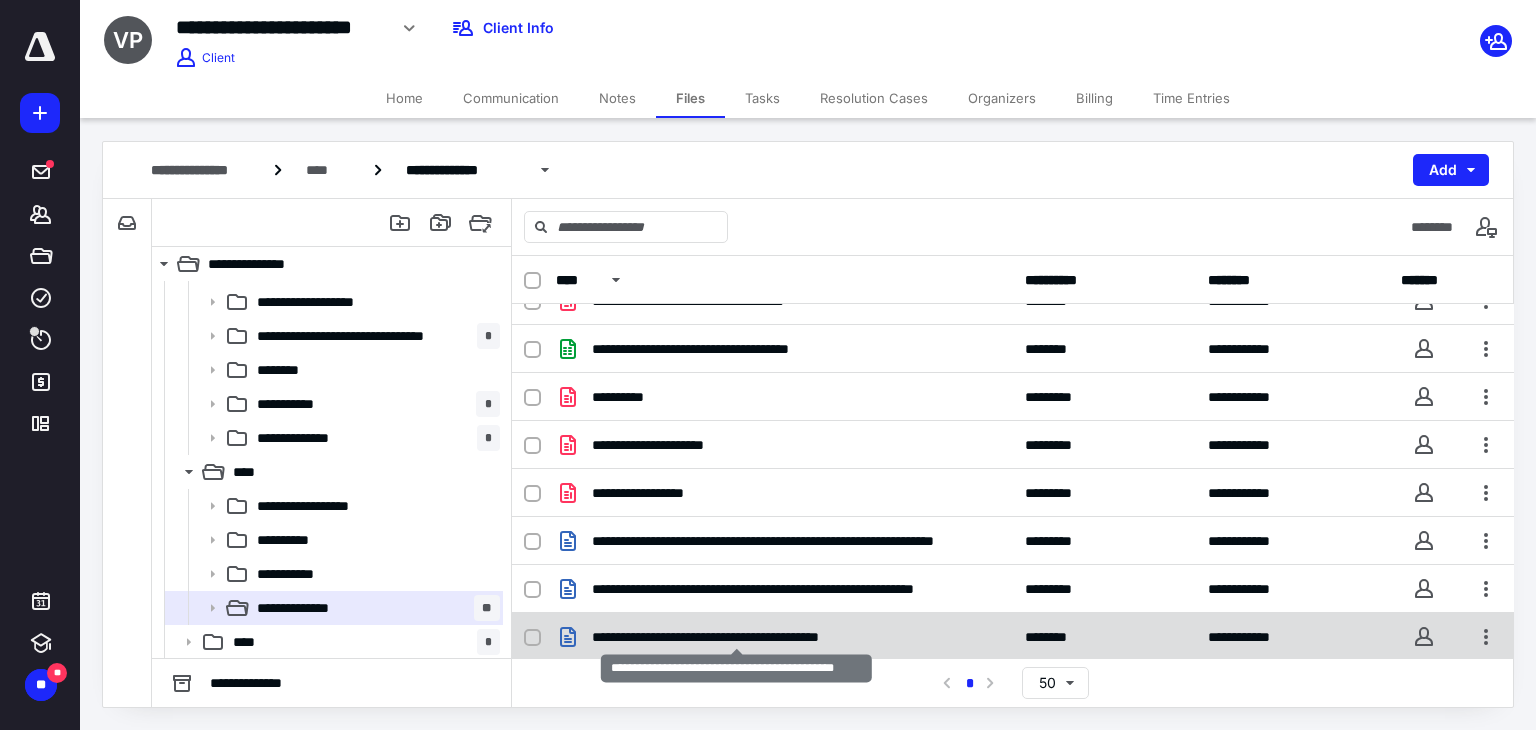 click on "**********" at bounding box center [736, 637] 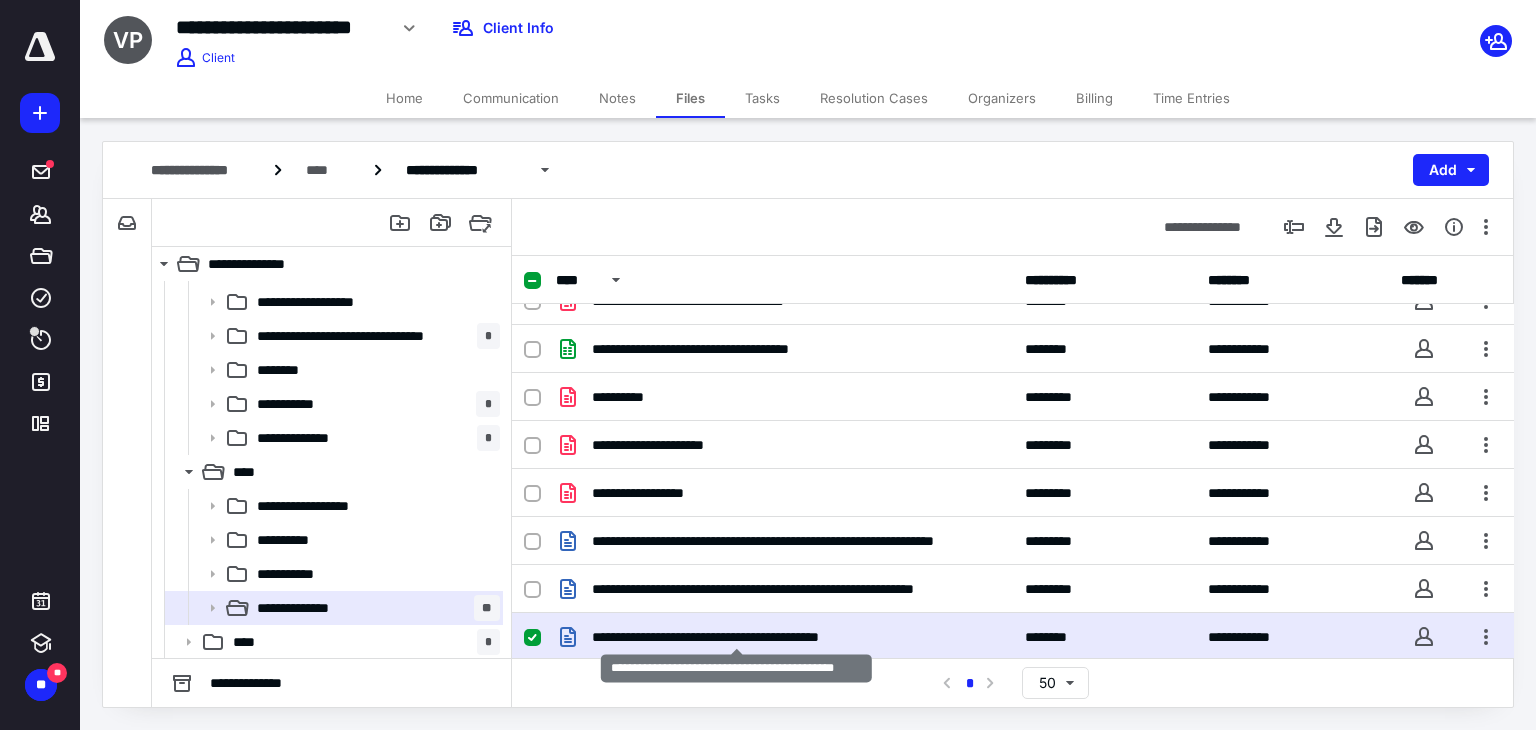 click on "**********" at bounding box center [736, 637] 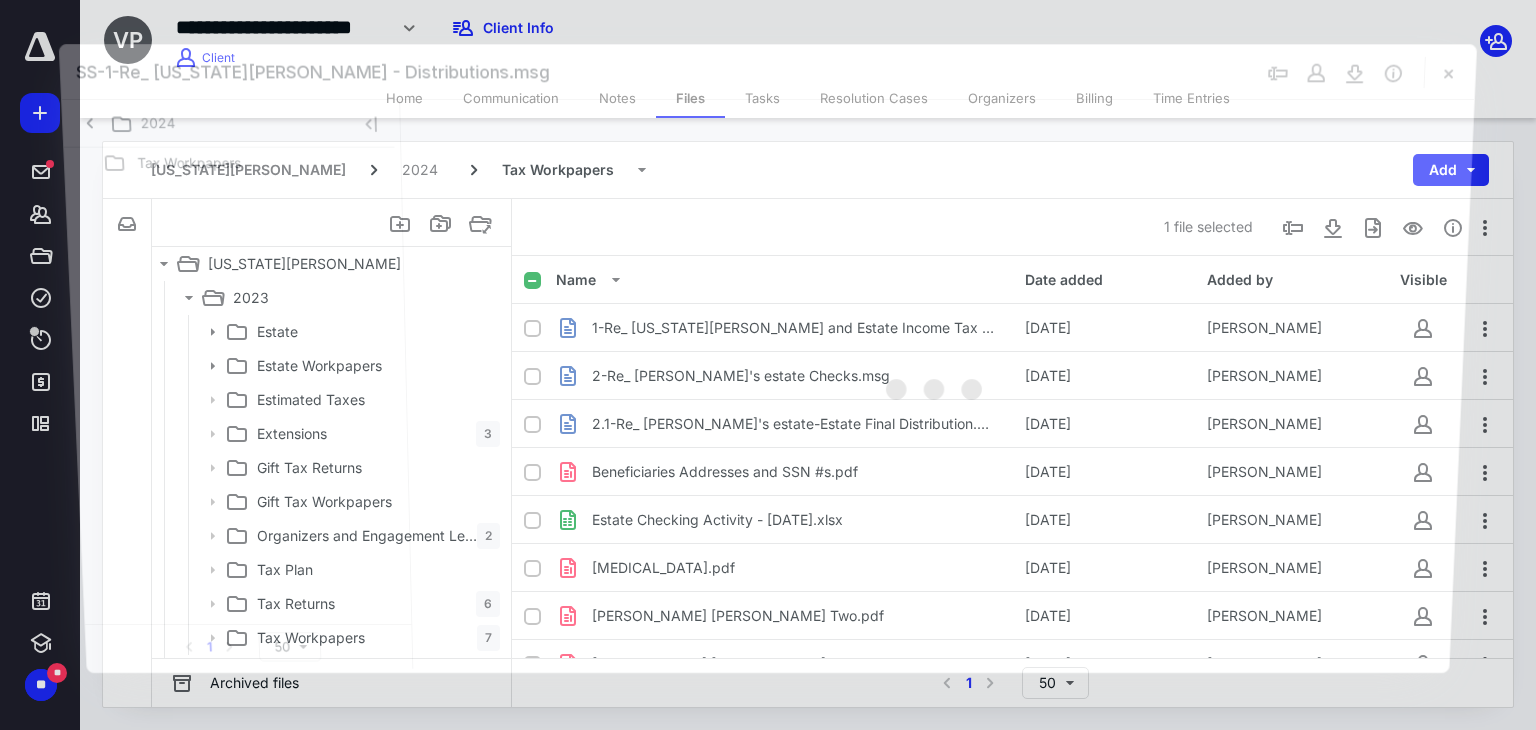 scroll, scrollTop: 200, scrollLeft: 0, axis: vertical 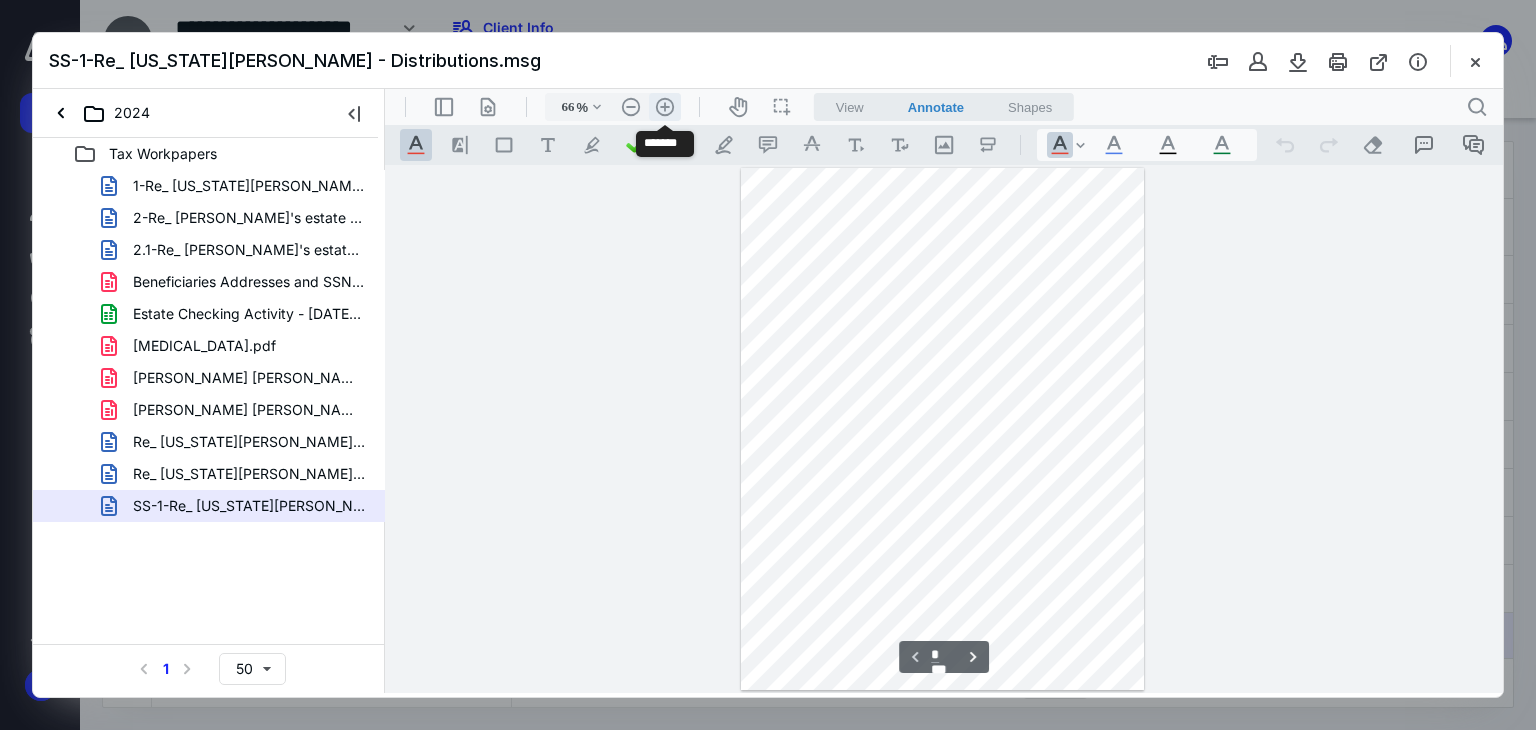 click on ".cls-1{fill:#abb0c4;} icon - header - zoom - in - line" at bounding box center (665, 107) 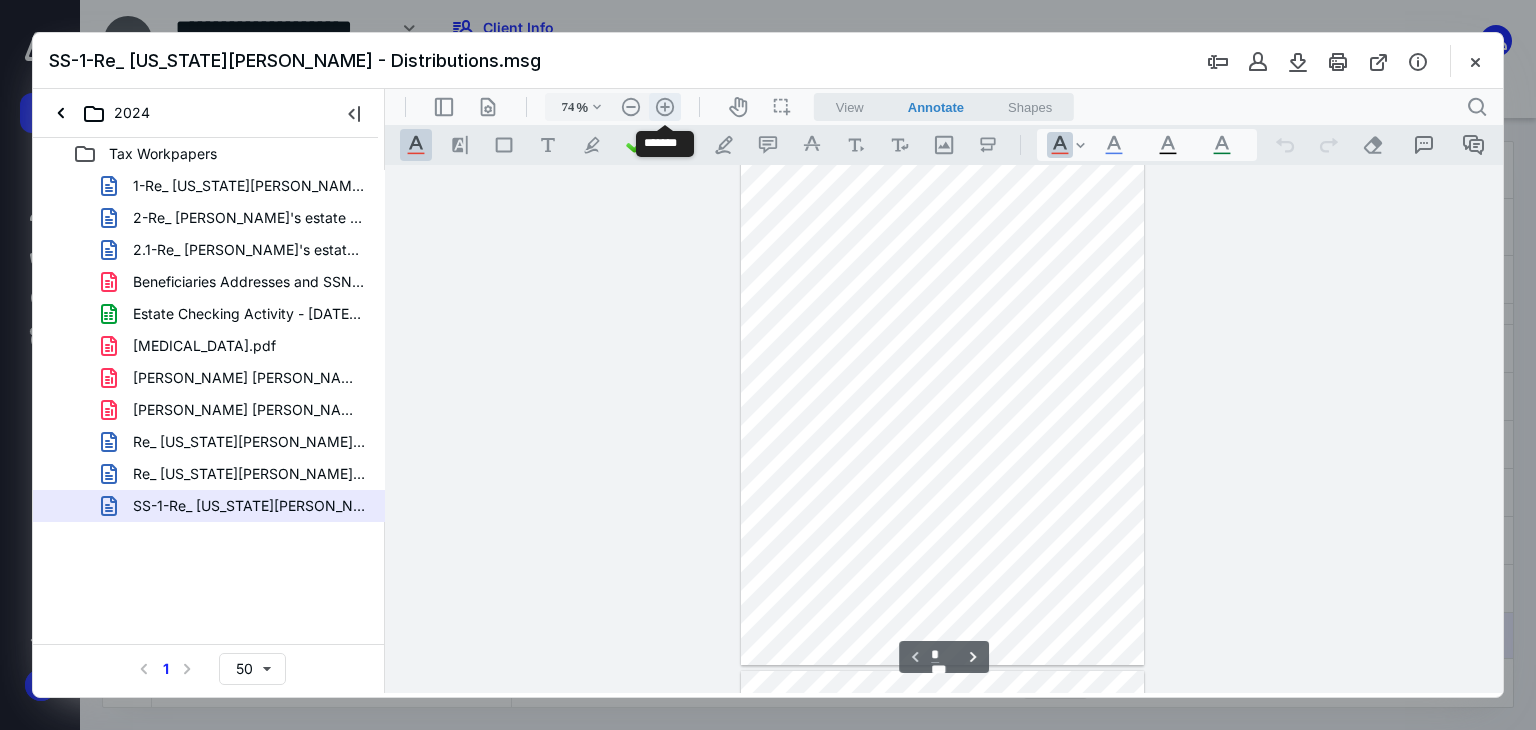 click on ".cls-1{fill:#abb0c4;} icon - header - zoom - in - line" at bounding box center (665, 107) 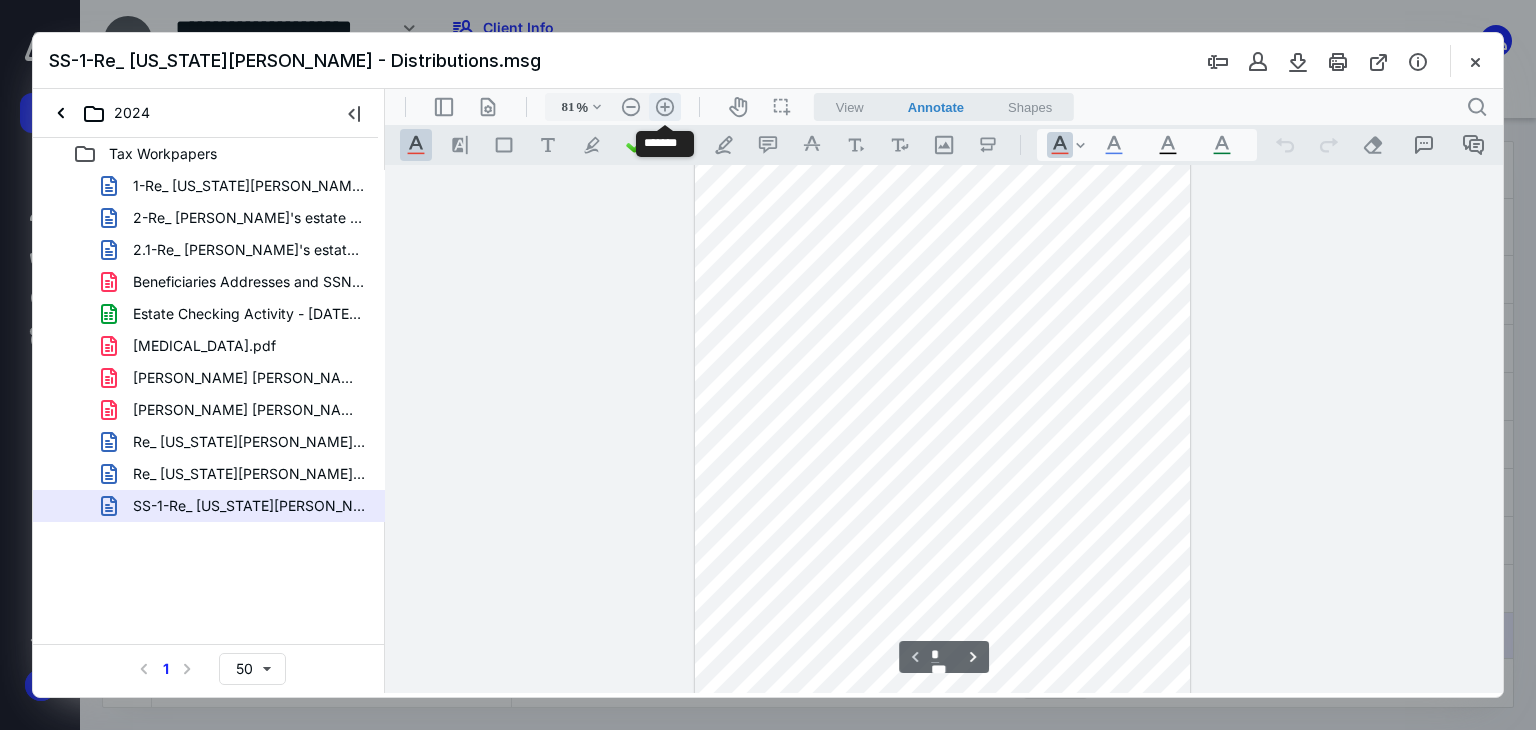 click on ".cls-1{fill:#abb0c4;} icon - header - zoom - in - line" at bounding box center [665, 107] 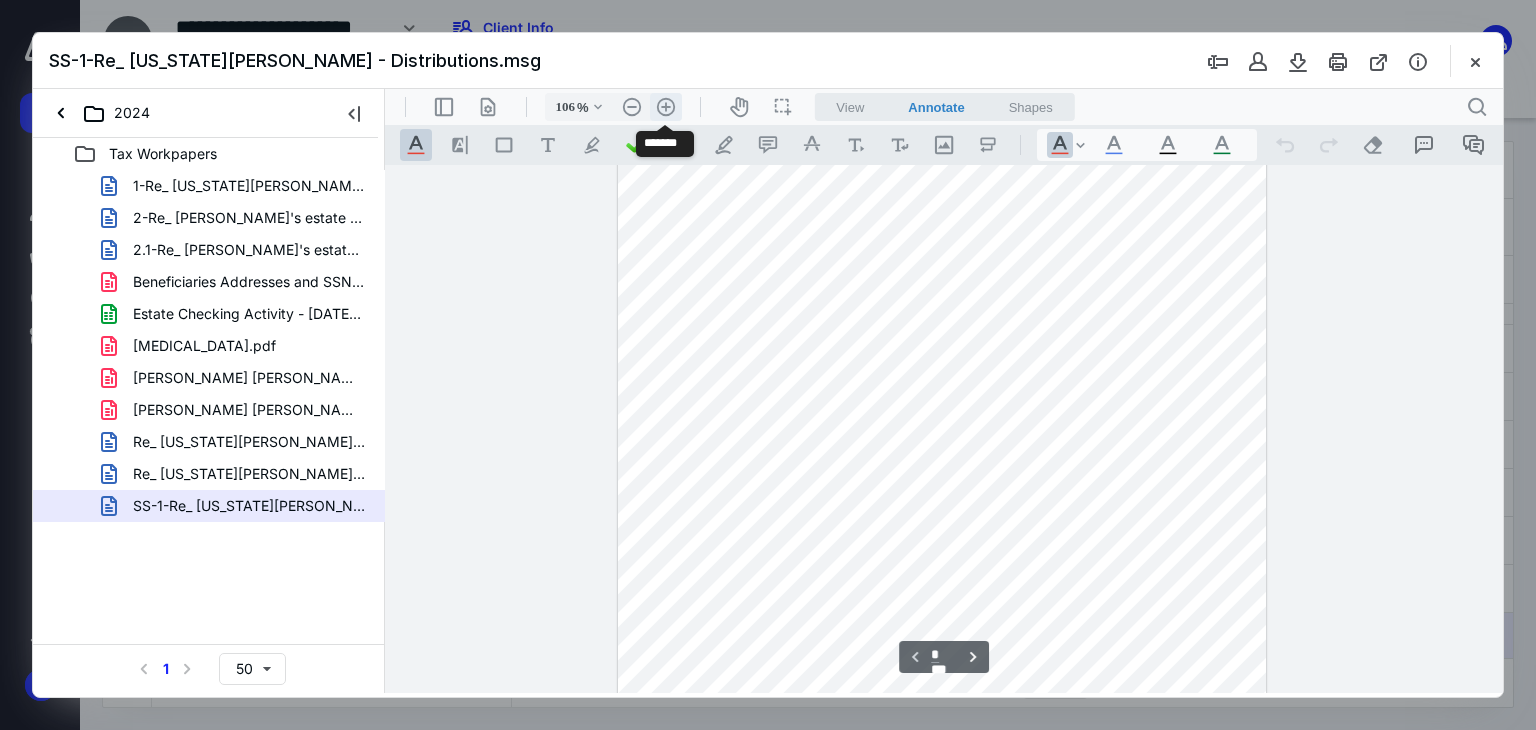 click on ".cls-1{fill:#abb0c4;} icon - header - zoom - in - line" at bounding box center (666, 107) 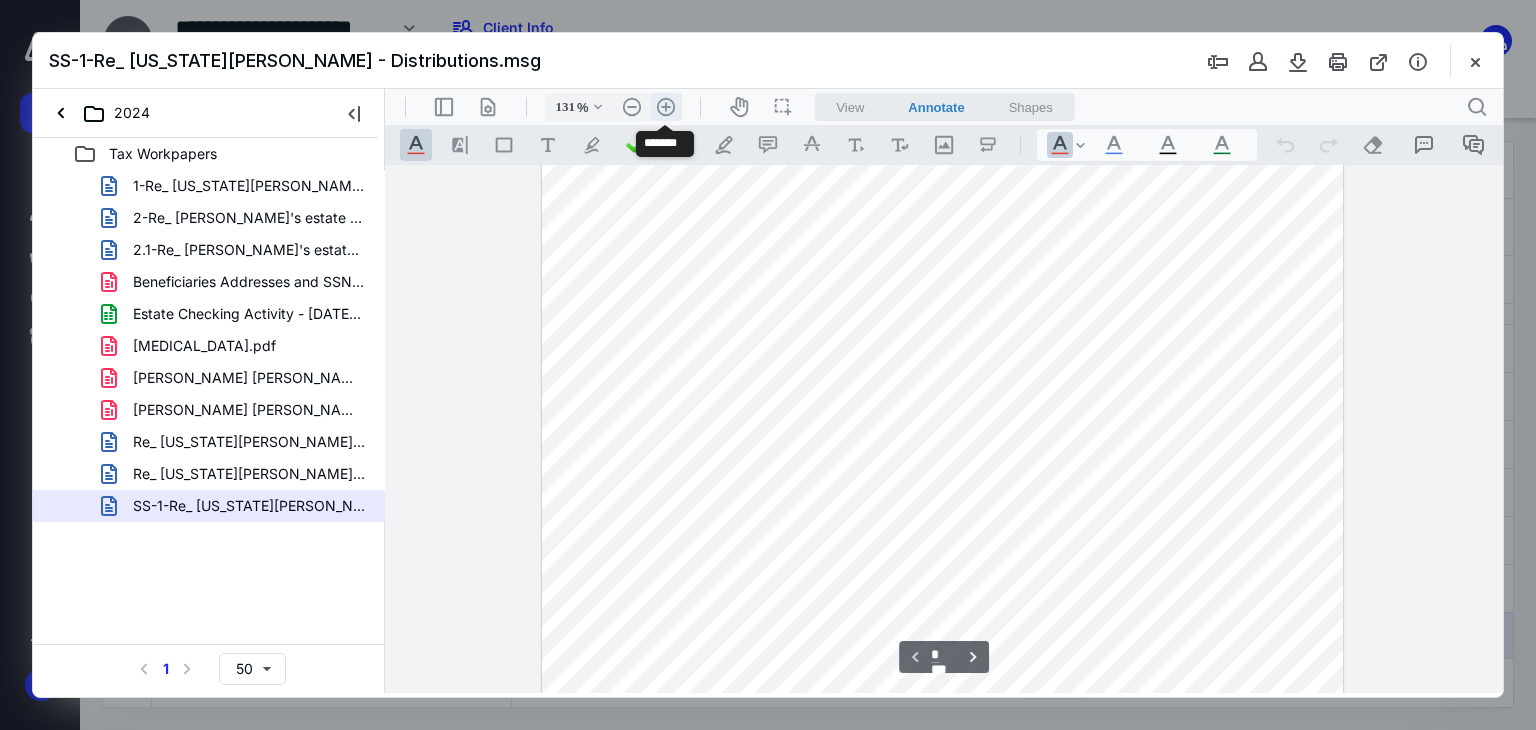 click on ".cls-1{fill:#abb0c4;} icon - header - zoom - in - line" at bounding box center (666, 107) 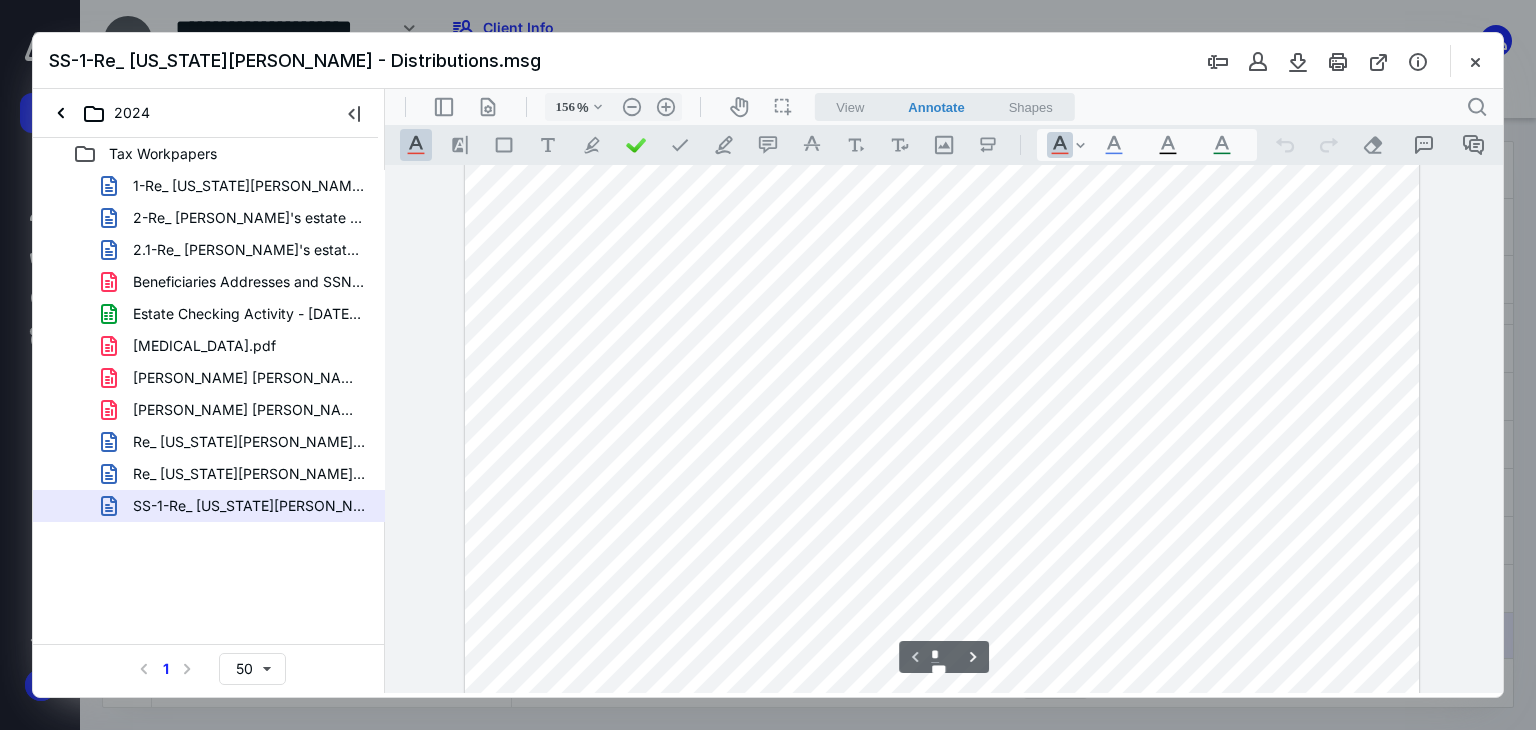 scroll, scrollTop: 8, scrollLeft: 0, axis: vertical 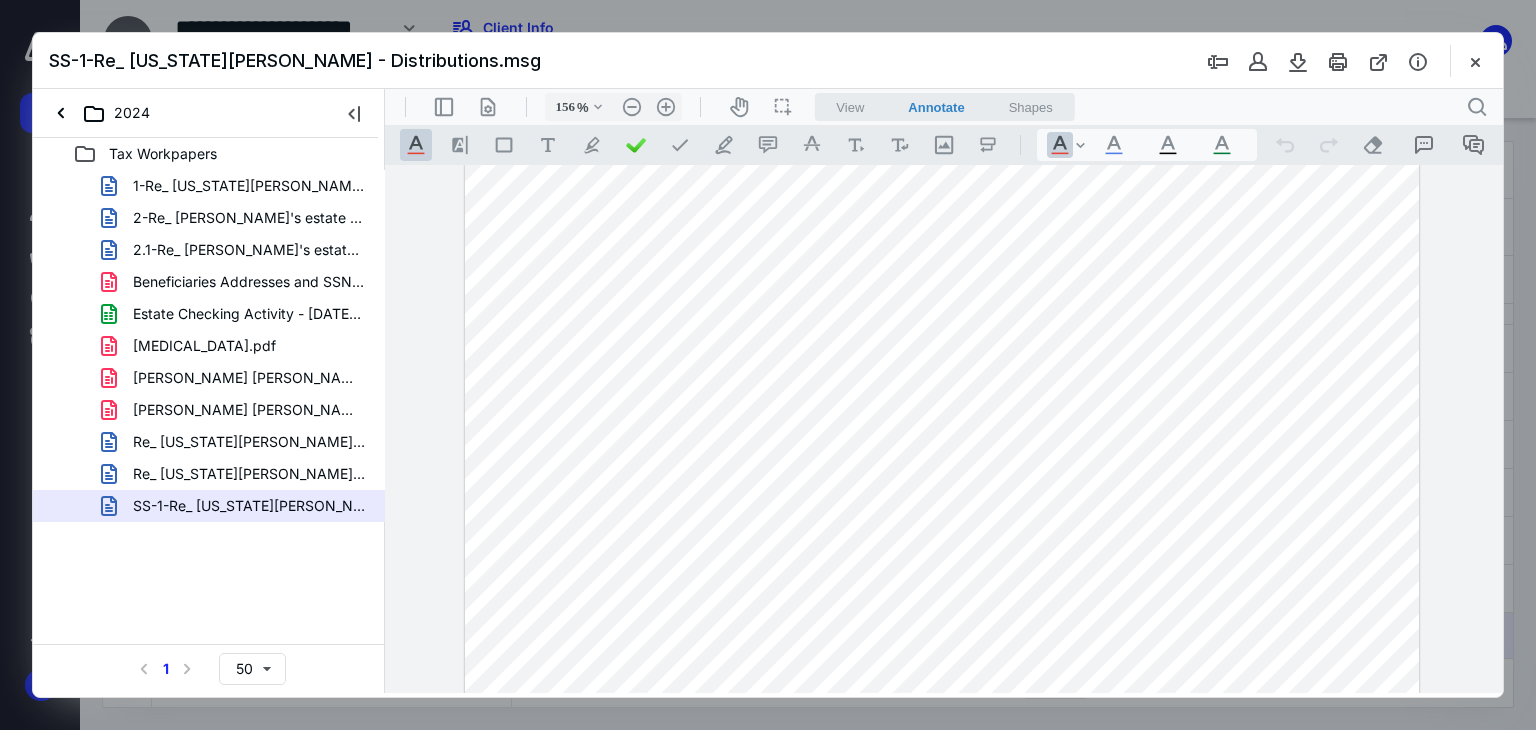 drag, startPoint x: 1472, startPoint y: 65, endPoint x: 1462, endPoint y: 69, distance: 10.770329 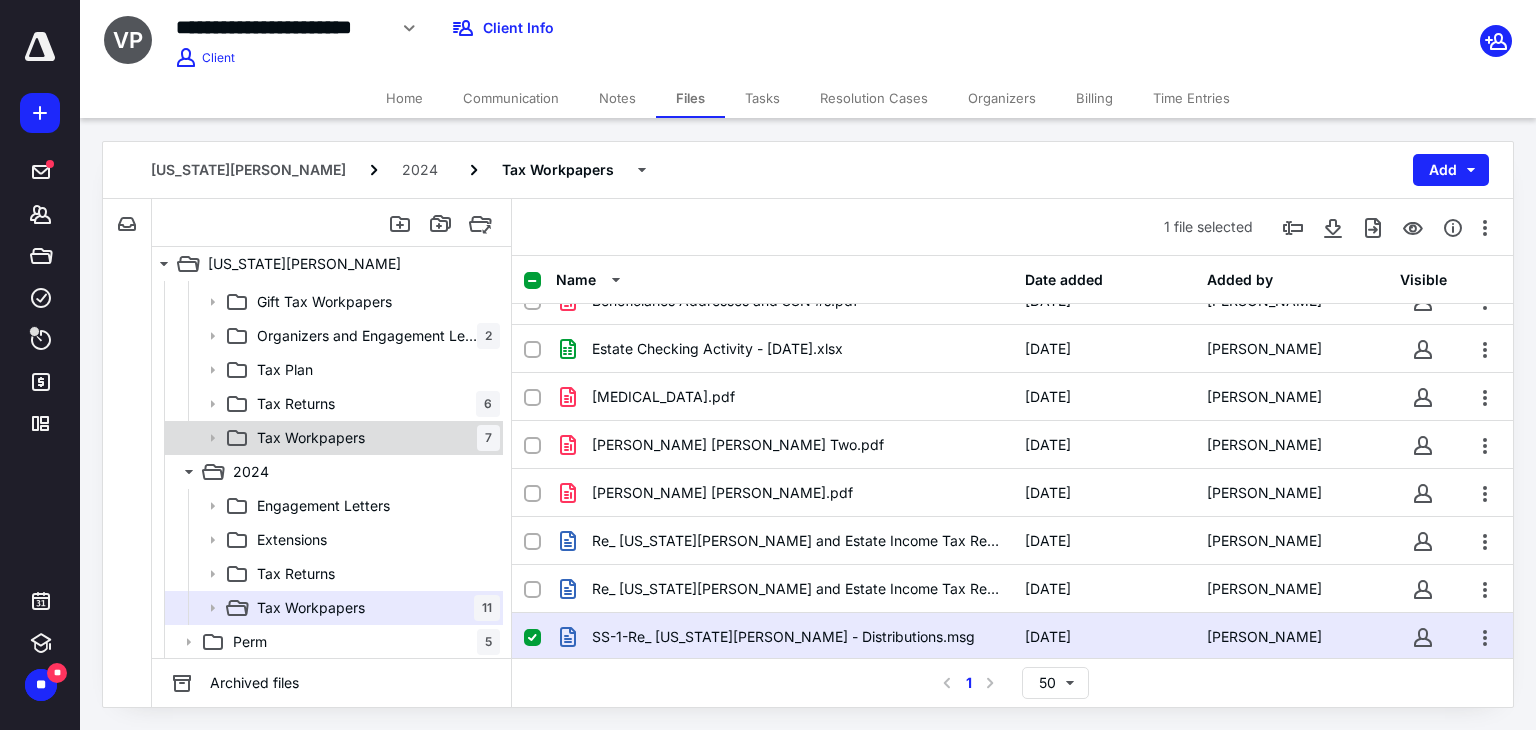 click on "Tax Workpapers 7" at bounding box center (374, 438) 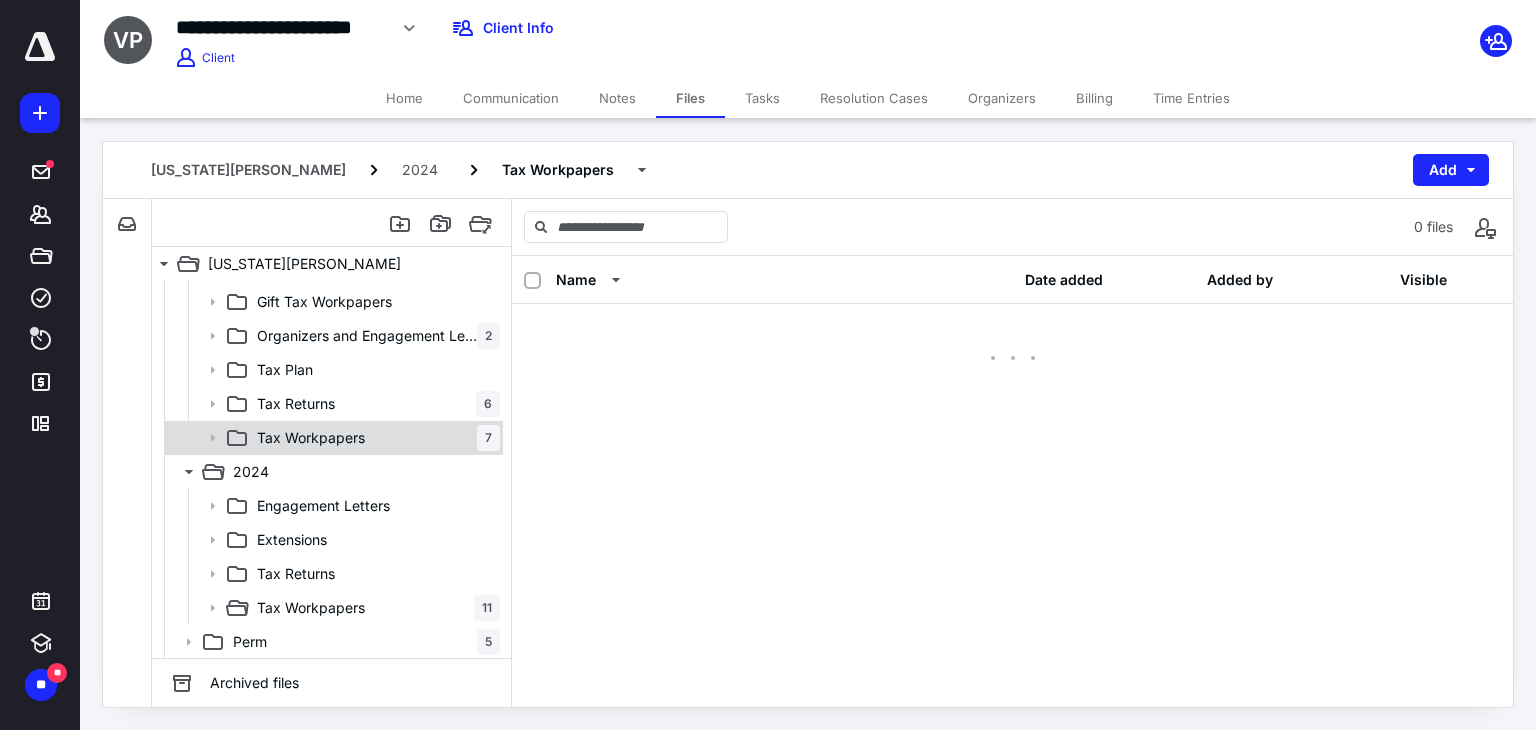 scroll, scrollTop: 0, scrollLeft: 0, axis: both 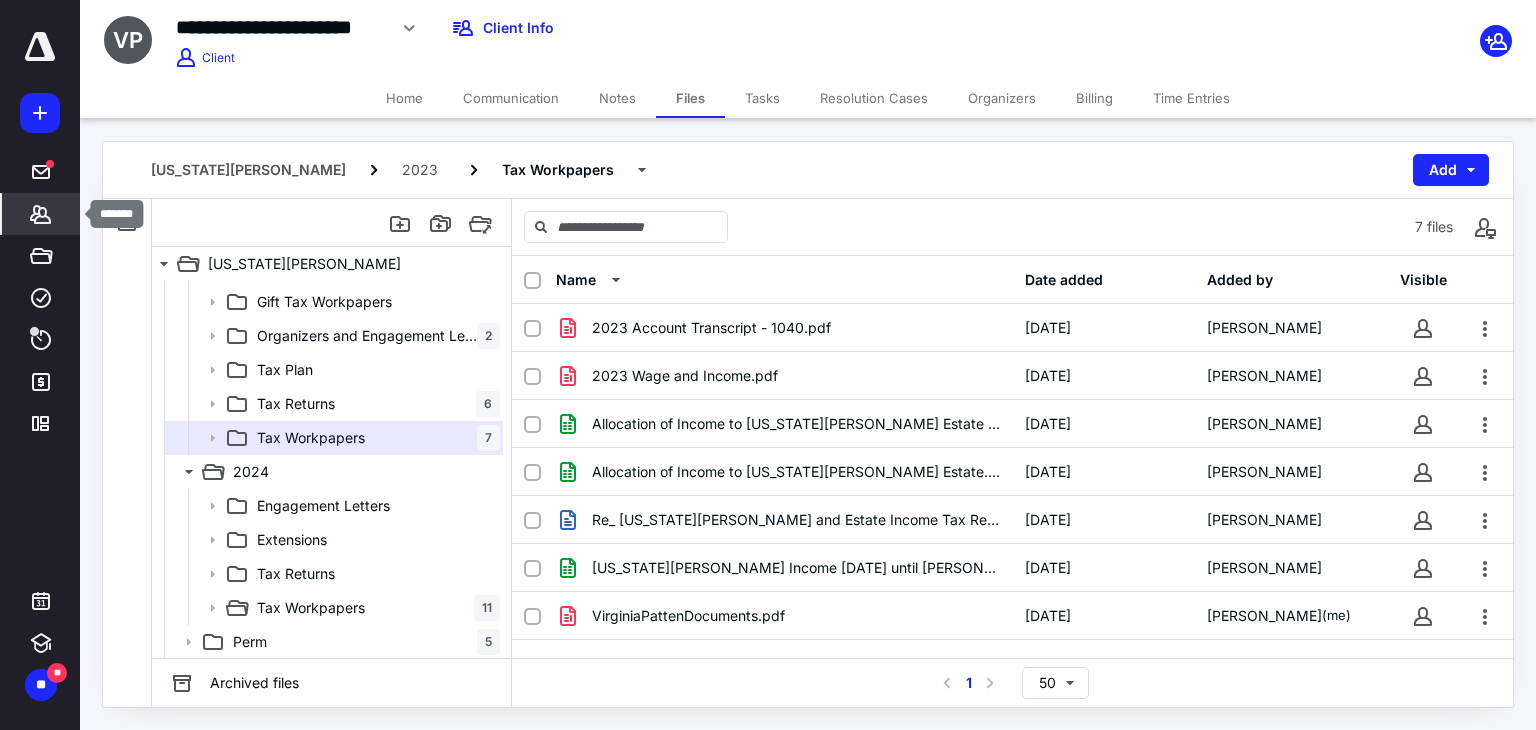 click 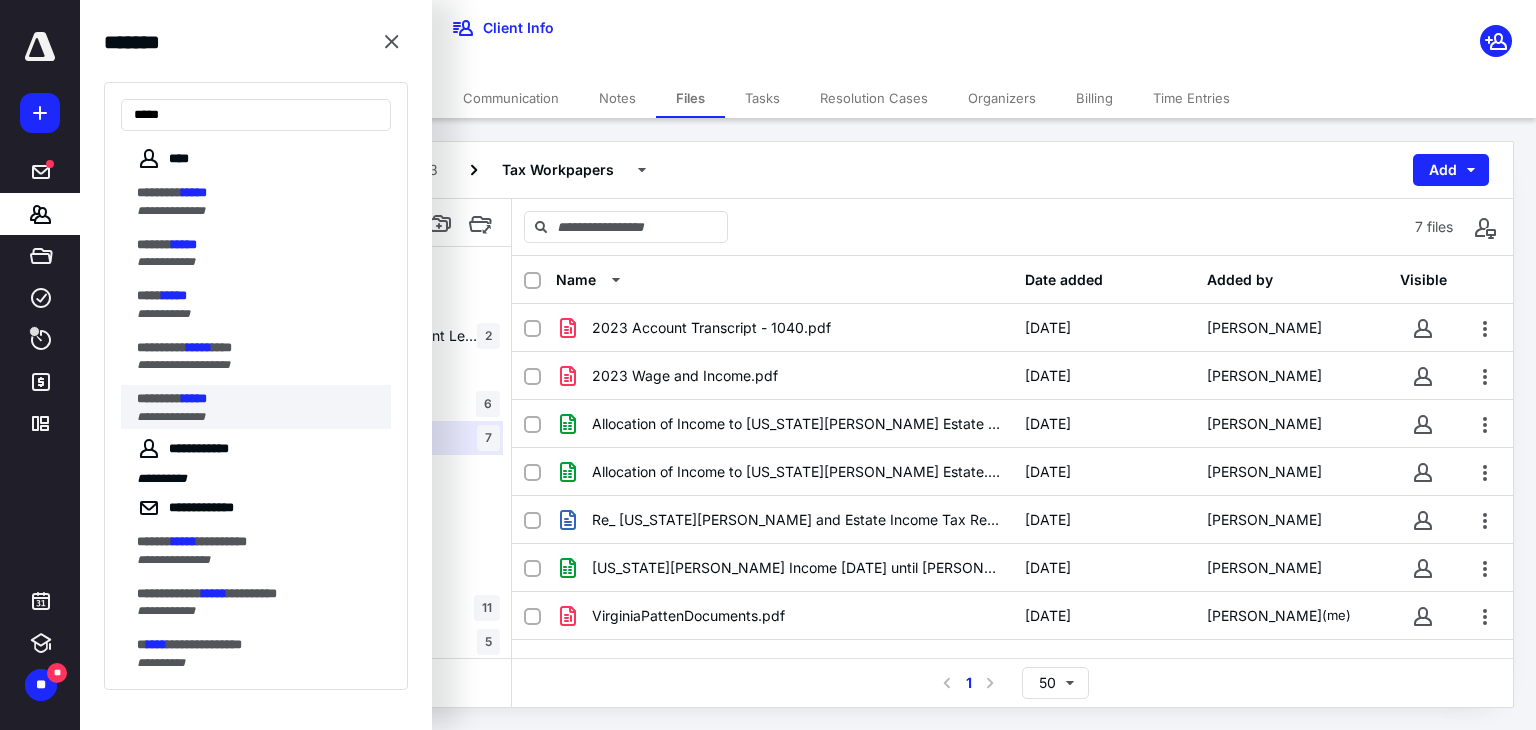 type on "*****" 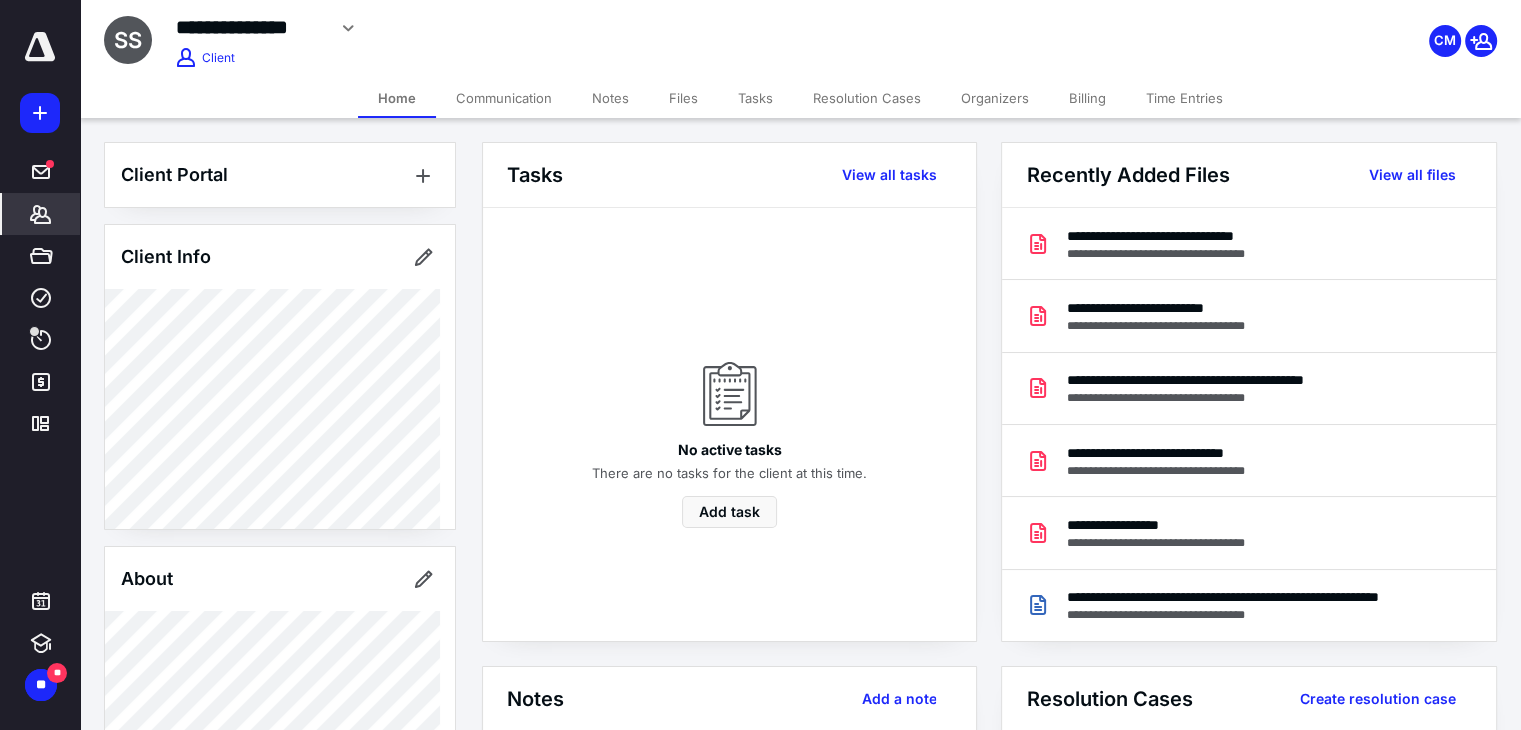 click on "Files" at bounding box center (683, 98) 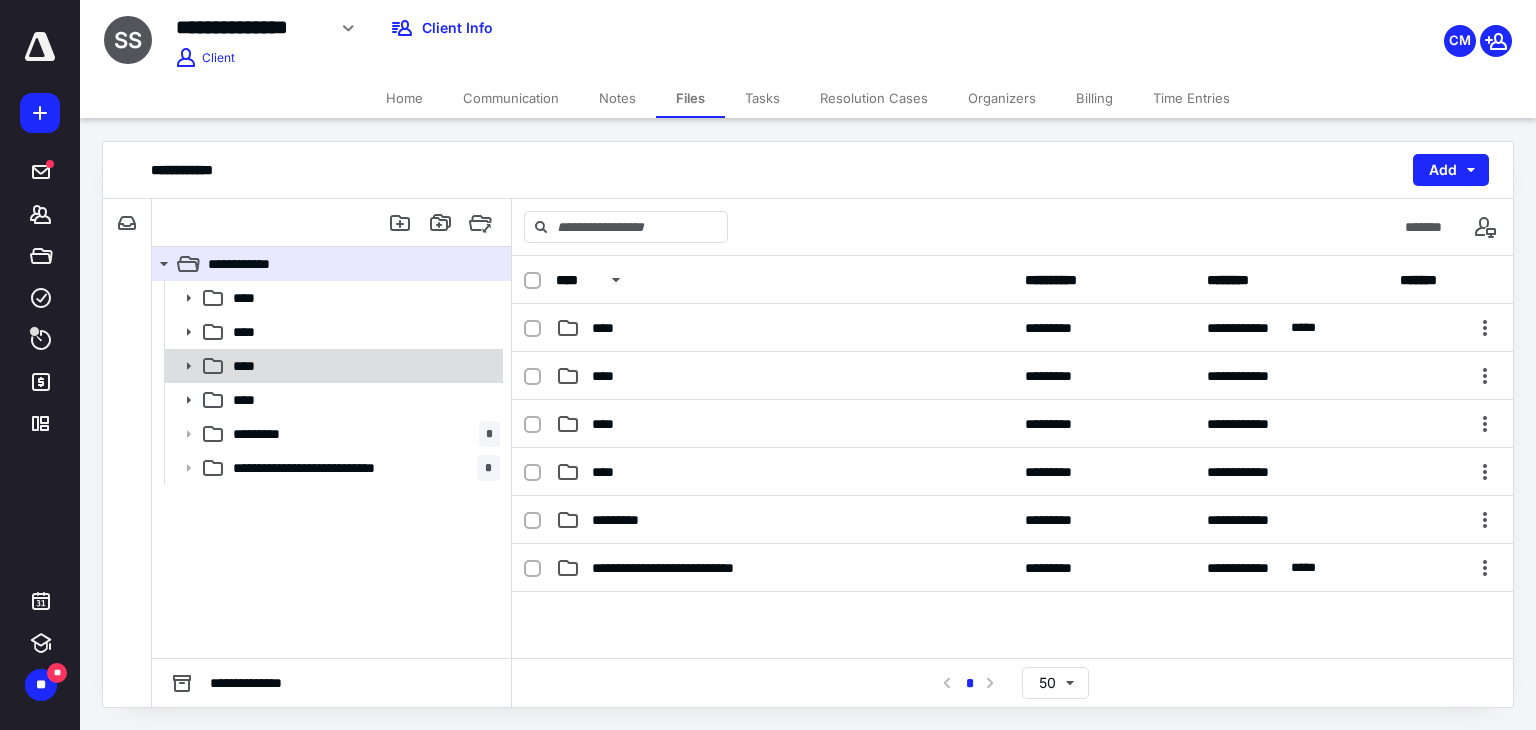 click 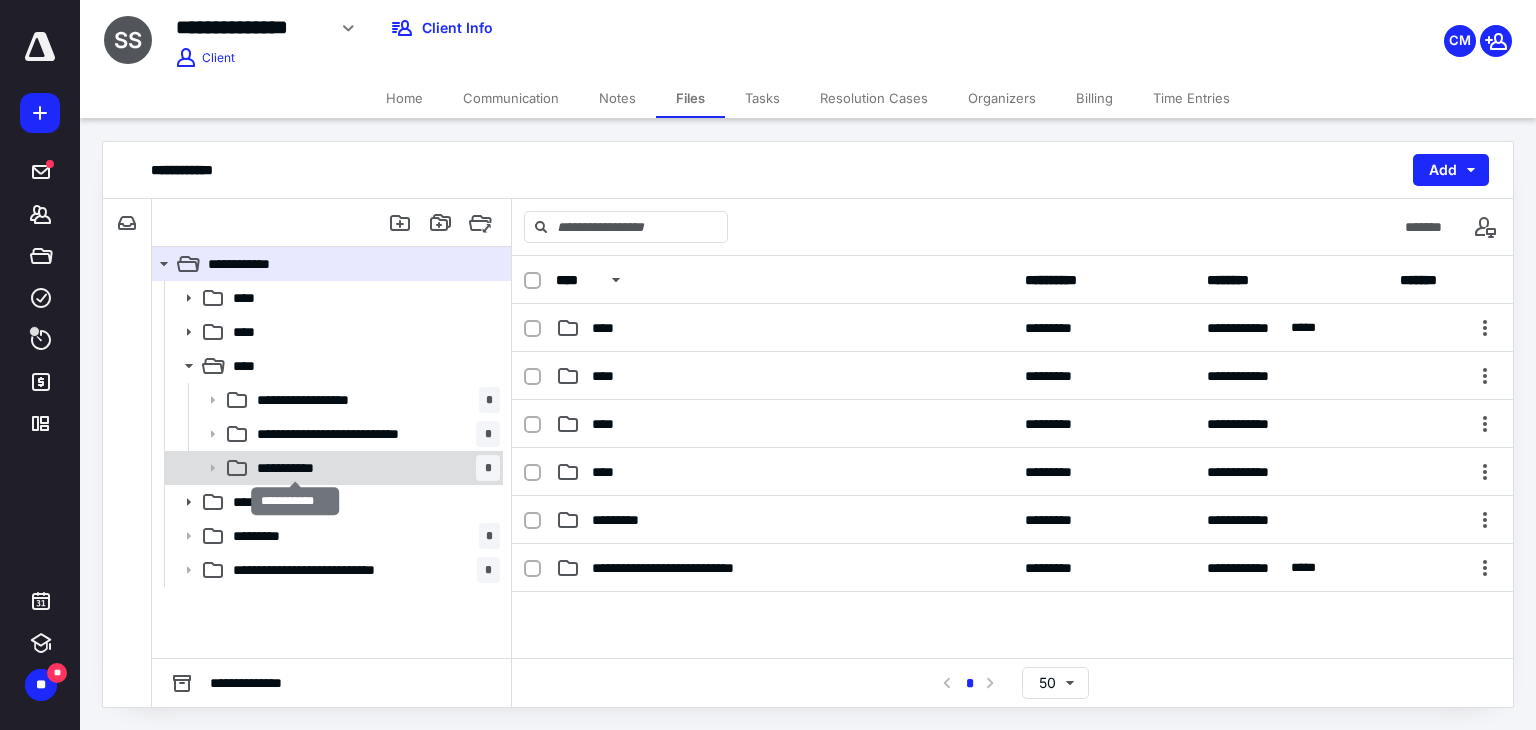 click on "**********" at bounding box center (296, 468) 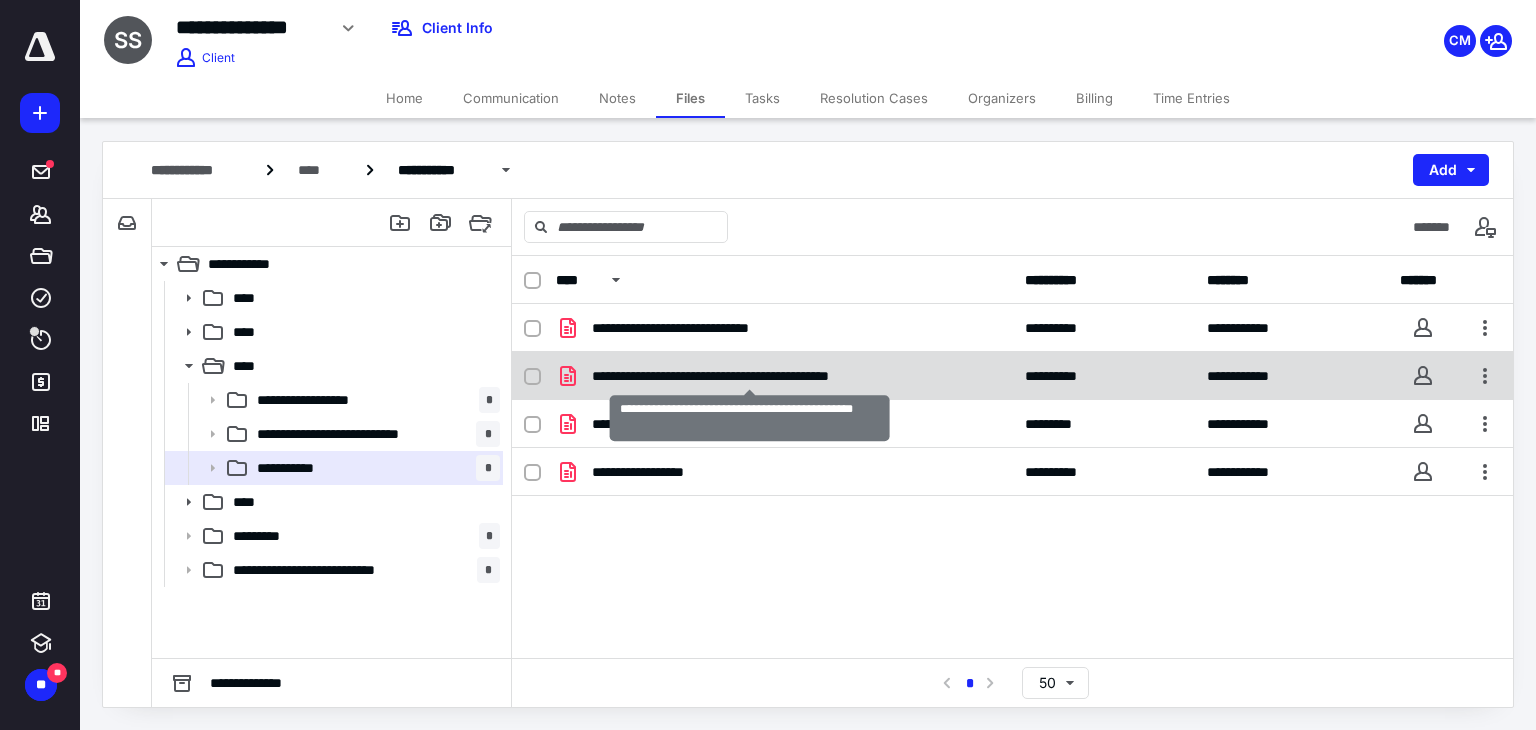 click on "**********" at bounding box center (749, 376) 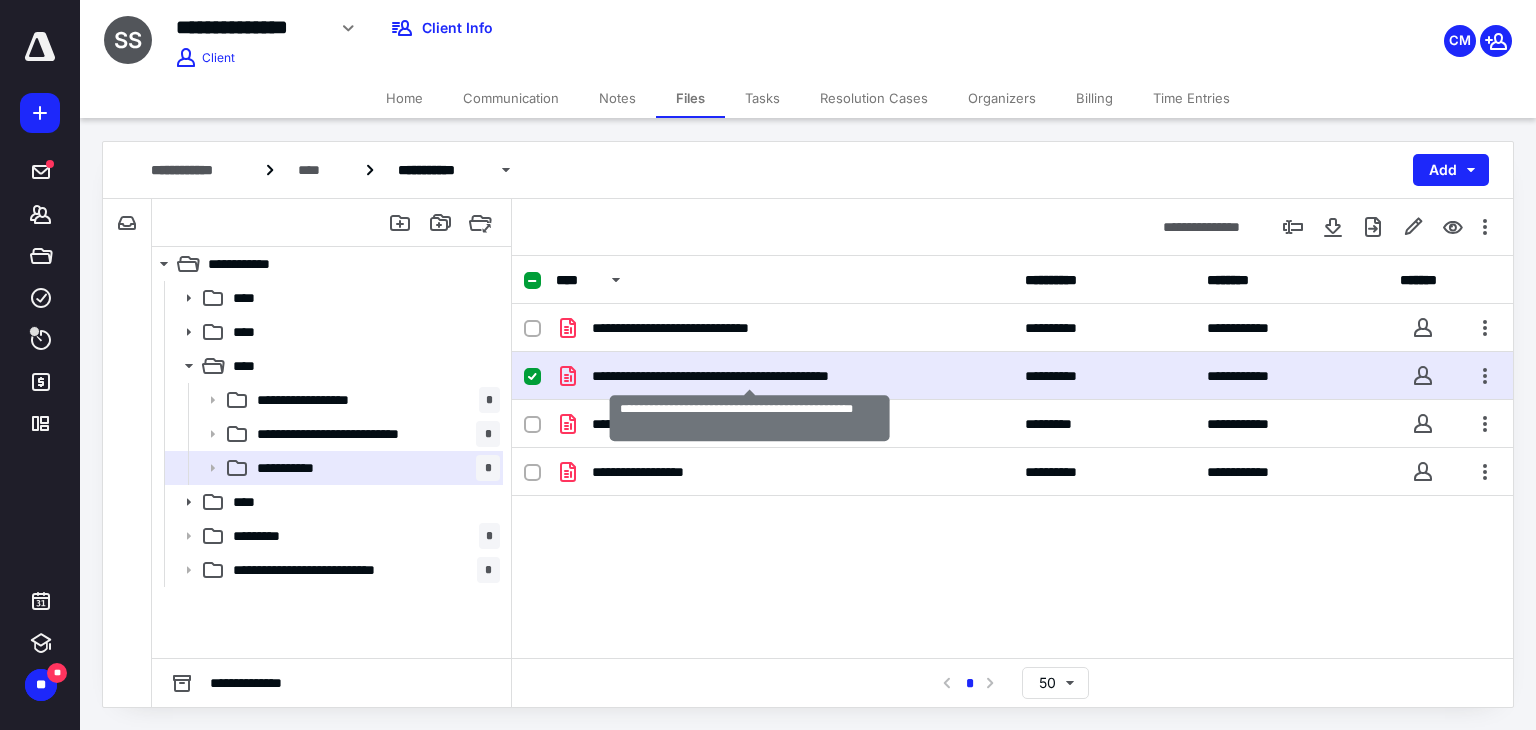 click on "**********" at bounding box center [749, 376] 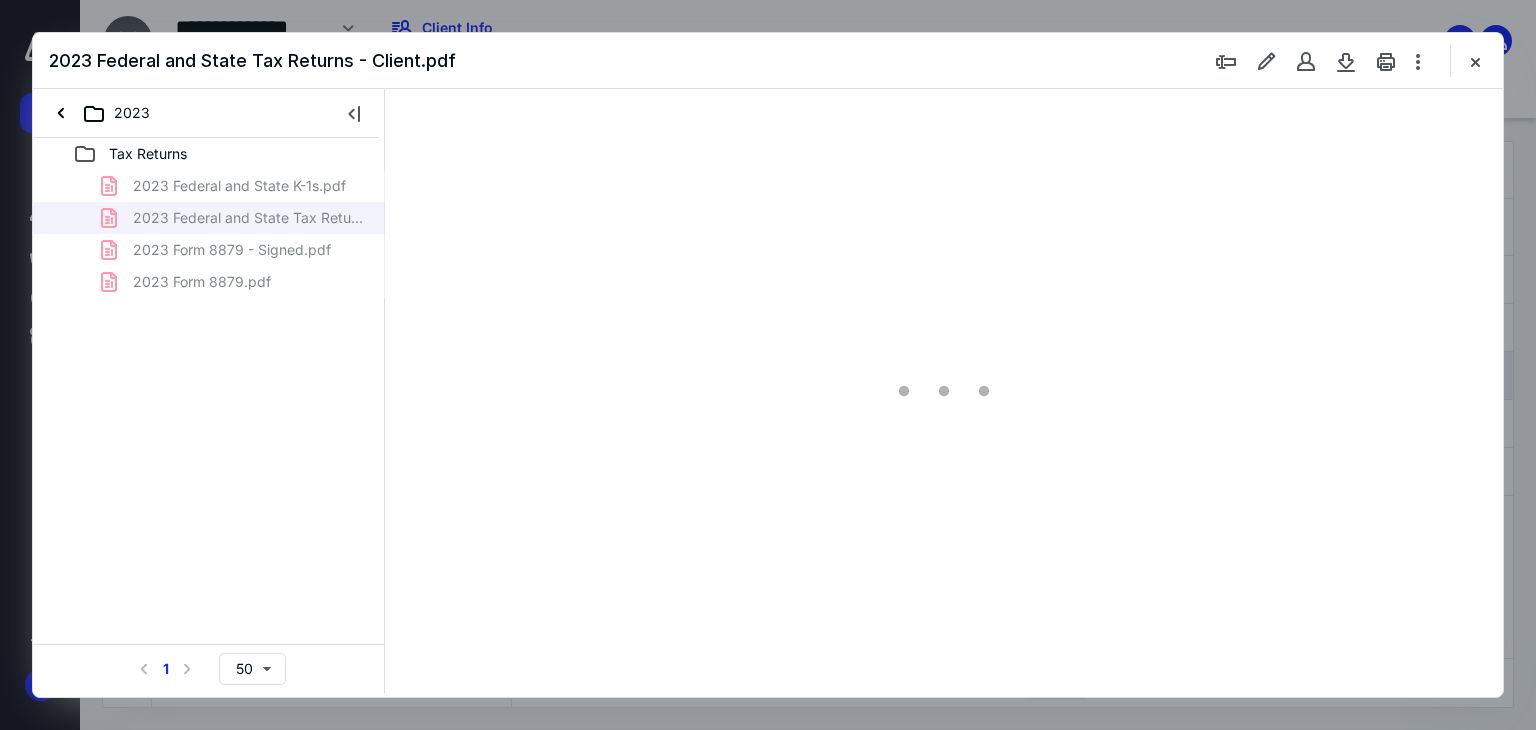 scroll, scrollTop: 0, scrollLeft: 0, axis: both 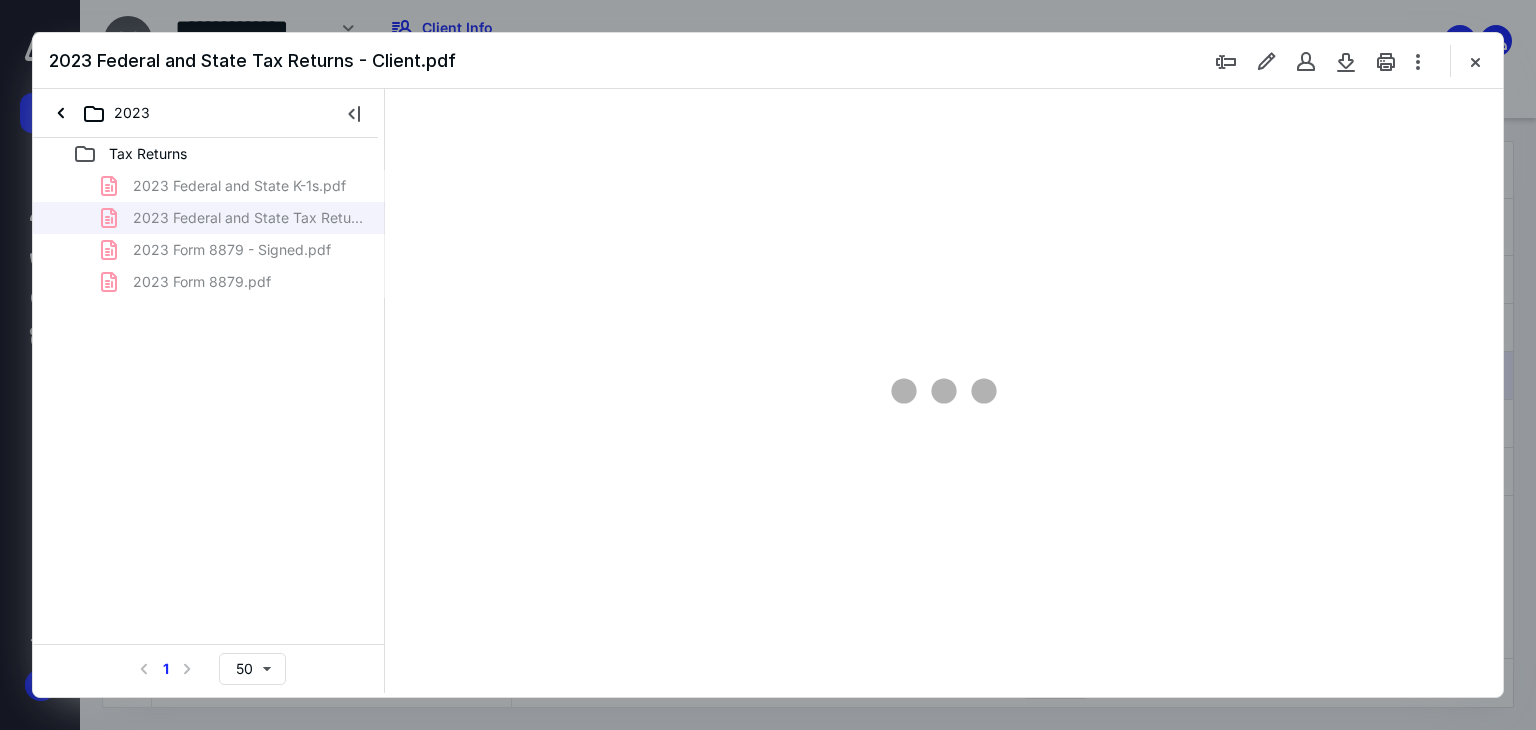 type on "66" 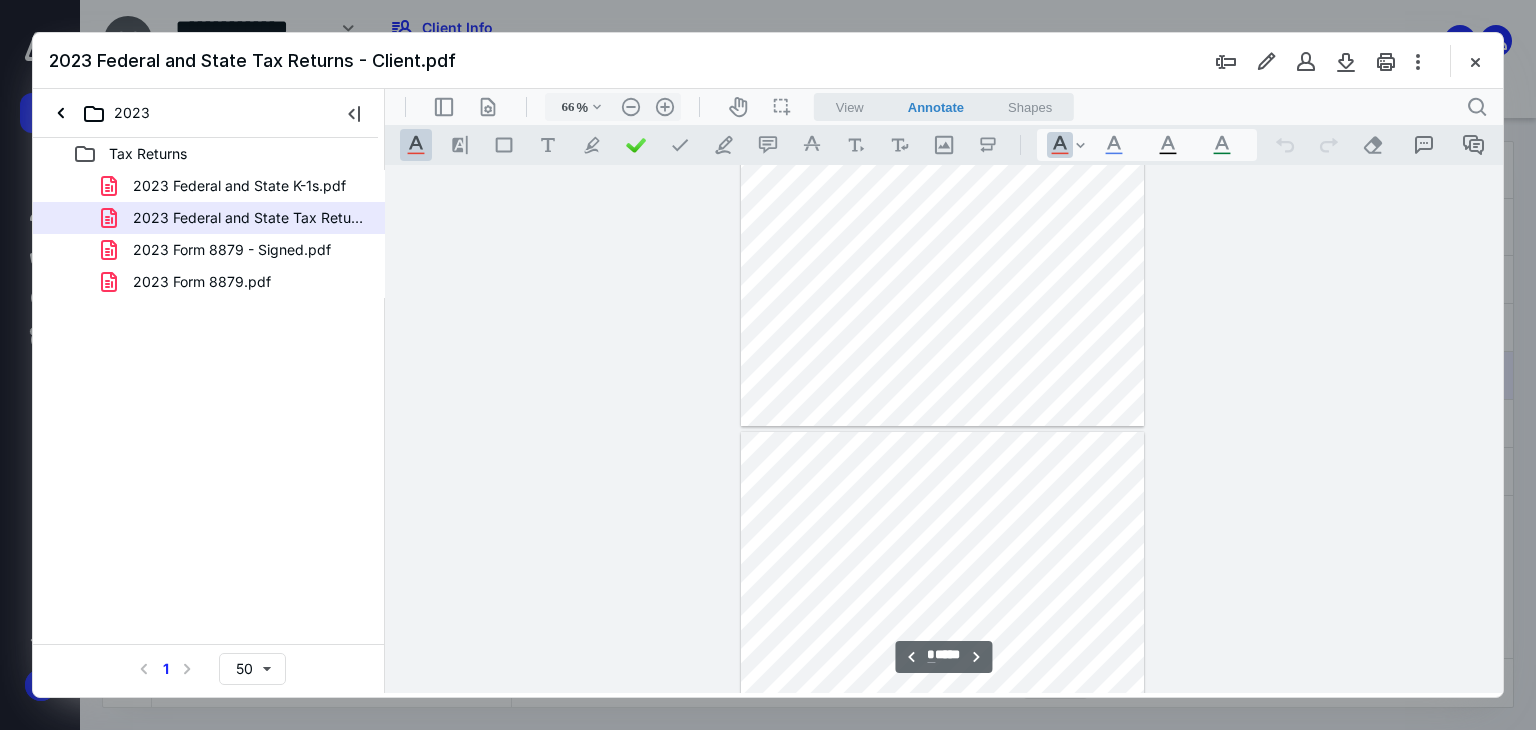 type on "*" 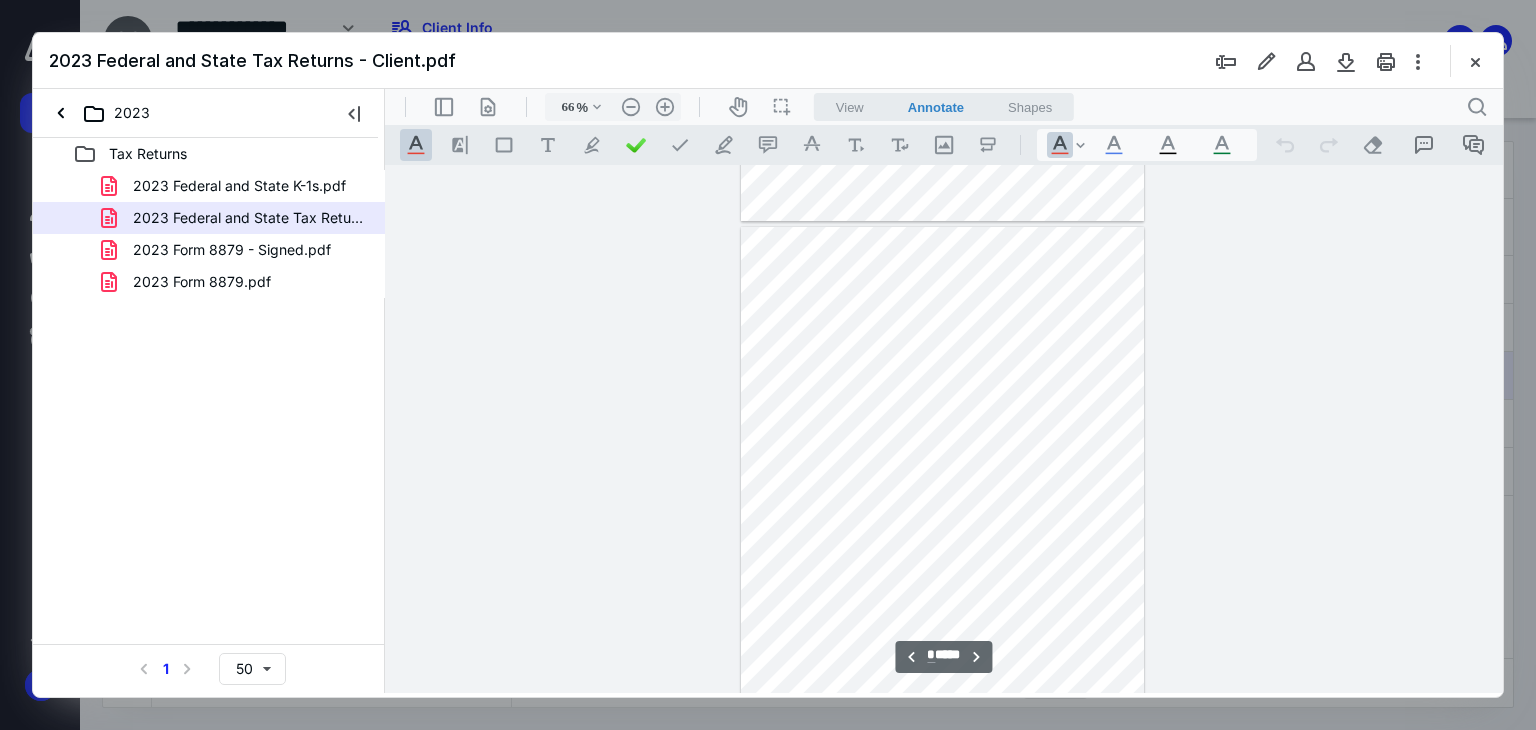 scroll, scrollTop: 2580, scrollLeft: 0, axis: vertical 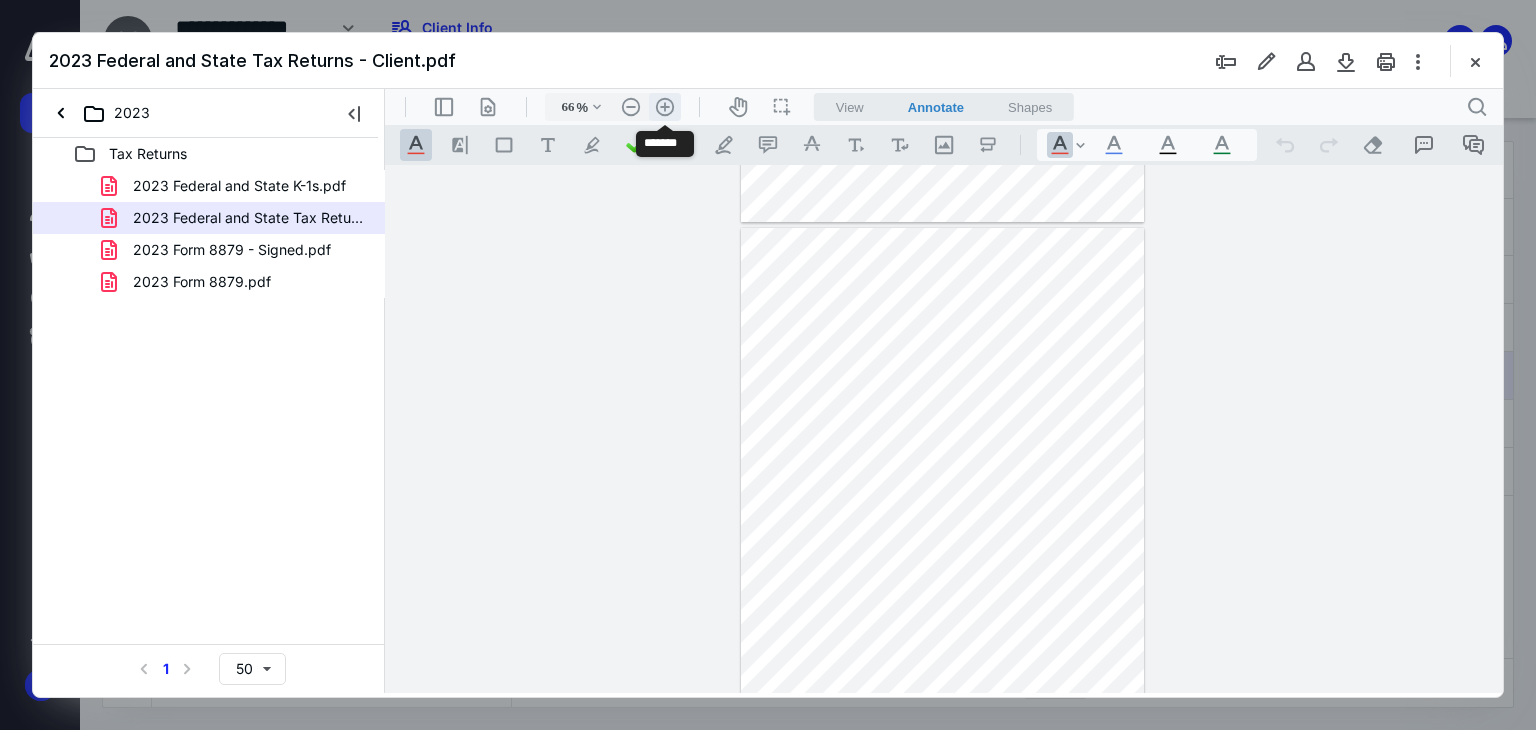 click on ".cls-1{fill:#abb0c4;} icon - header - zoom - in - line" at bounding box center [665, 107] 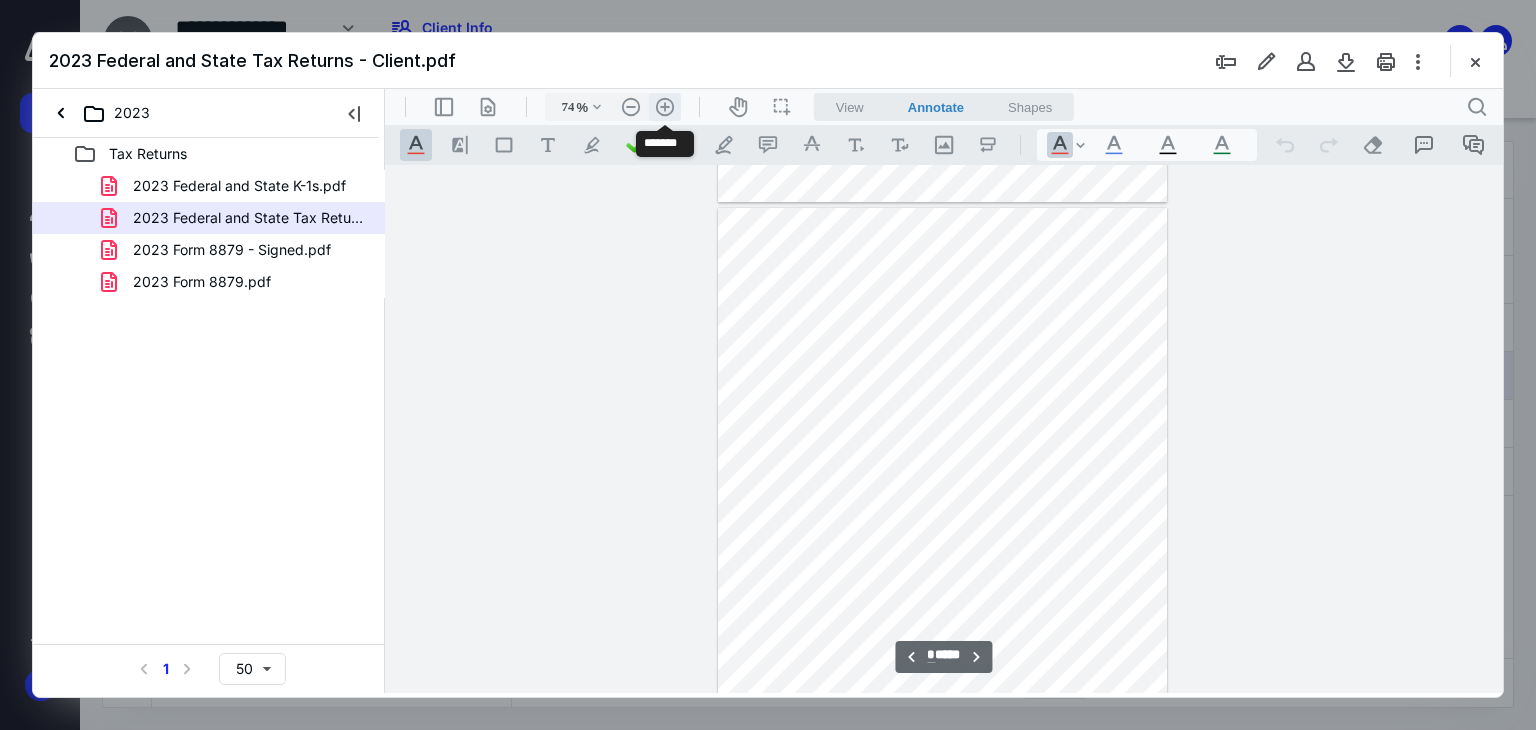 click on ".cls-1{fill:#abb0c4;} icon - header - zoom - in - line" at bounding box center (665, 107) 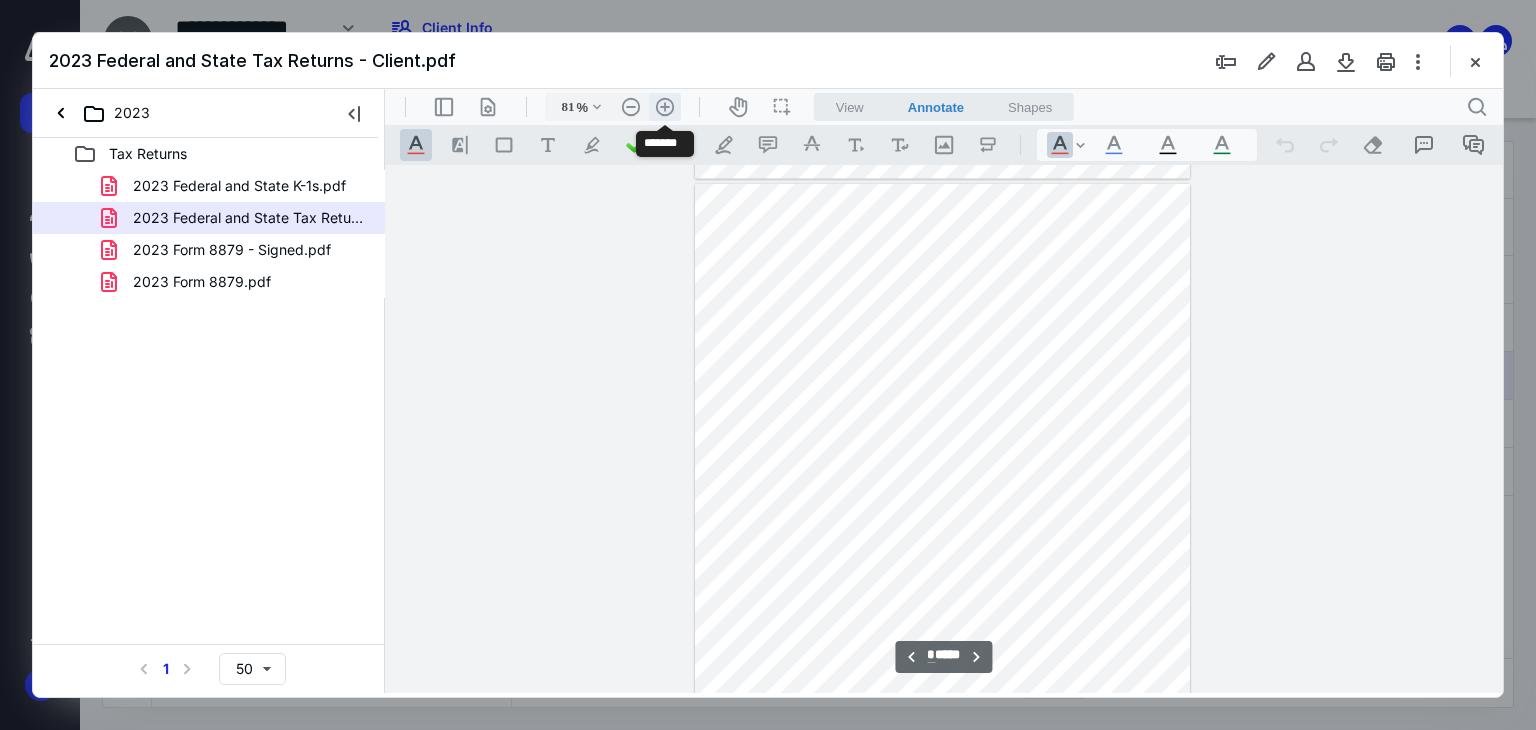 click on ".cls-1{fill:#abb0c4;} icon - header - zoom - in - line" at bounding box center [665, 107] 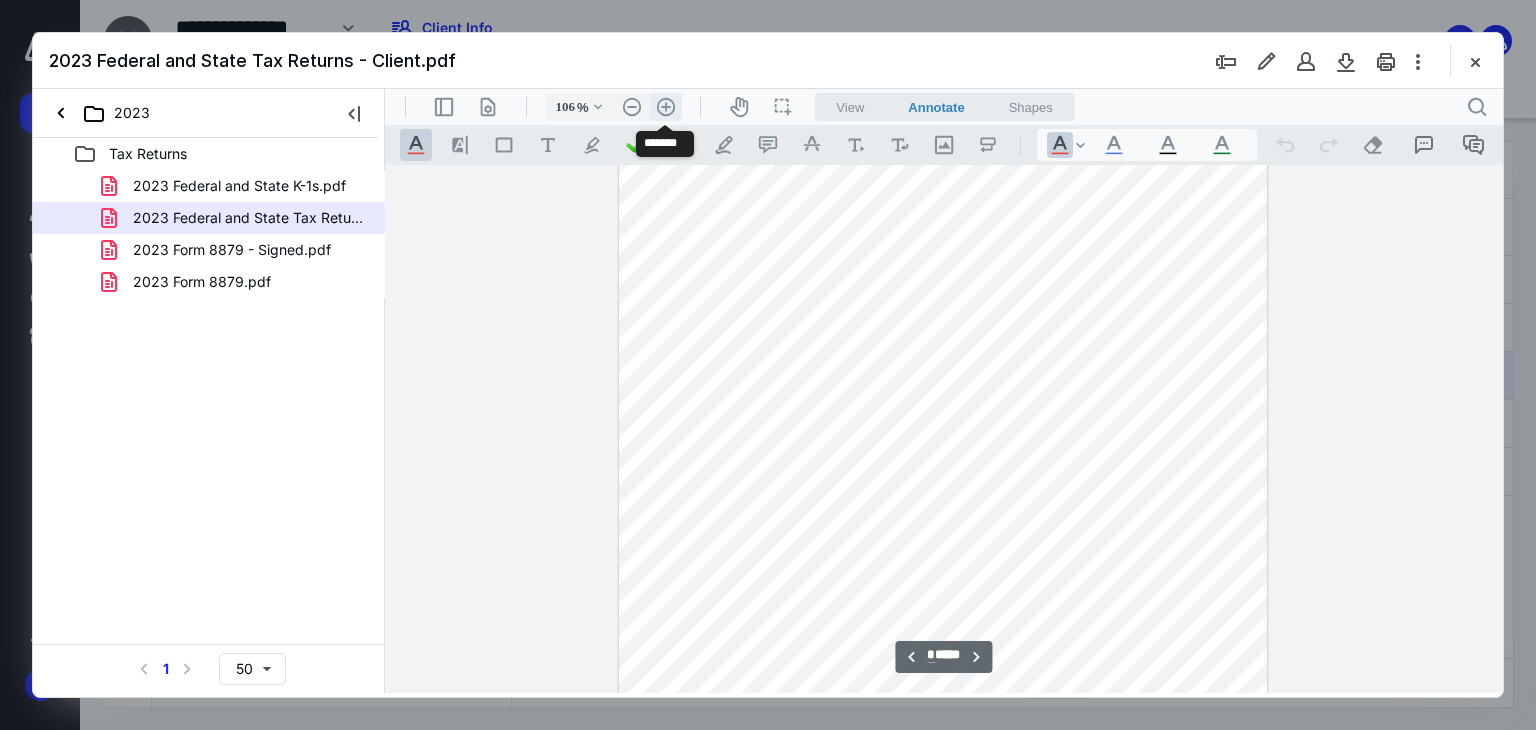 click on ".cls-1{fill:#abb0c4;} icon - header - zoom - in - line" at bounding box center (666, 107) 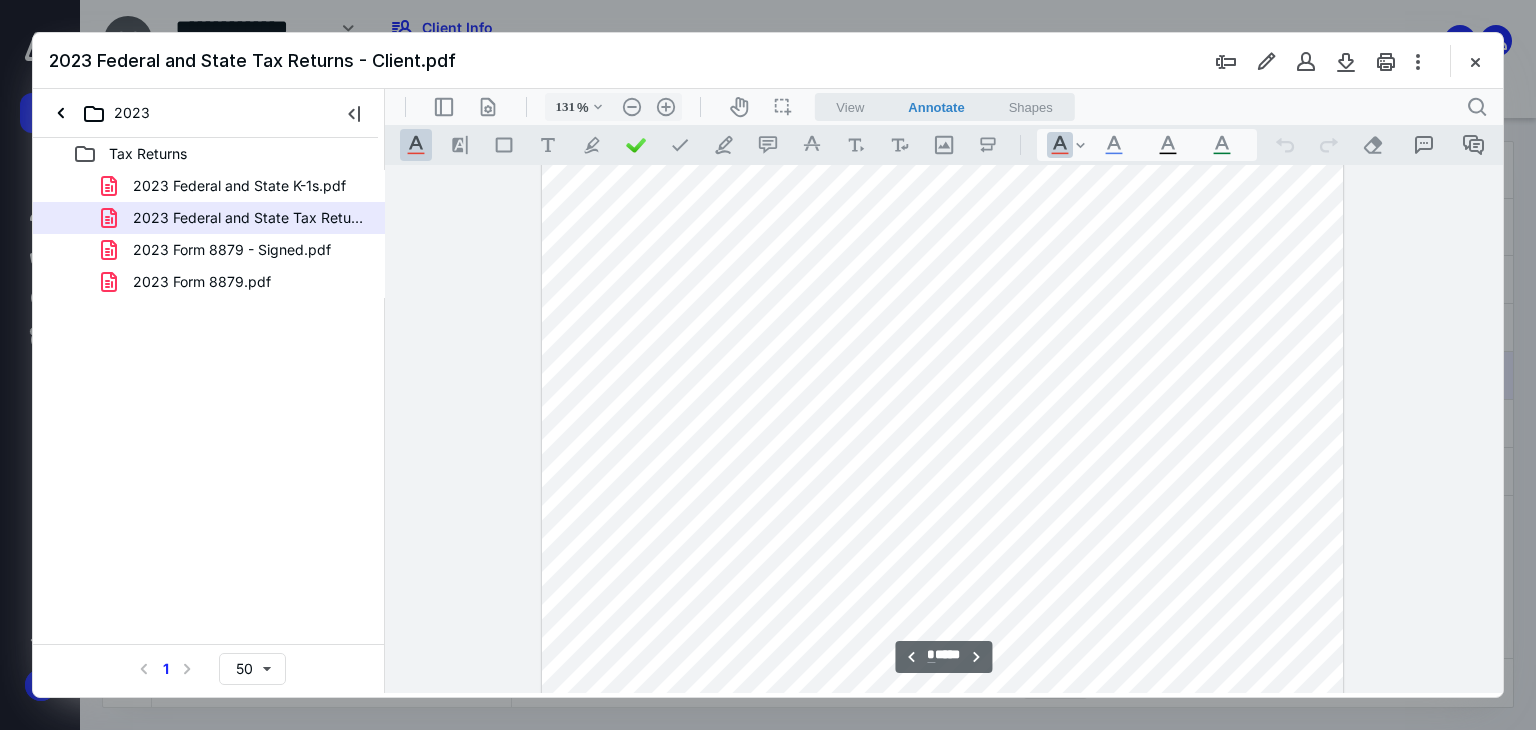 scroll, scrollTop: 5445, scrollLeft: 0, axis: vertical 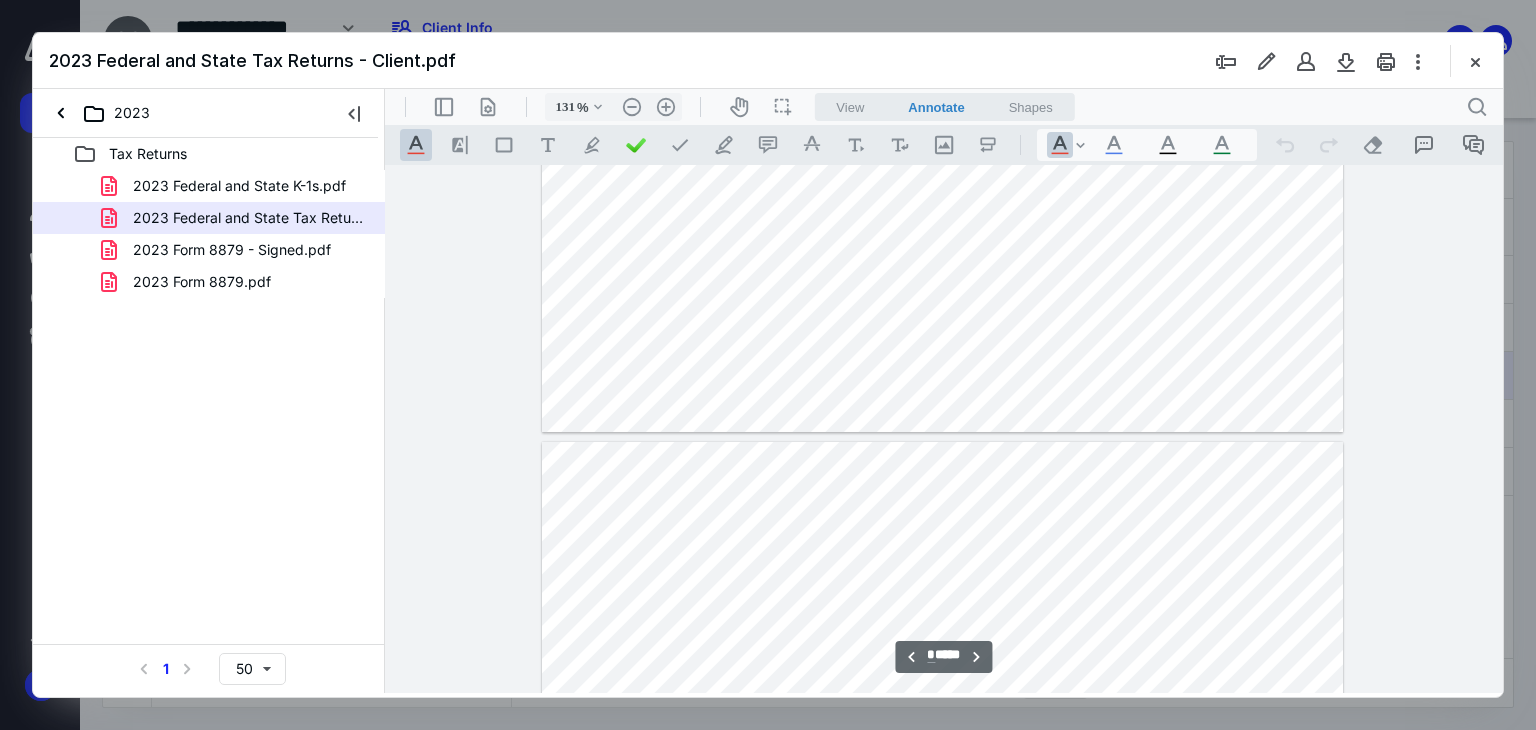type on "*" 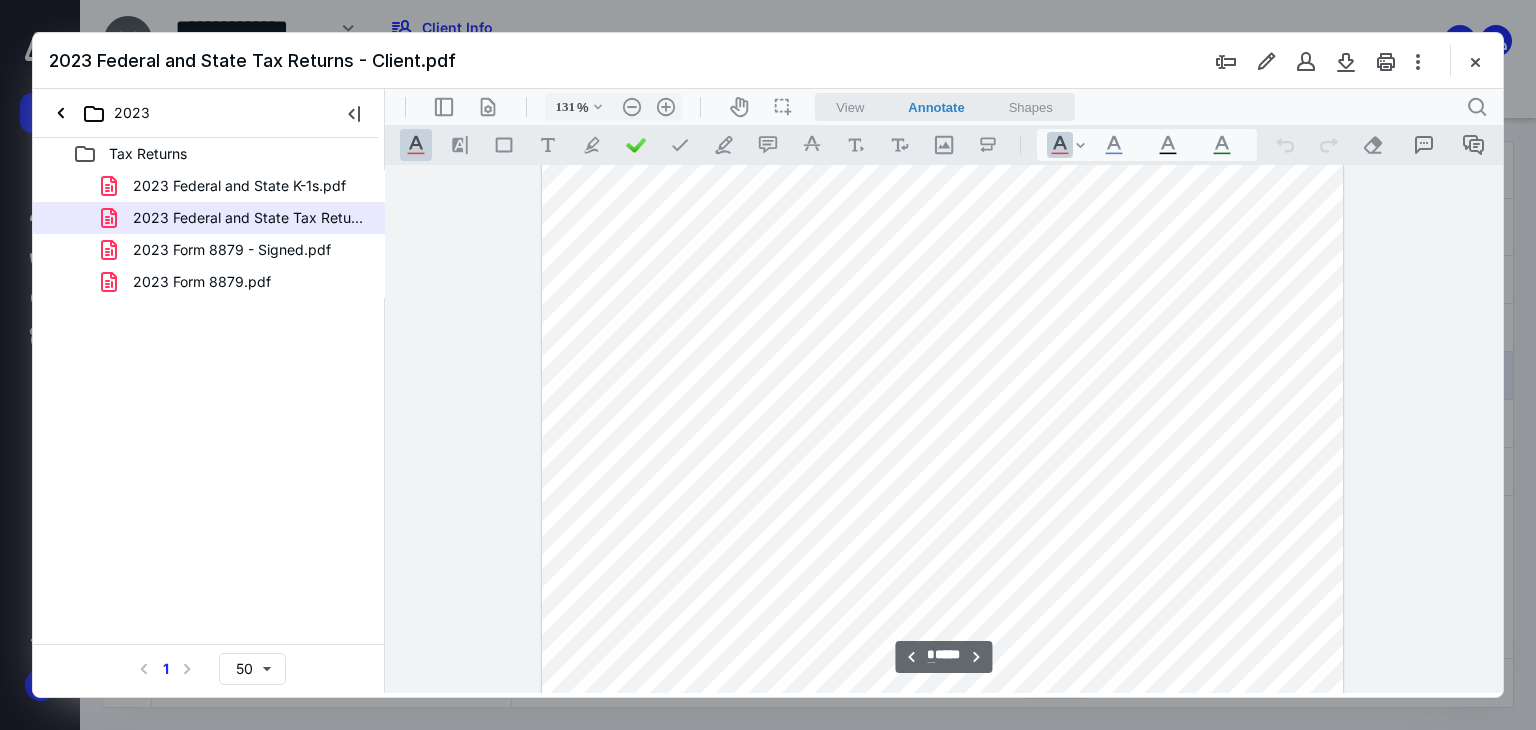 scroll, scrollTop: 4646, scrollLeft: 0, axis: vertical 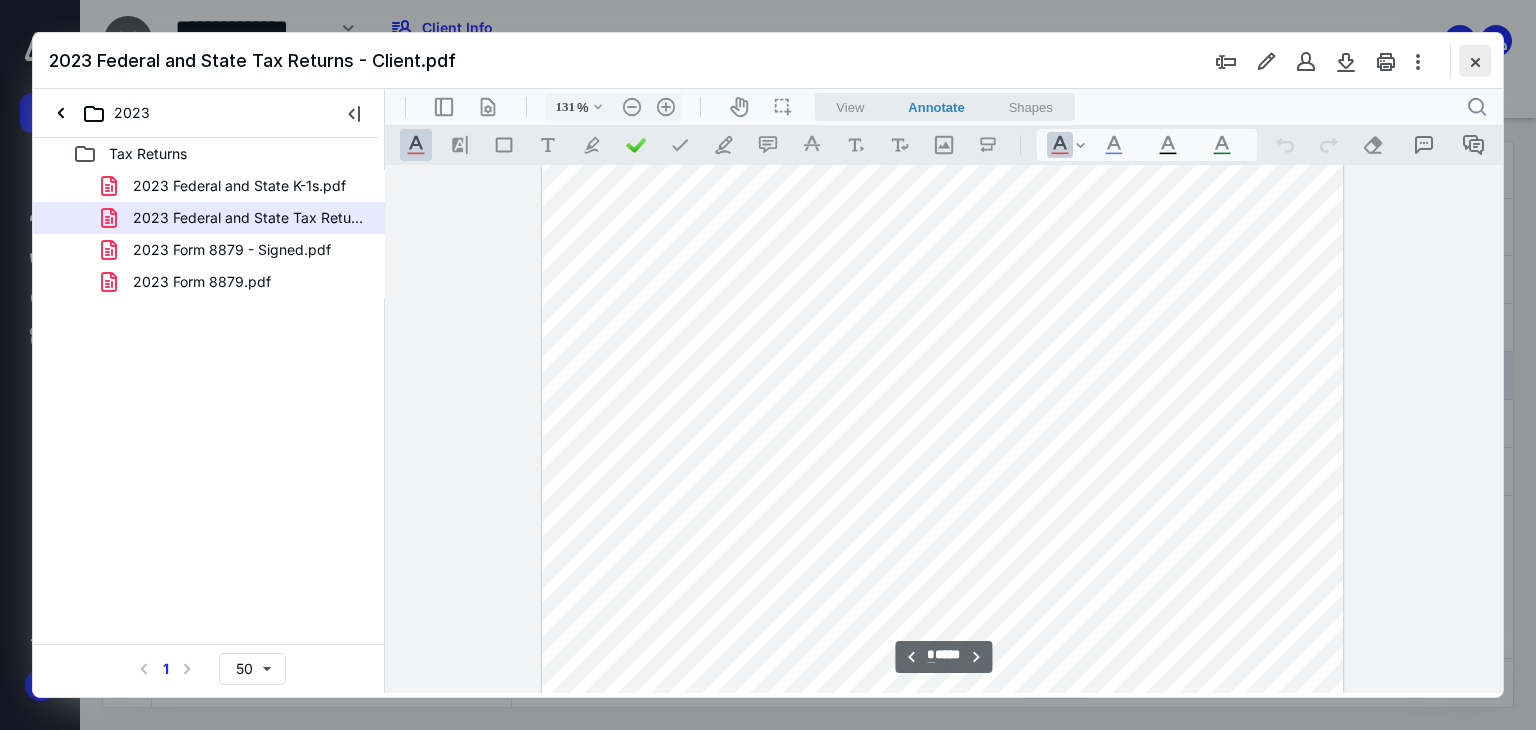 click at bounding box center [1475, 61] 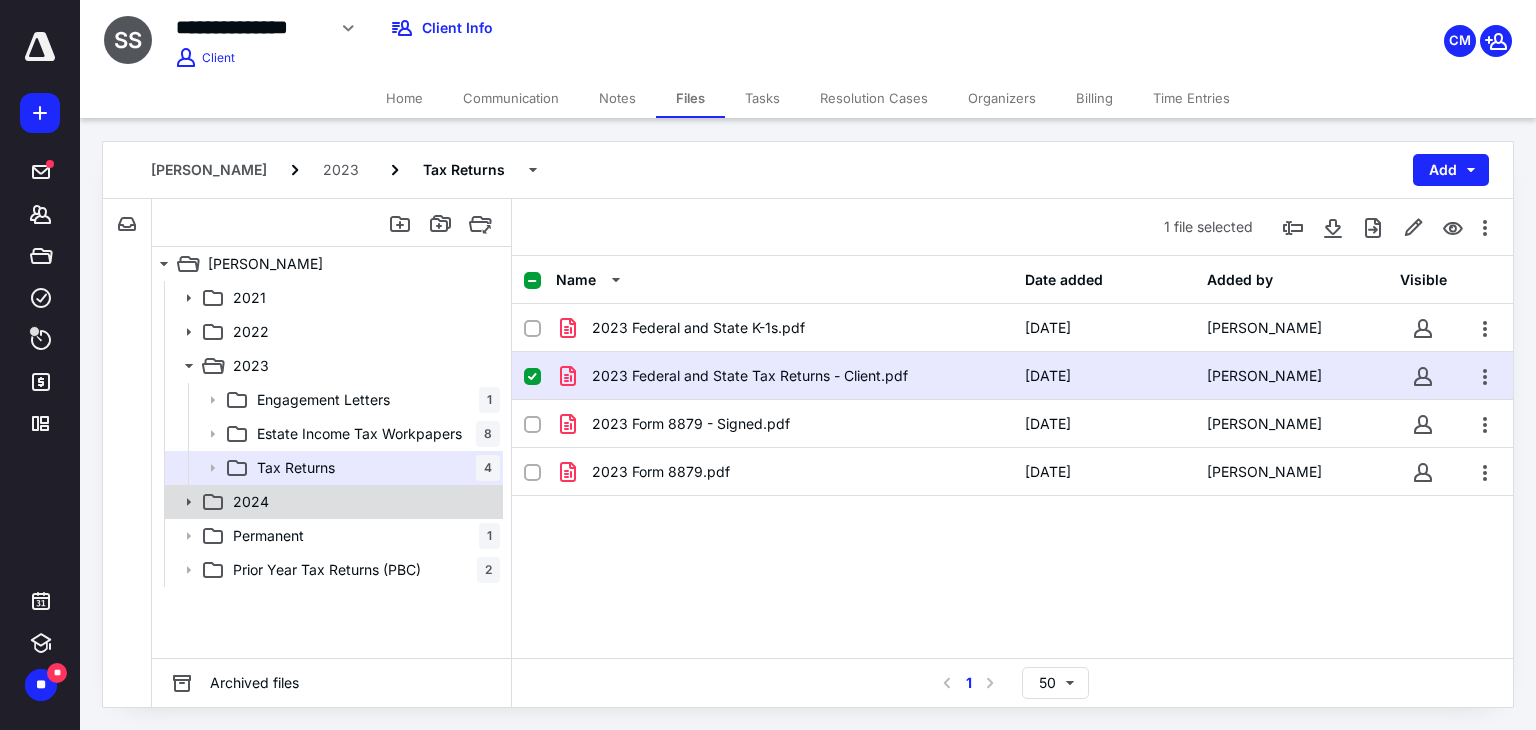click 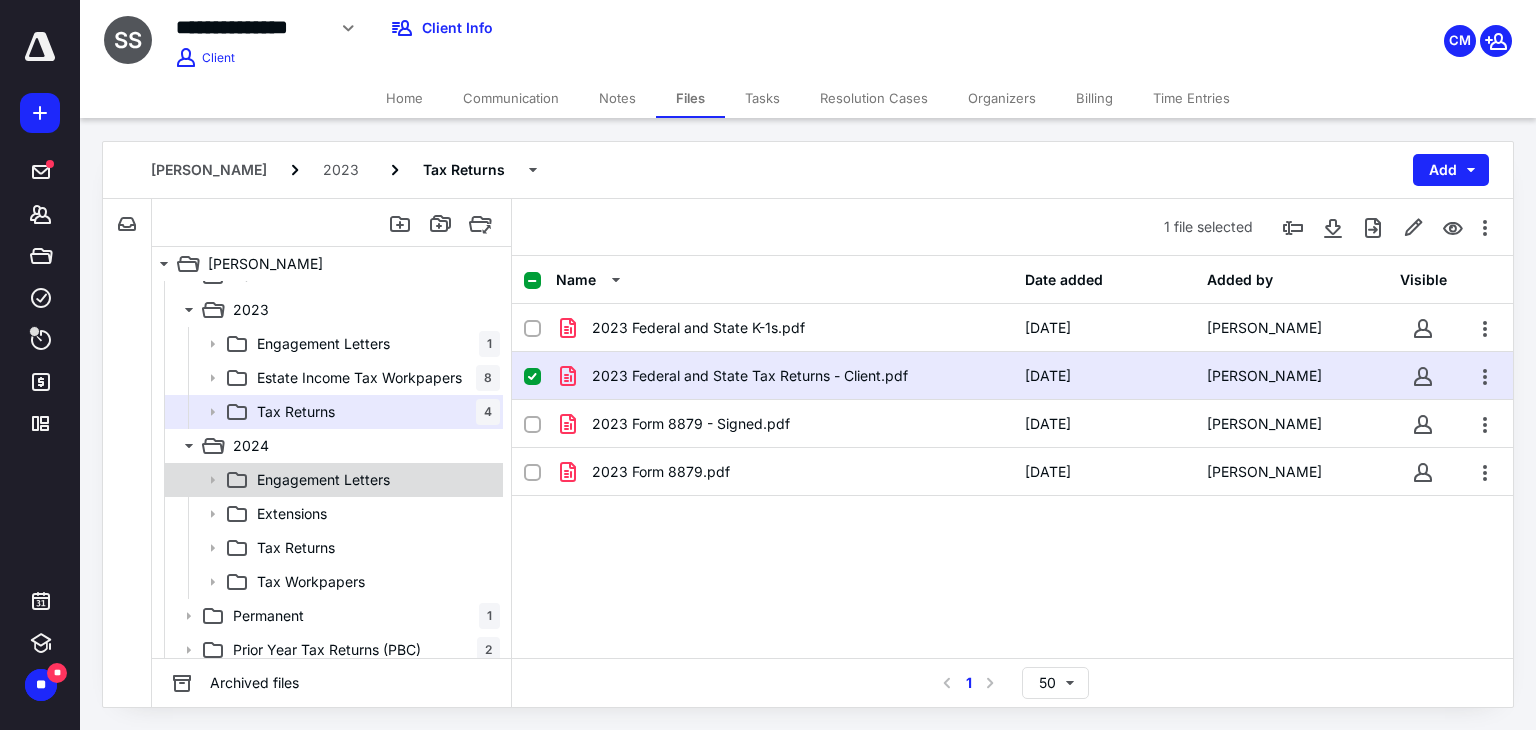 scroll, scrollTop: 64, scrollLeft: 0, axis: vertical 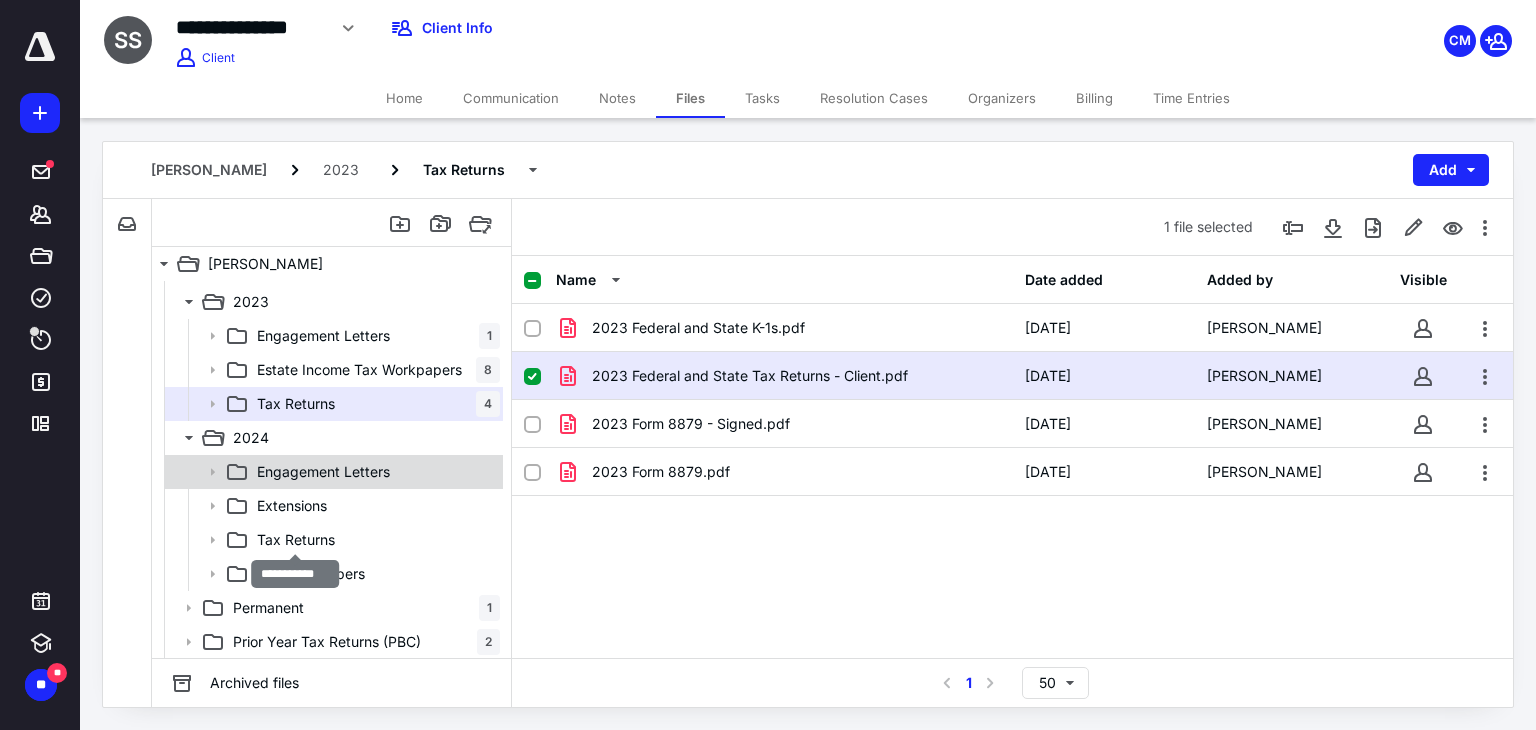 click on "Tax Returns" at bounding box center (296, 540) 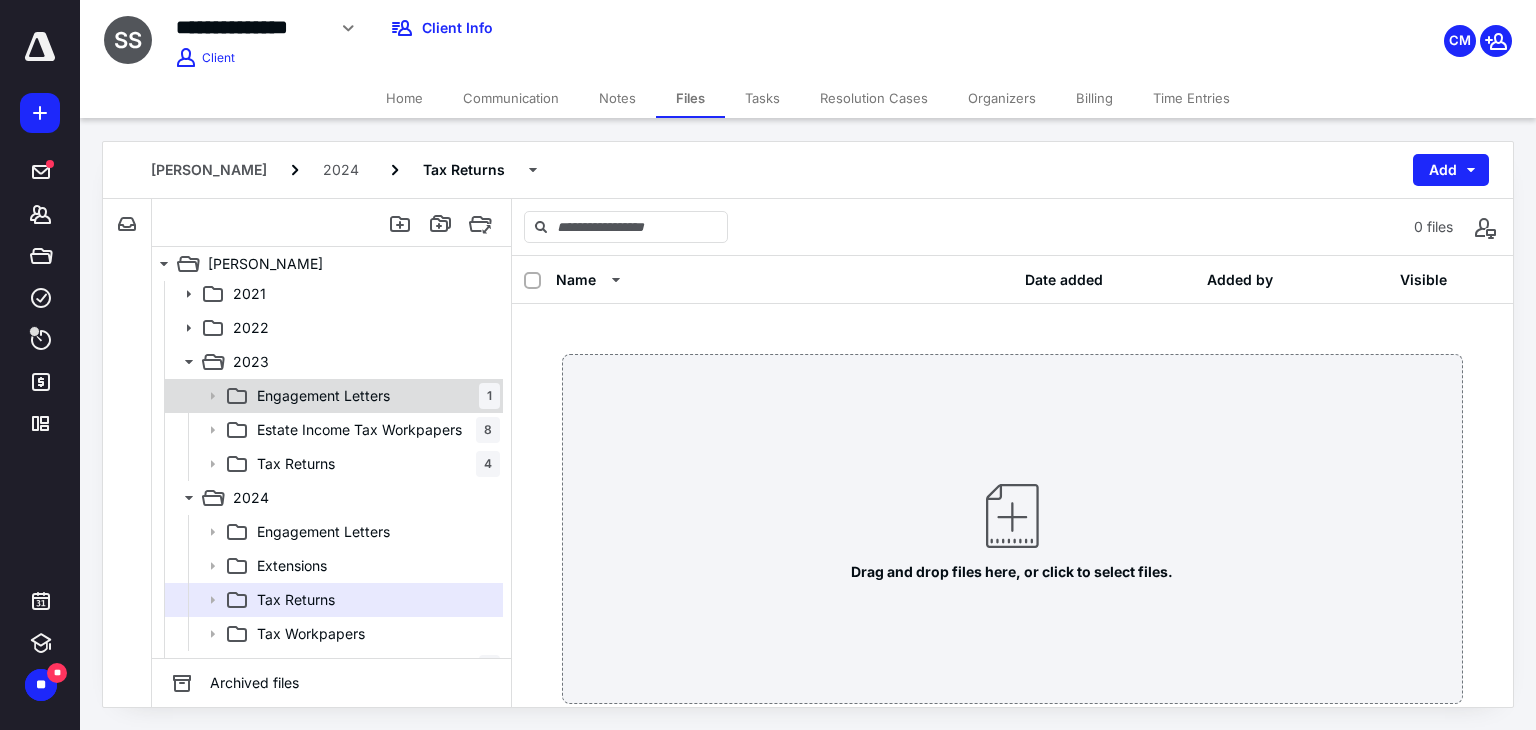 scroll, scrollTop: 0, scrollLeft: 0, axis: both 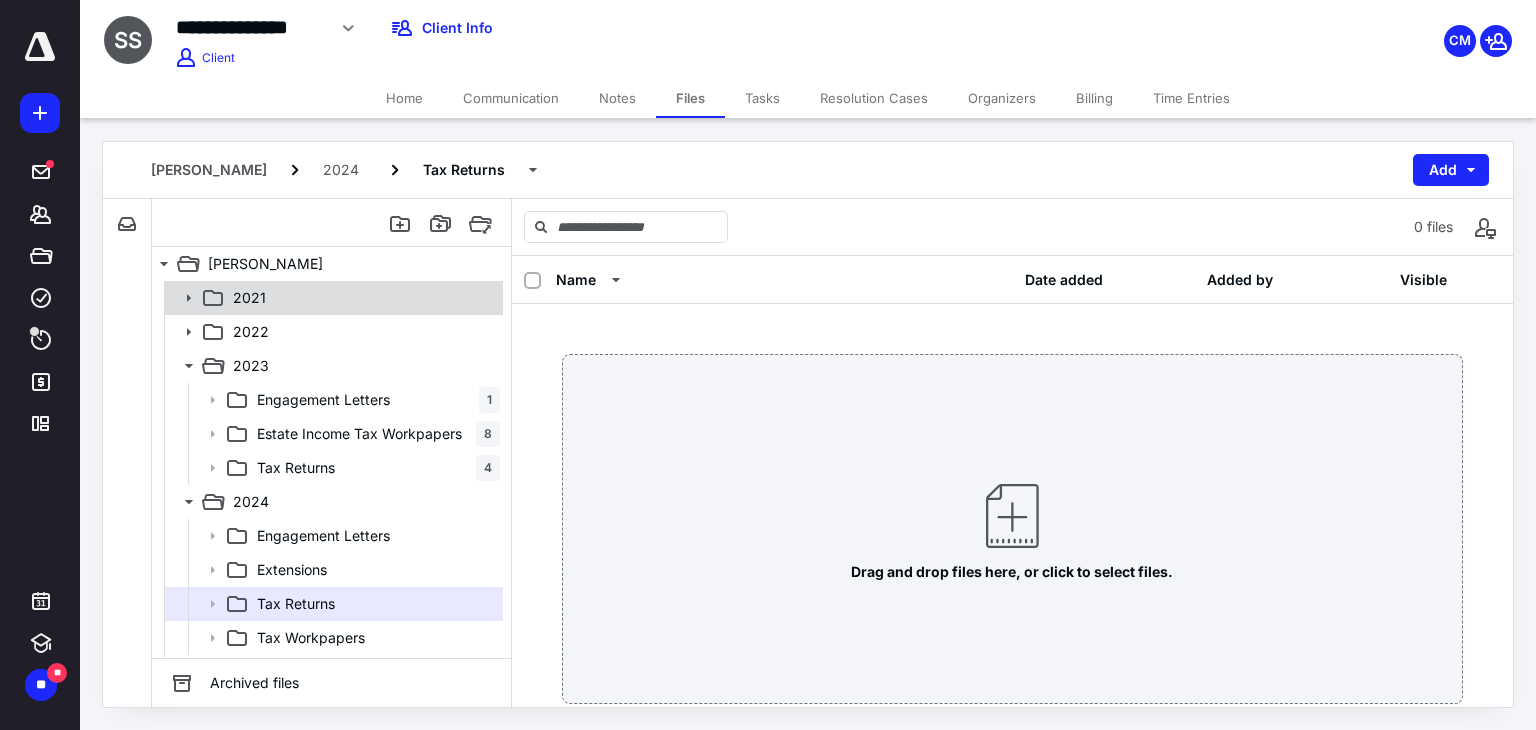 click on "2021" at bounding box center (362, 298) 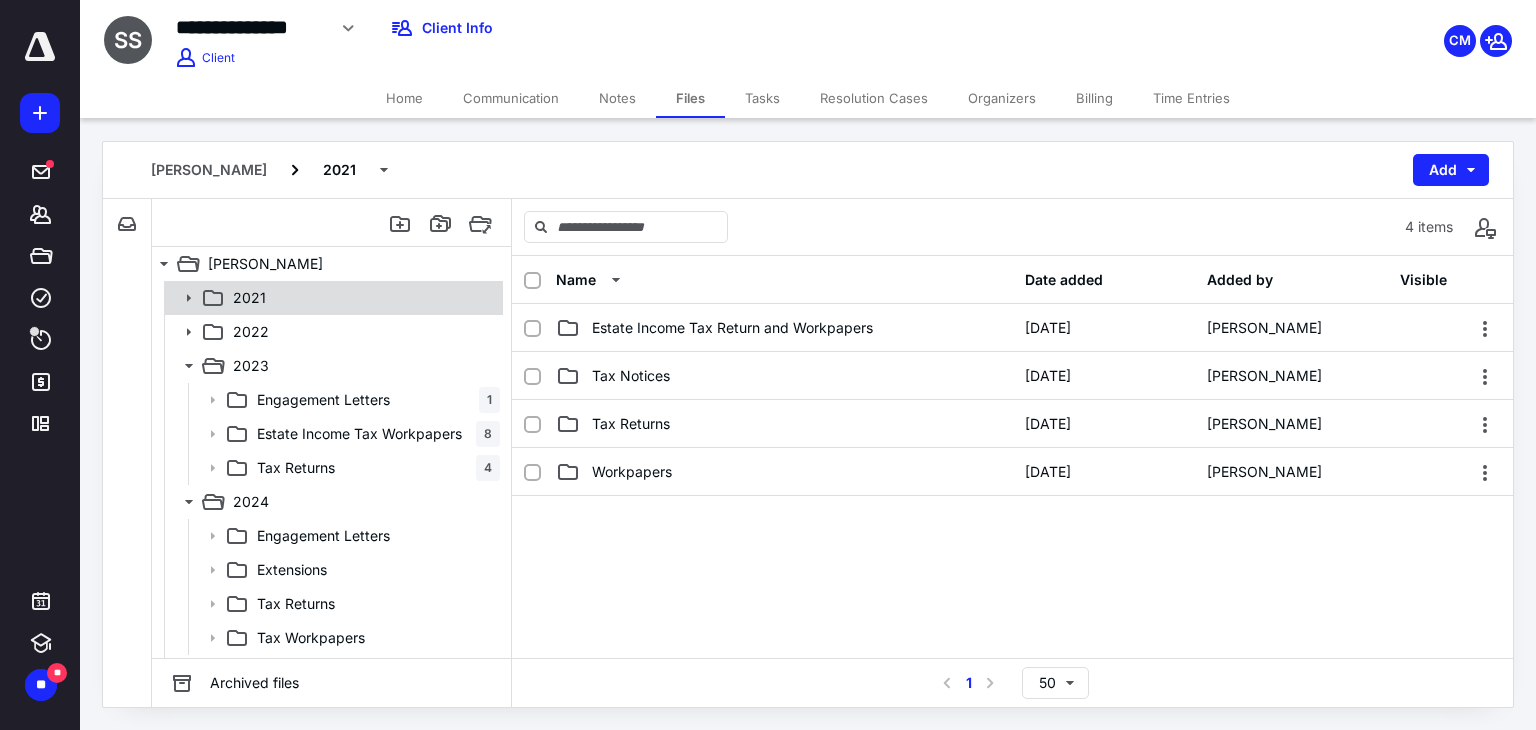 click 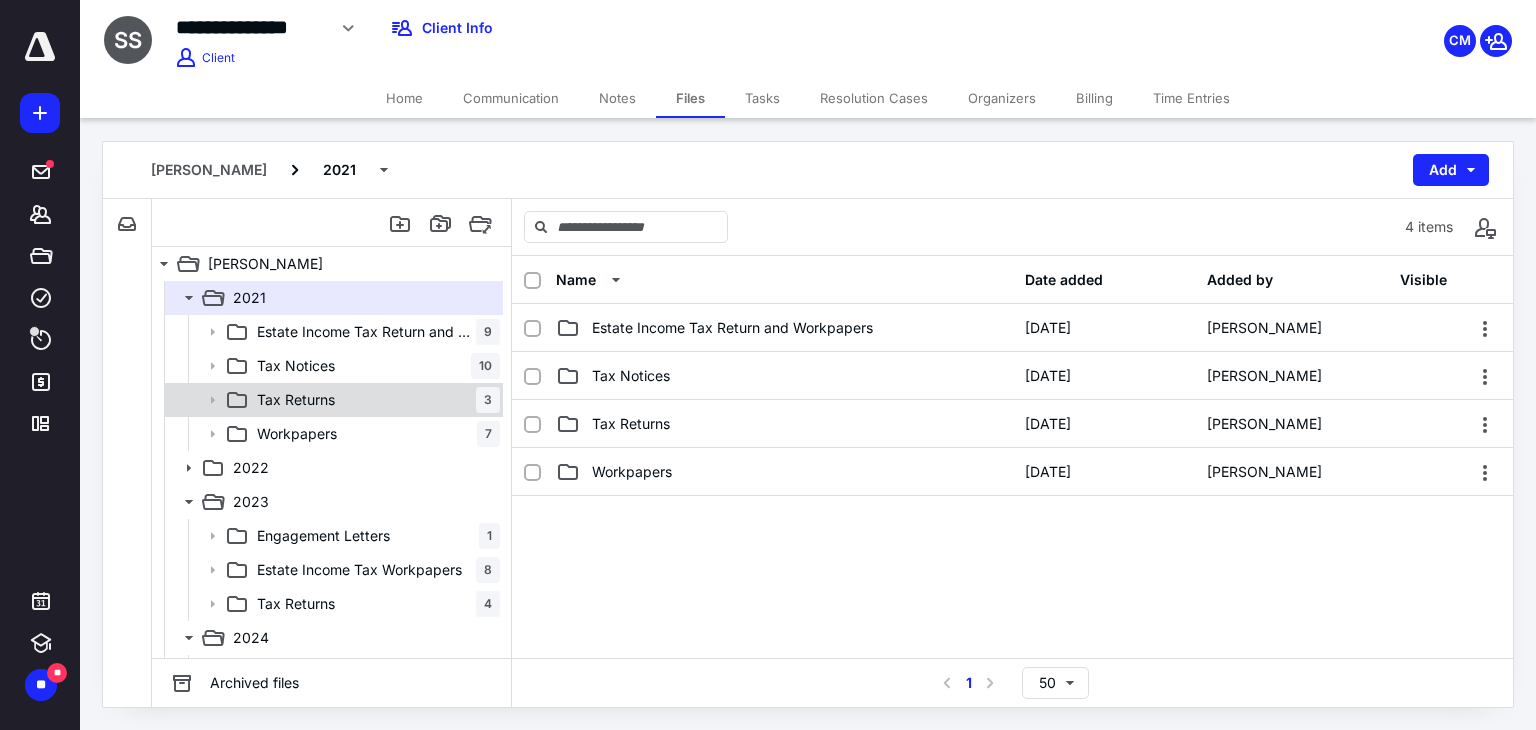 click on "Tax Returns 3" at bounding box center (374, 400) 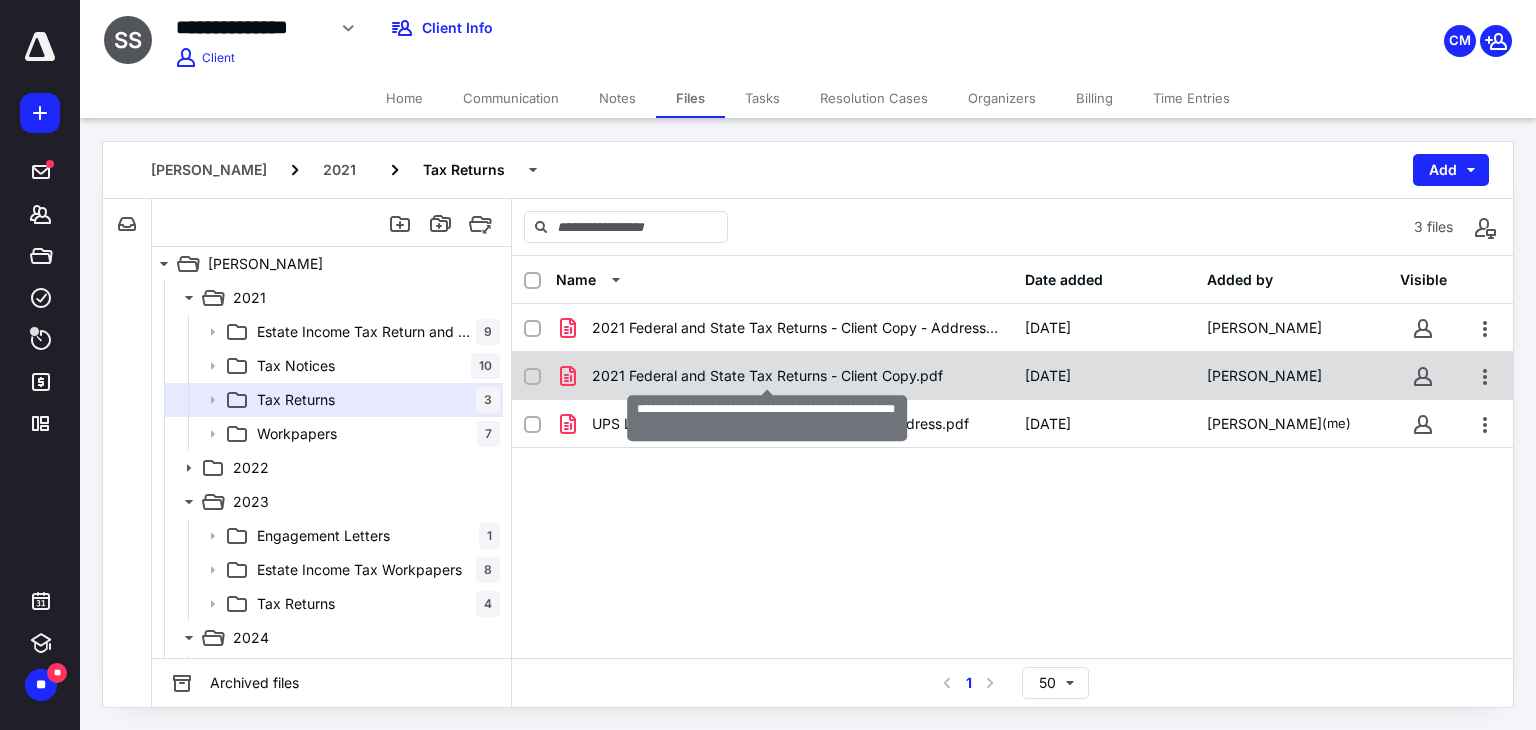 click on "2021 Federal and State Tax Returns - Client Copy.pdf" at bounding box center (767, 376) 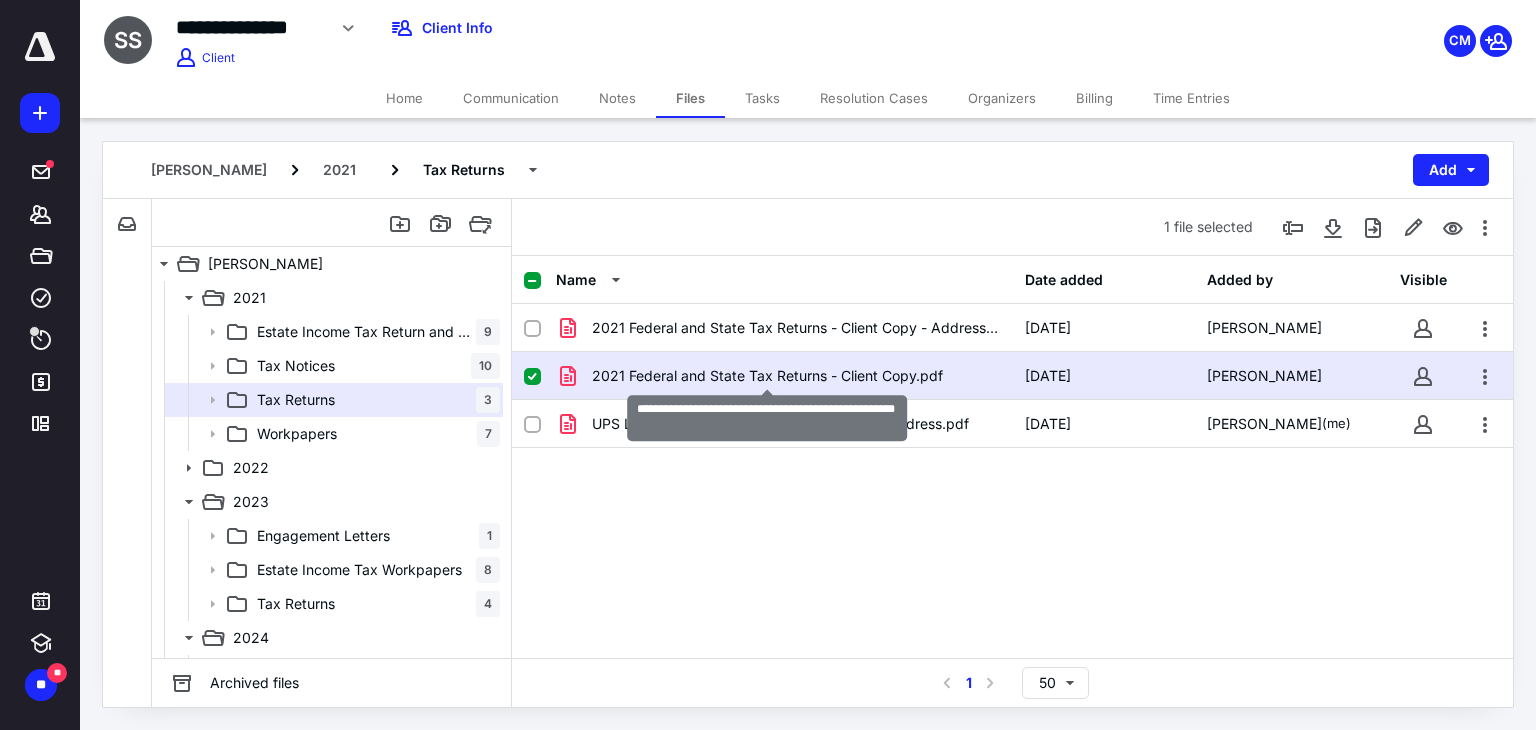 click on "2021 Federal and State Tax Returns - Client Copy.pdf" at bounding box center [767, 376] 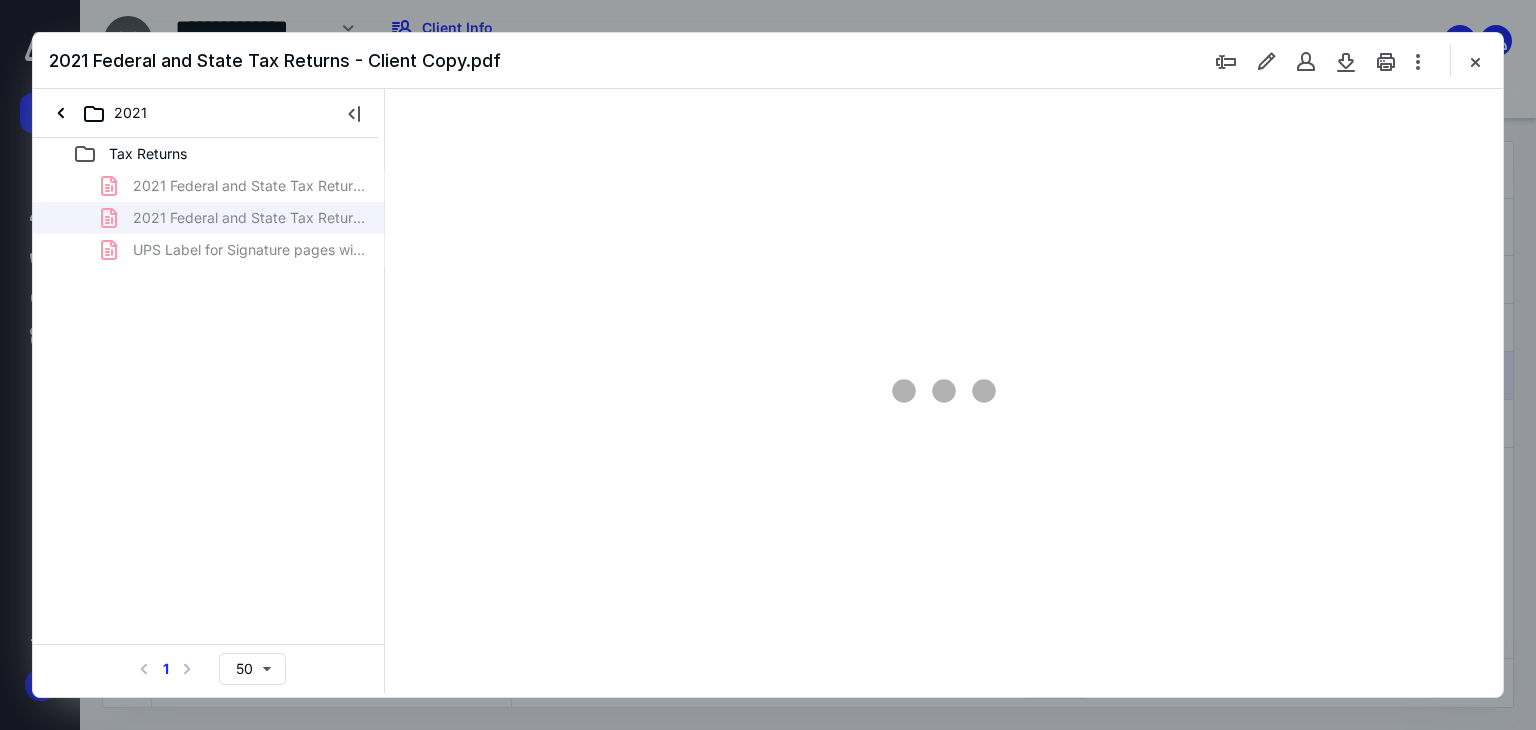 scroll, scrollTop: 0, scrollLeft: 0, axis: both 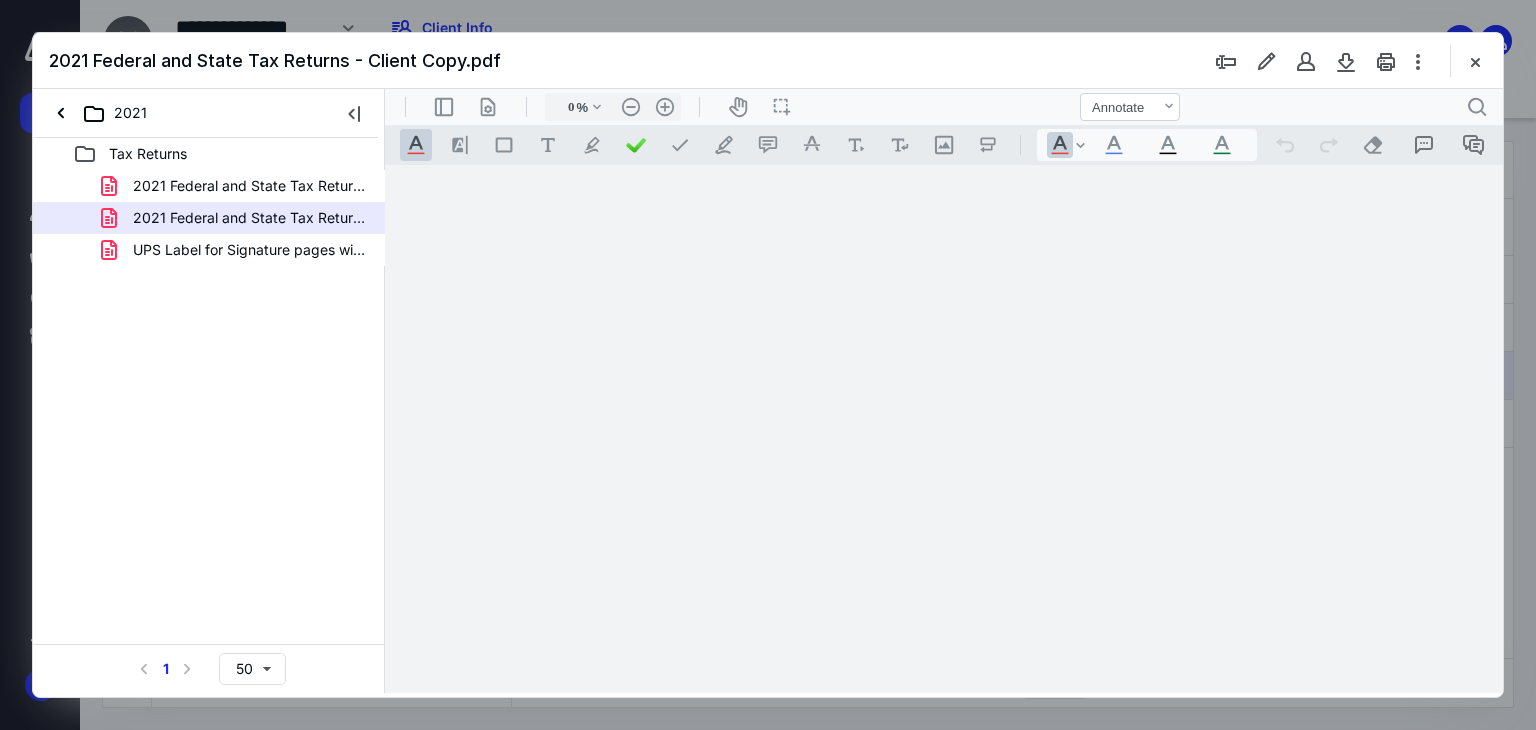 type on "66" 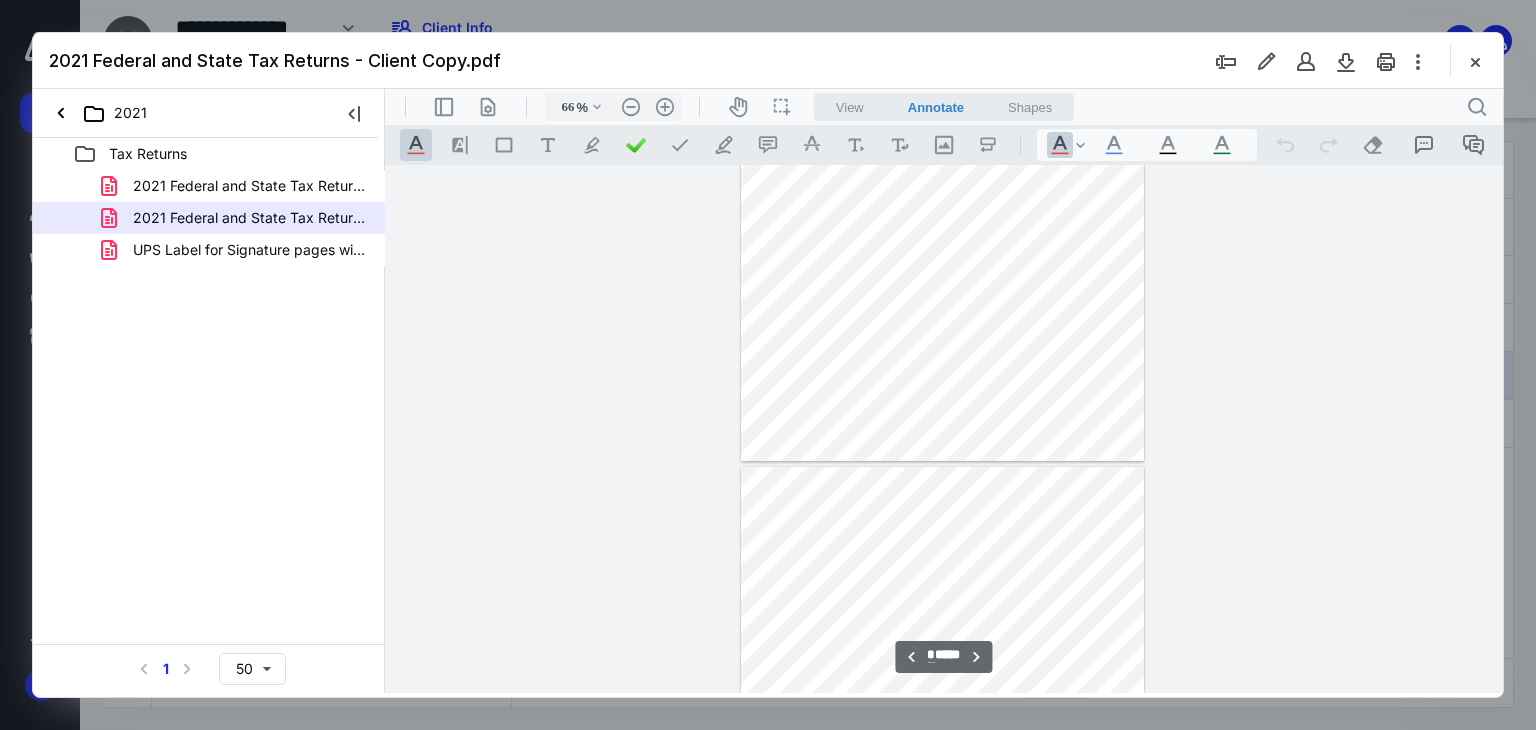 type on "*" 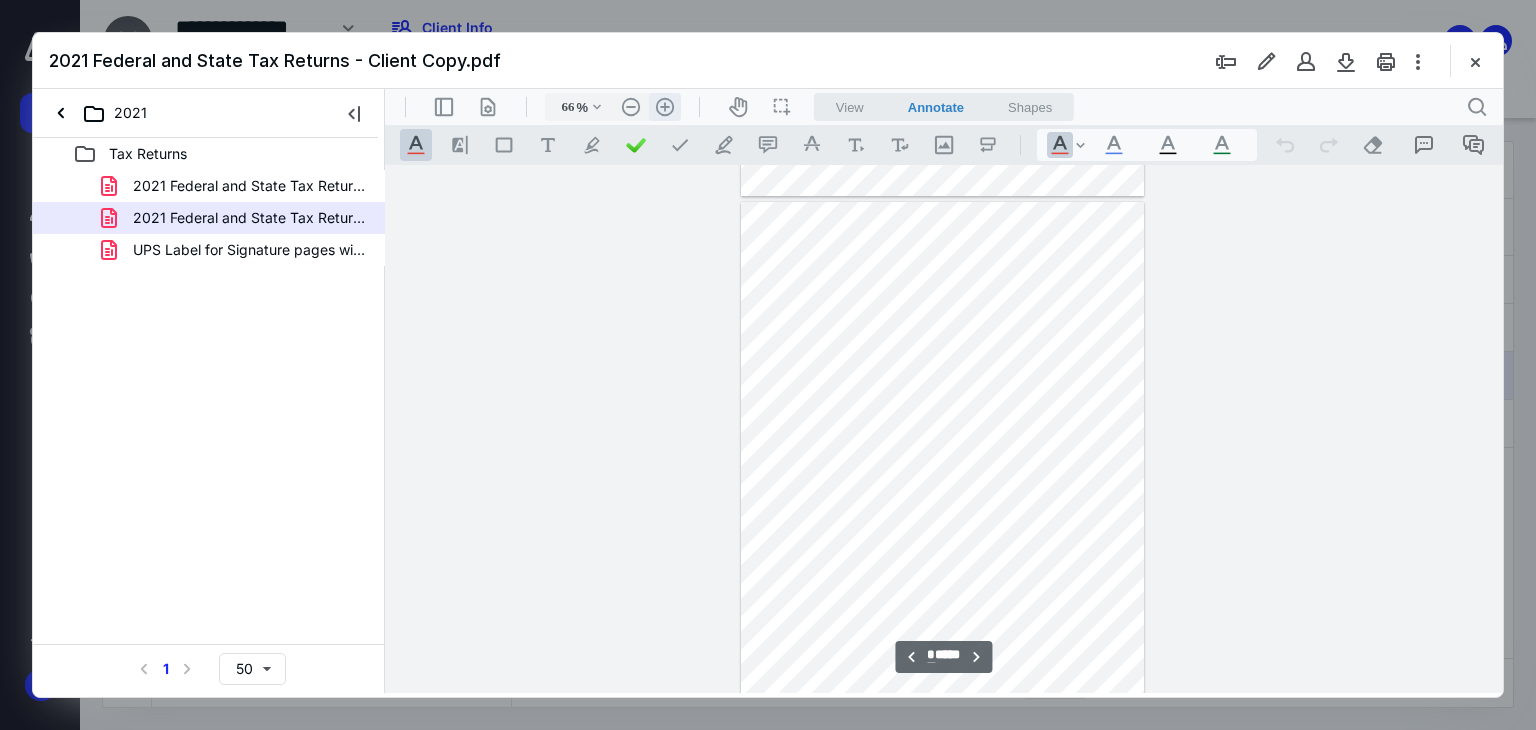 click on ".cls-1{fill:#abb0c4;} icon - header - zoom - in - line" at bounding box center (665, 107) 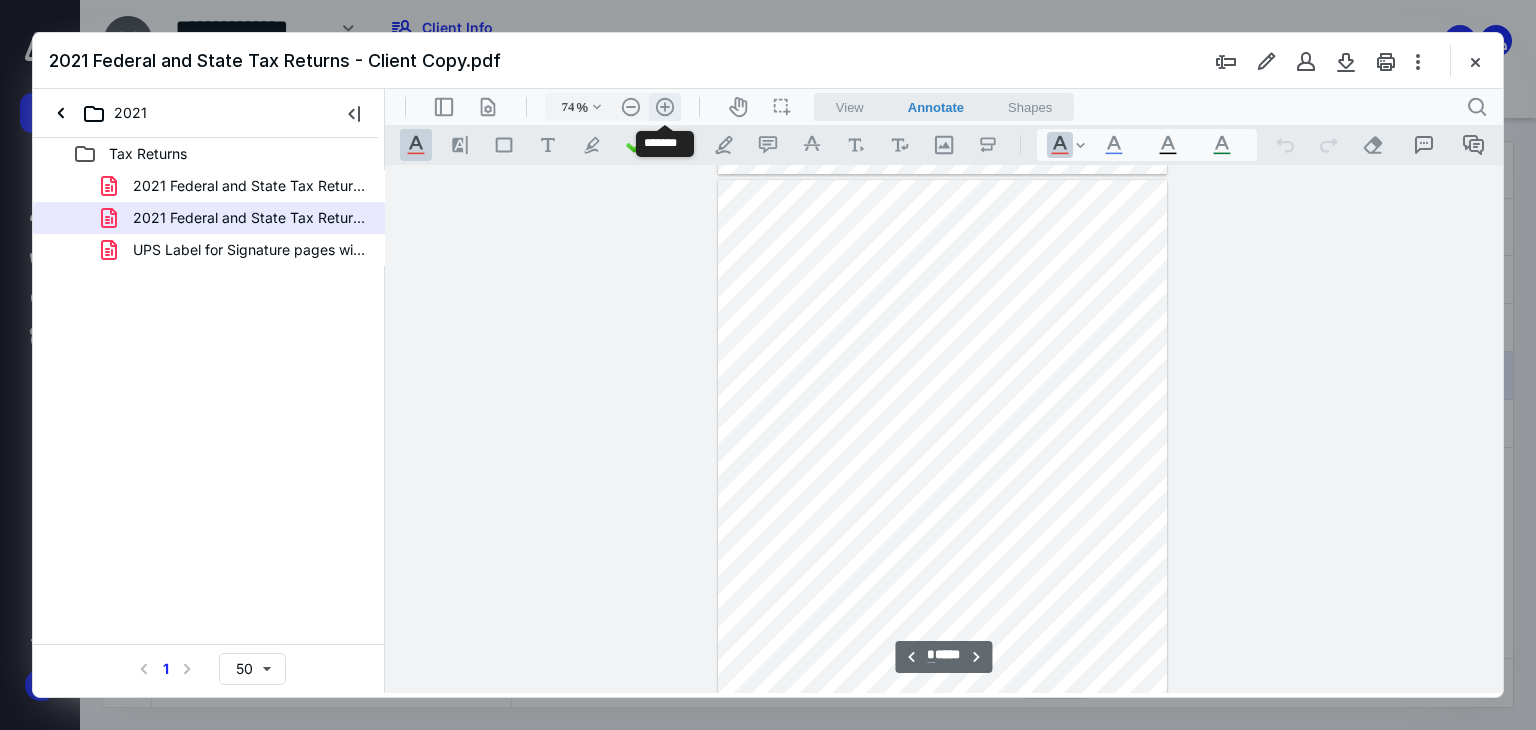 click on ".cls-1{fill:#abb0c4;} icon - header - zoom - in - line" at bounding box center [665, 107] 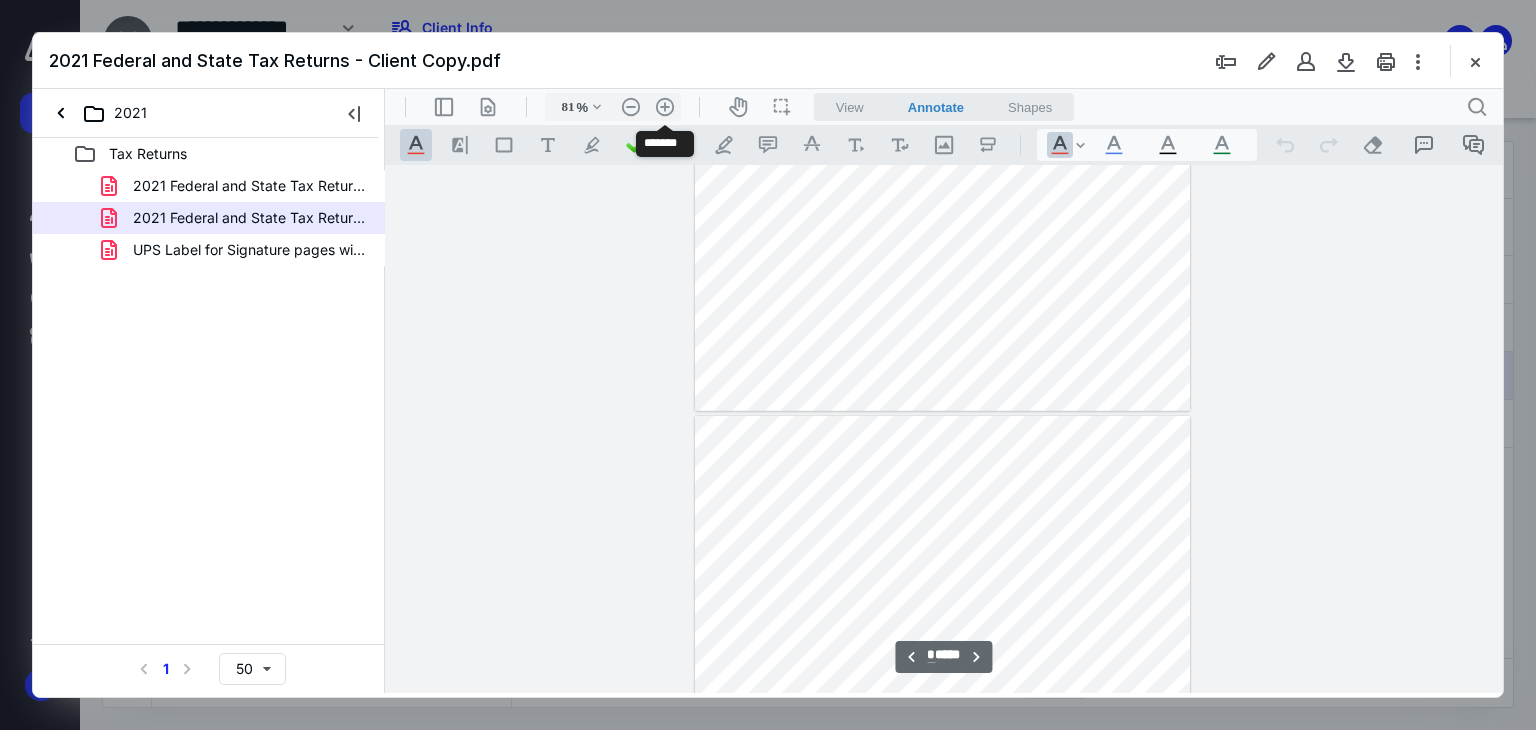 scroll, scrollTop: 2601, scrollLeft: 0, axis: vertical 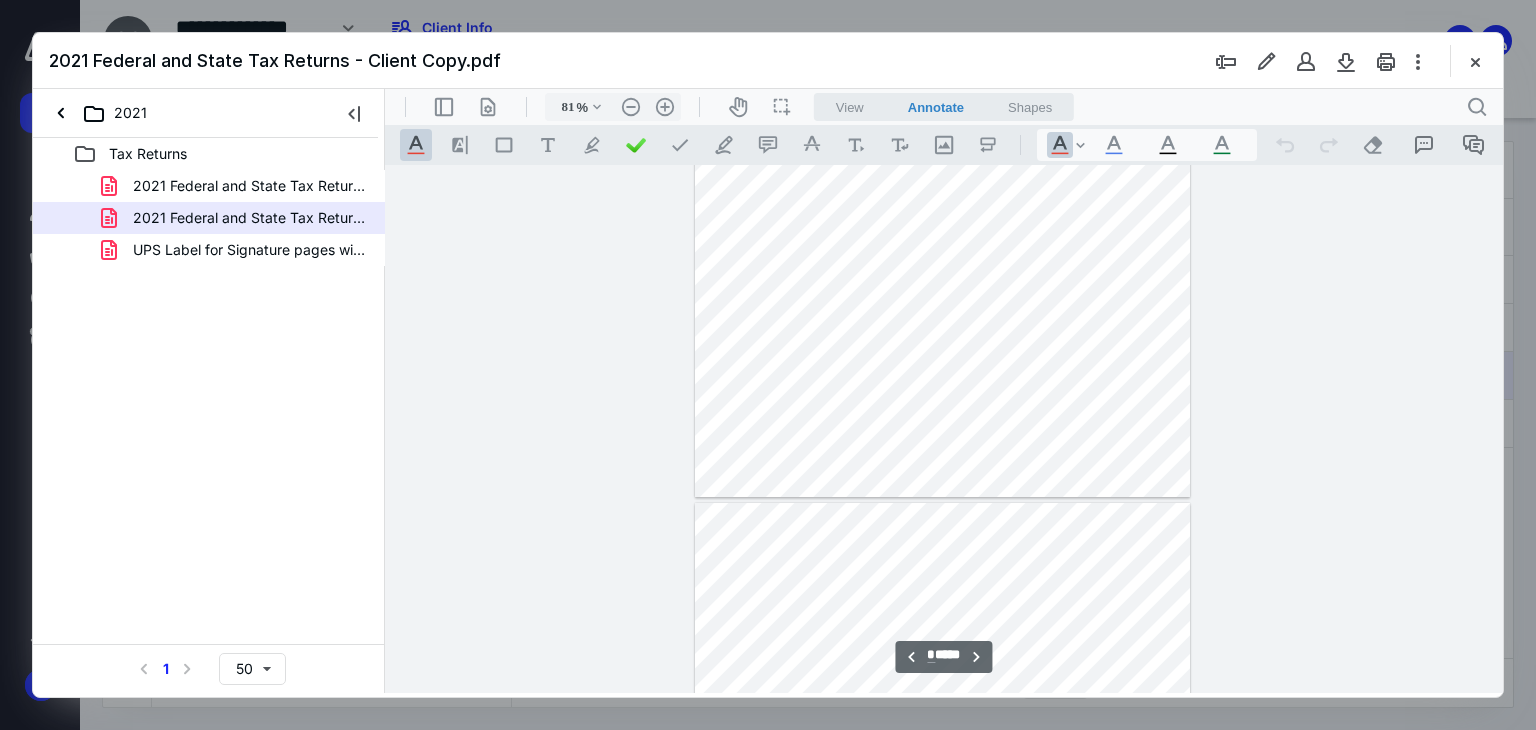 type on "*" 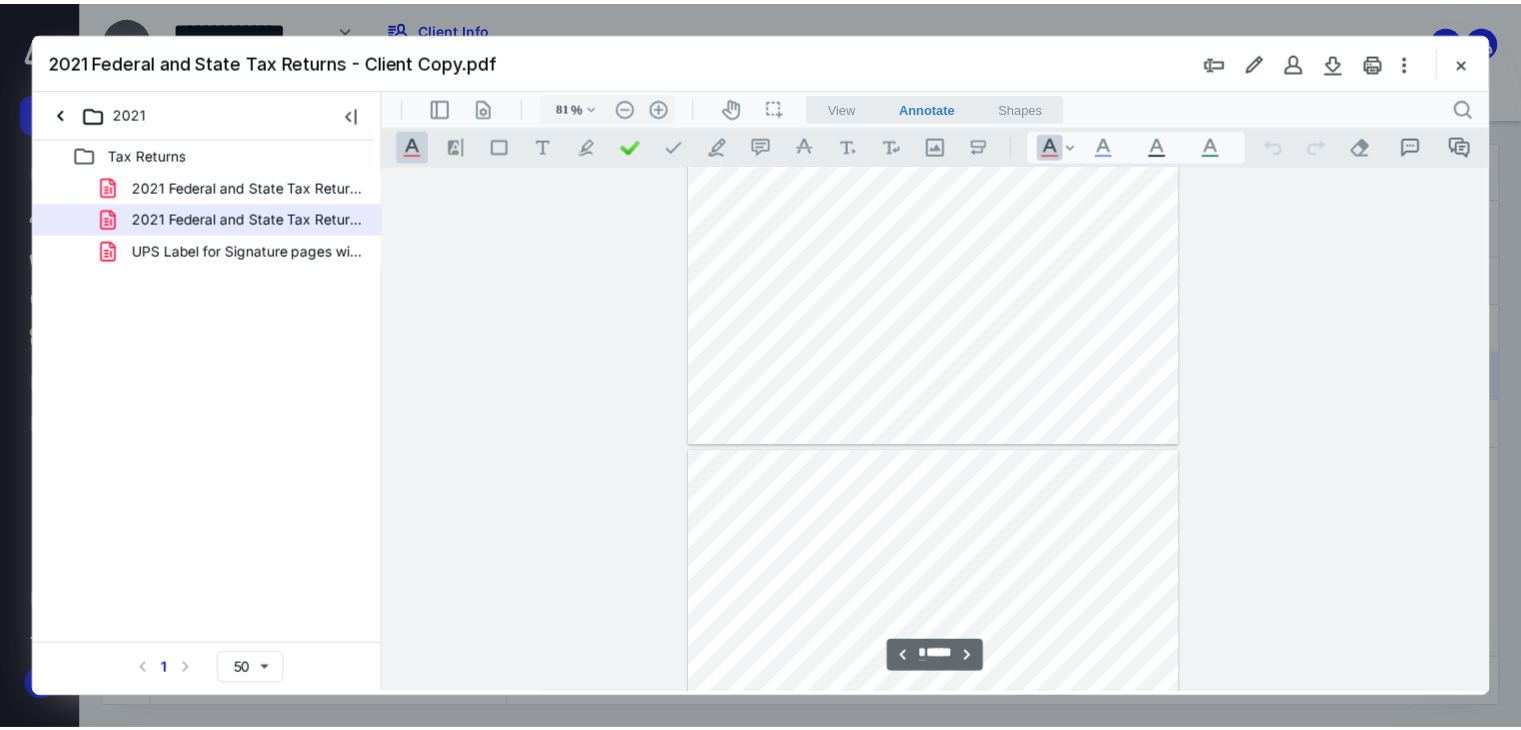 scroll, scrollTop: 3600, scrollLeft: 0, axis: vertical 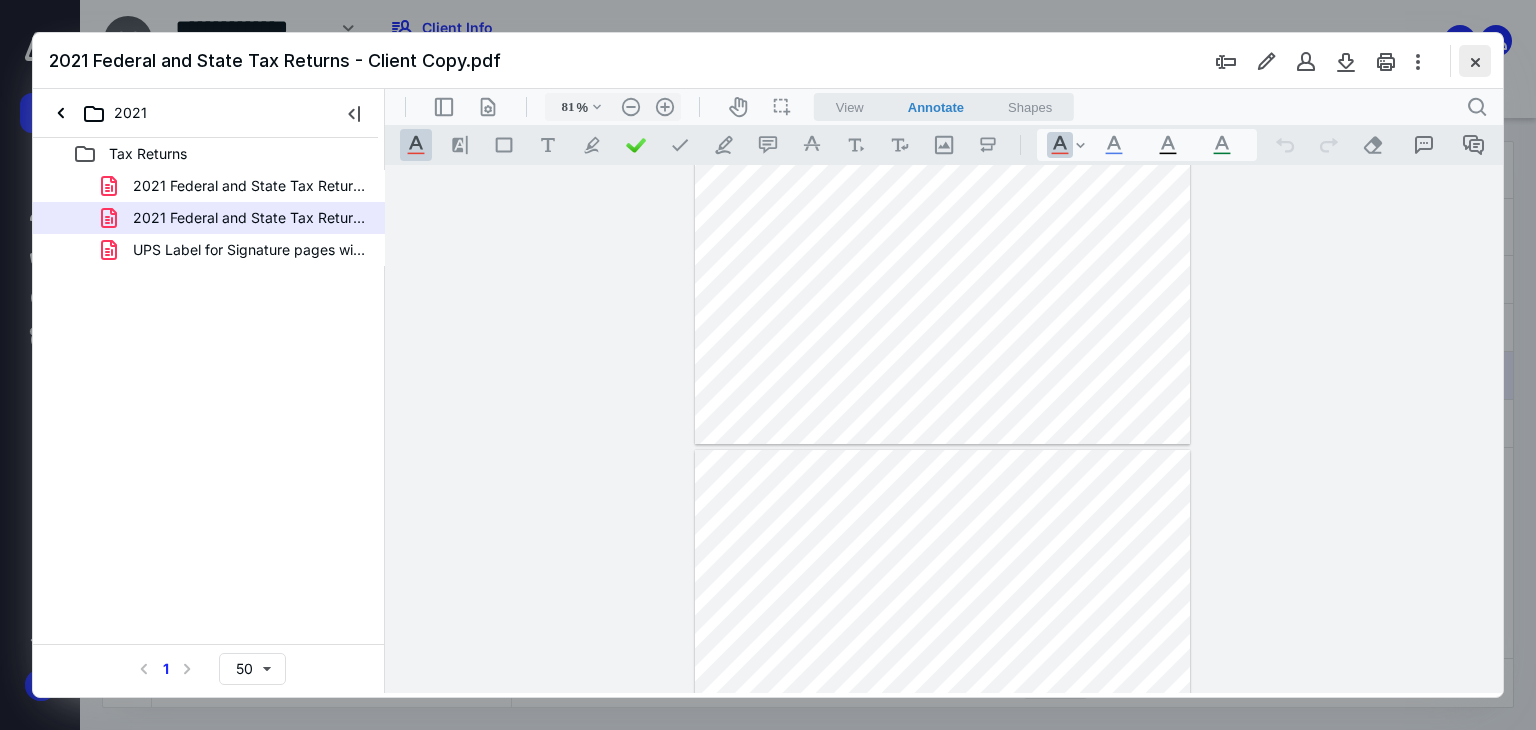 click at bounding box center [1475, 61] 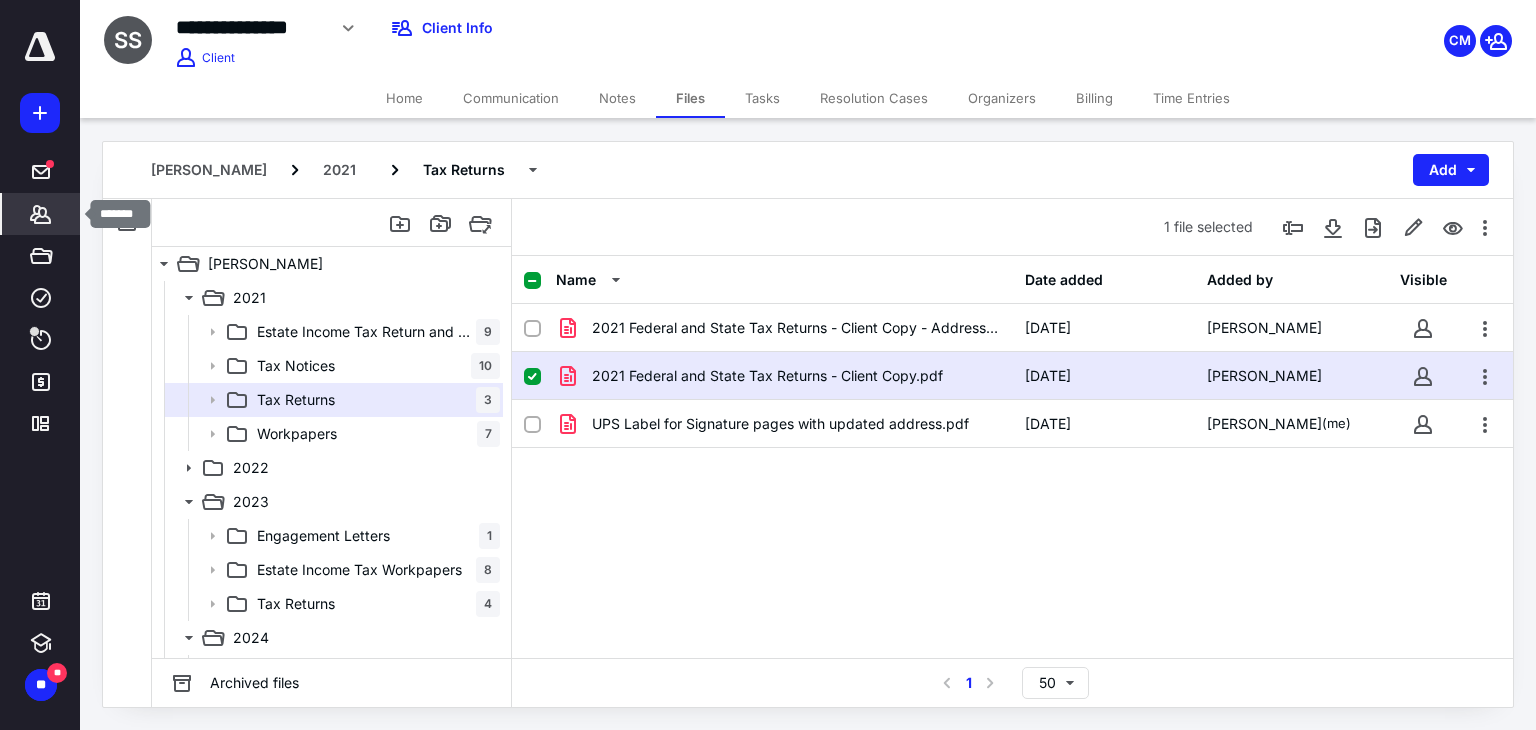 click 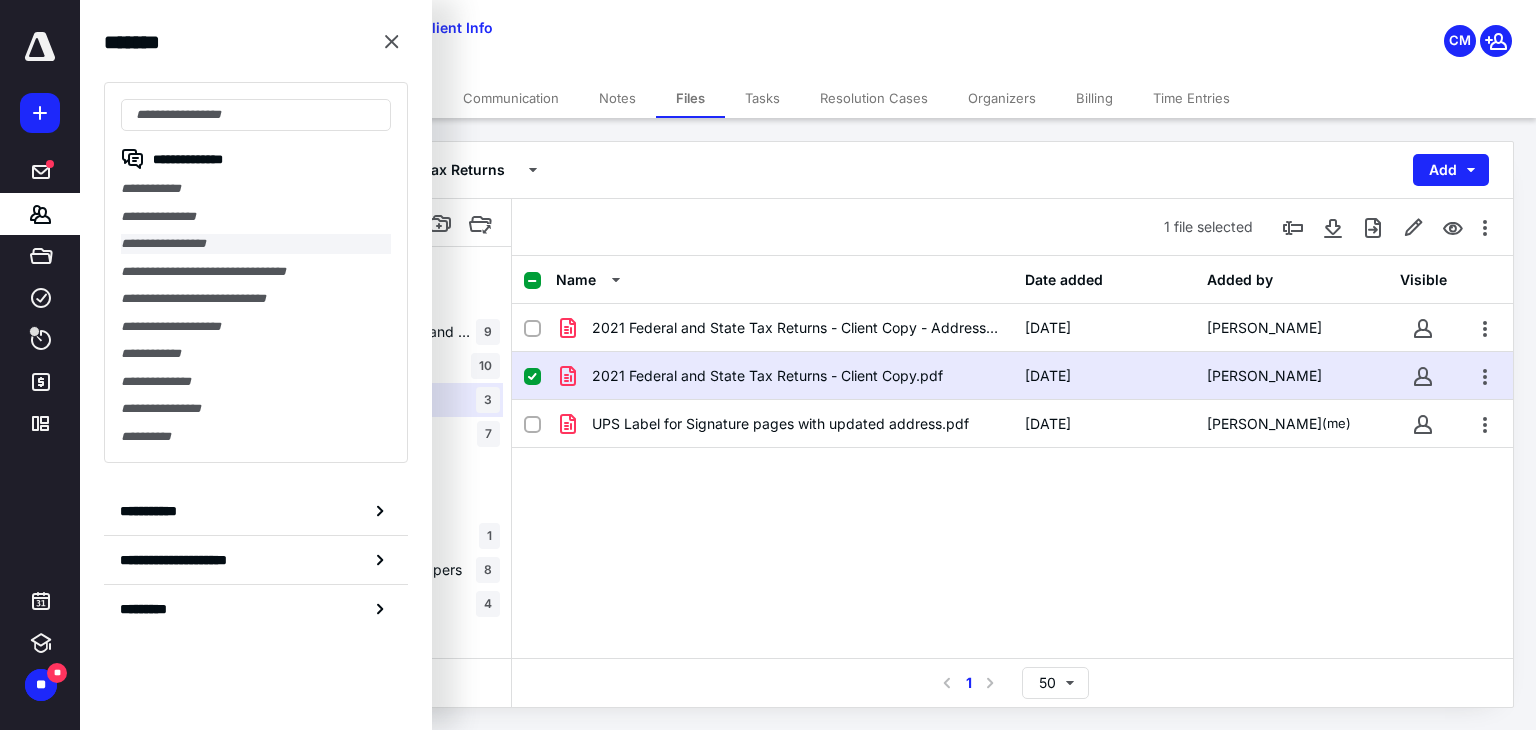 click on "**********" at bounding box center (256, 244) 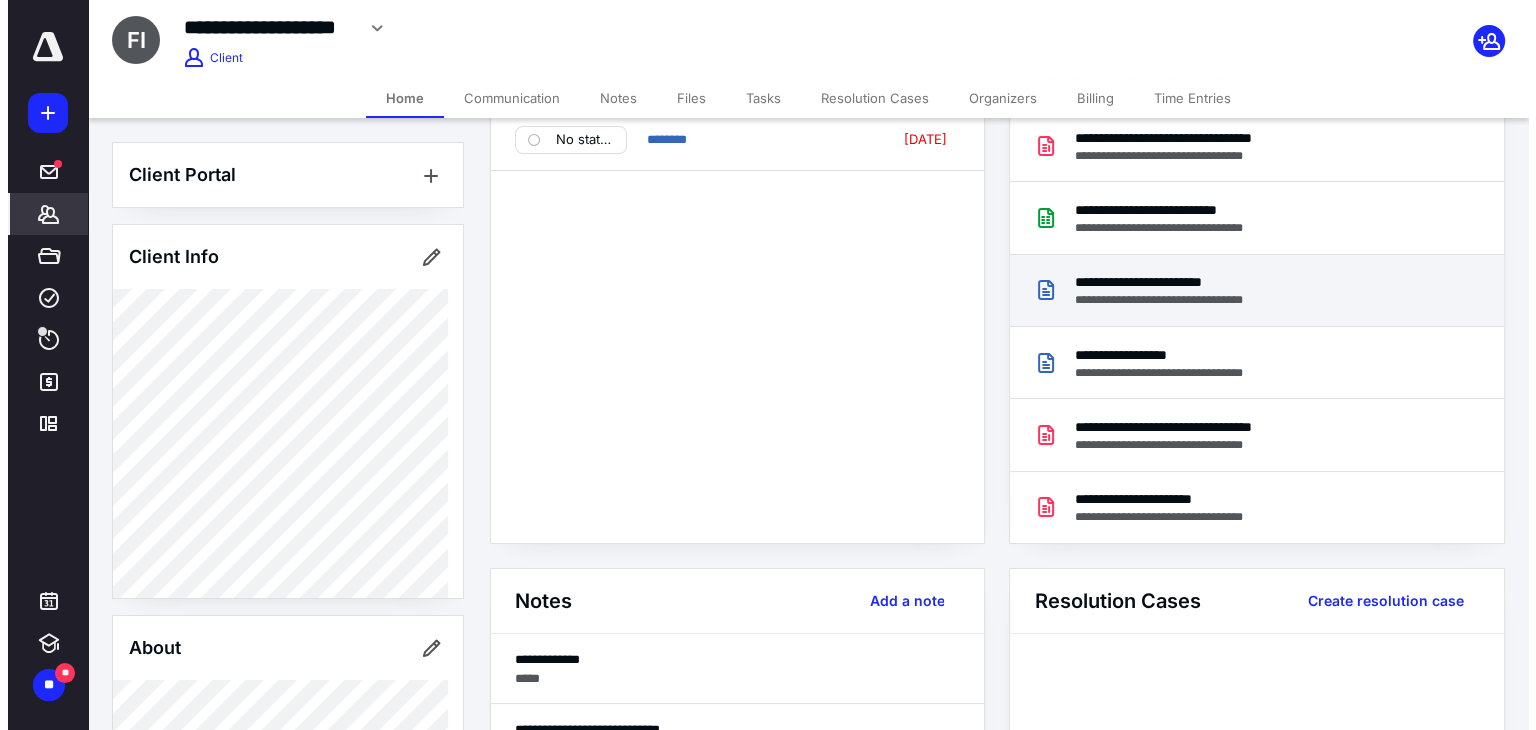 scroll, scrollTop: 99, scrollLeft: 0, axis: vertical 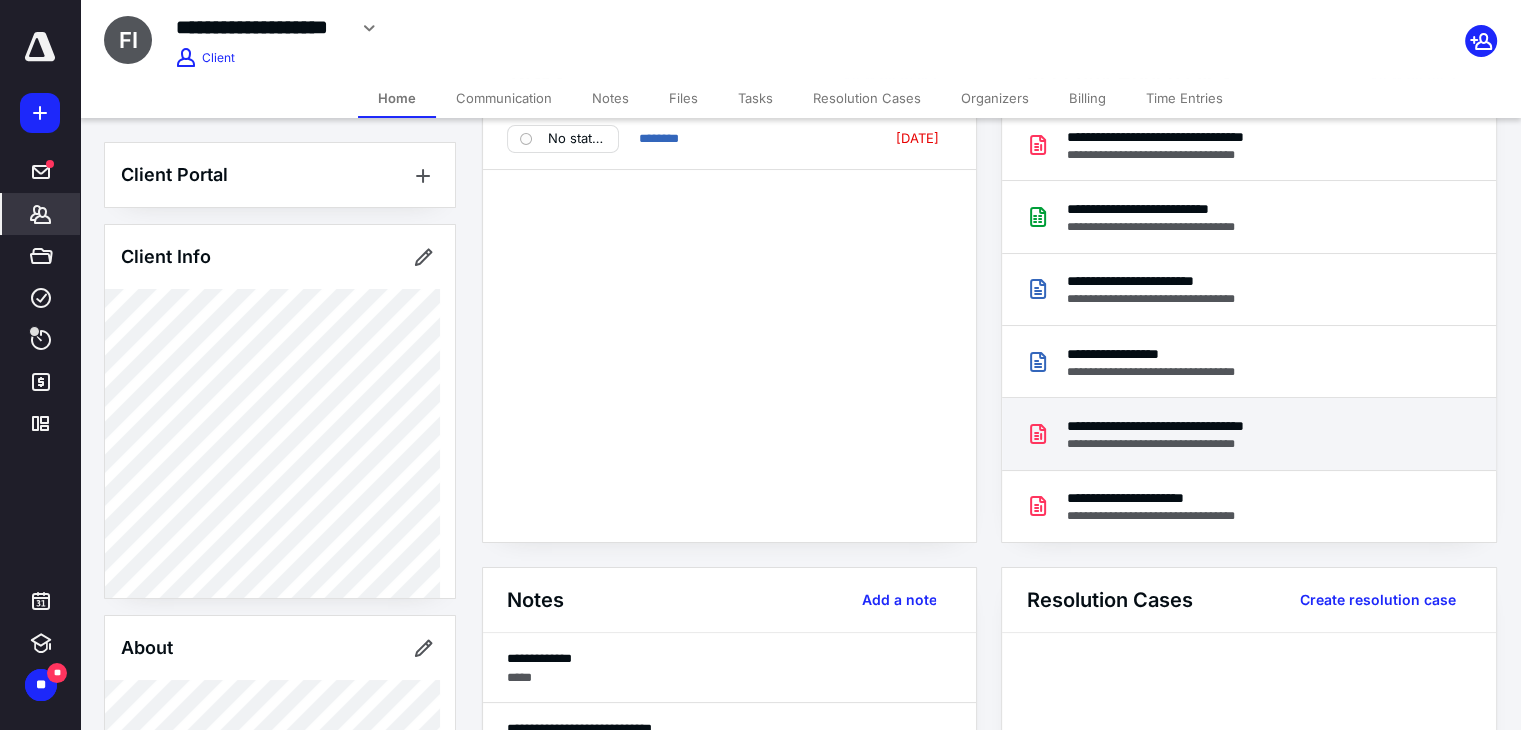 click on "**********" at bounding box center (1189, 444) 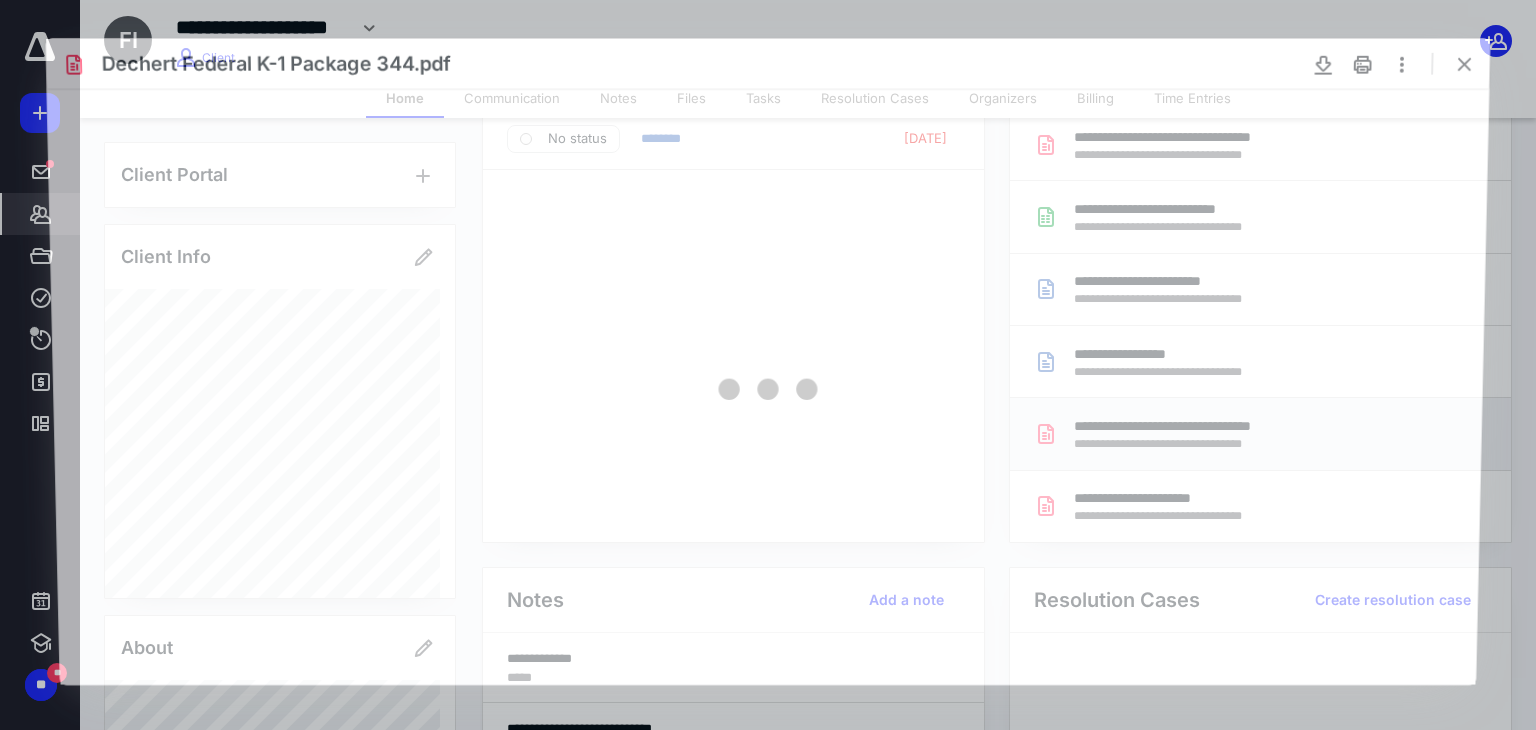 click at bounding box center [767, 386] 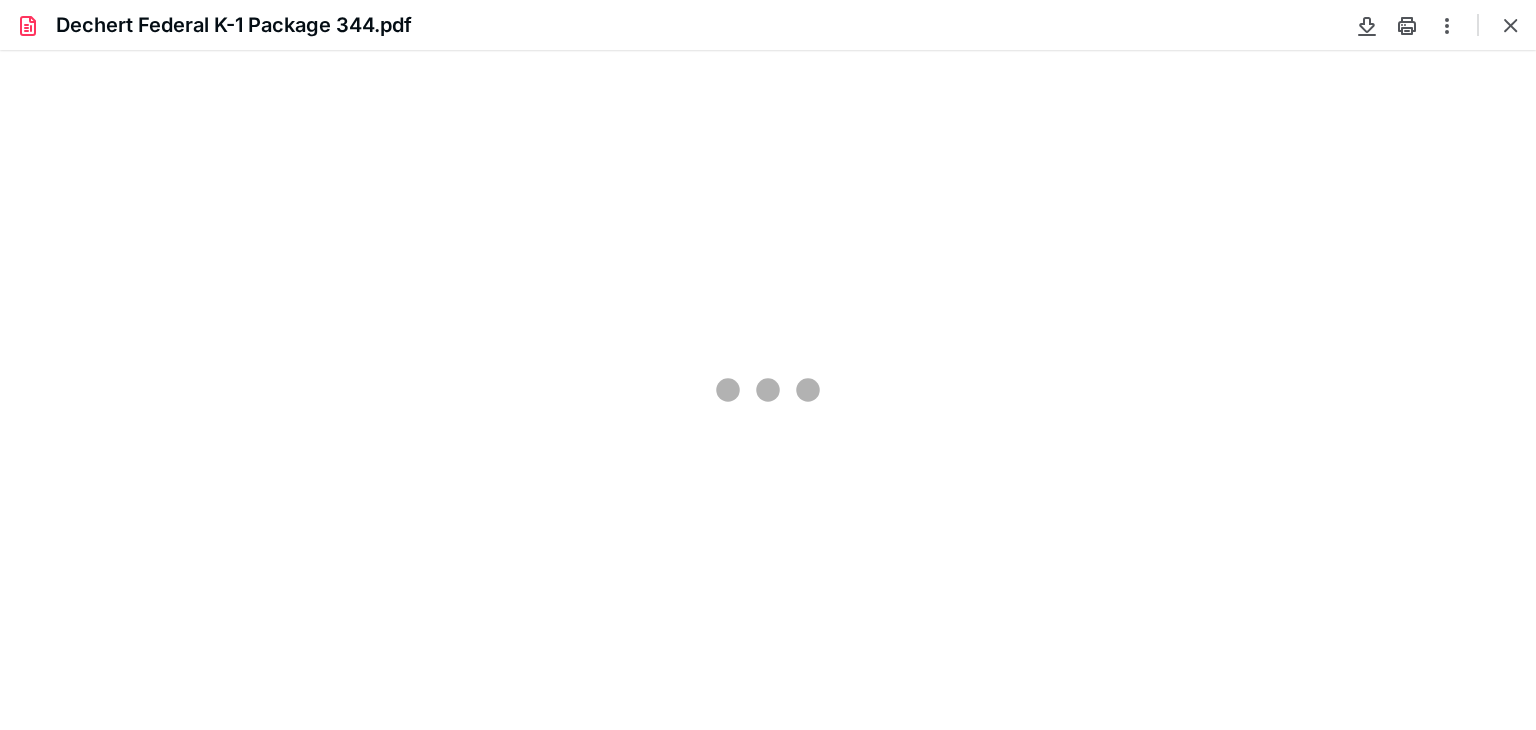 scroll, scrollTop: 0, scrollLeft: 0, axis: both 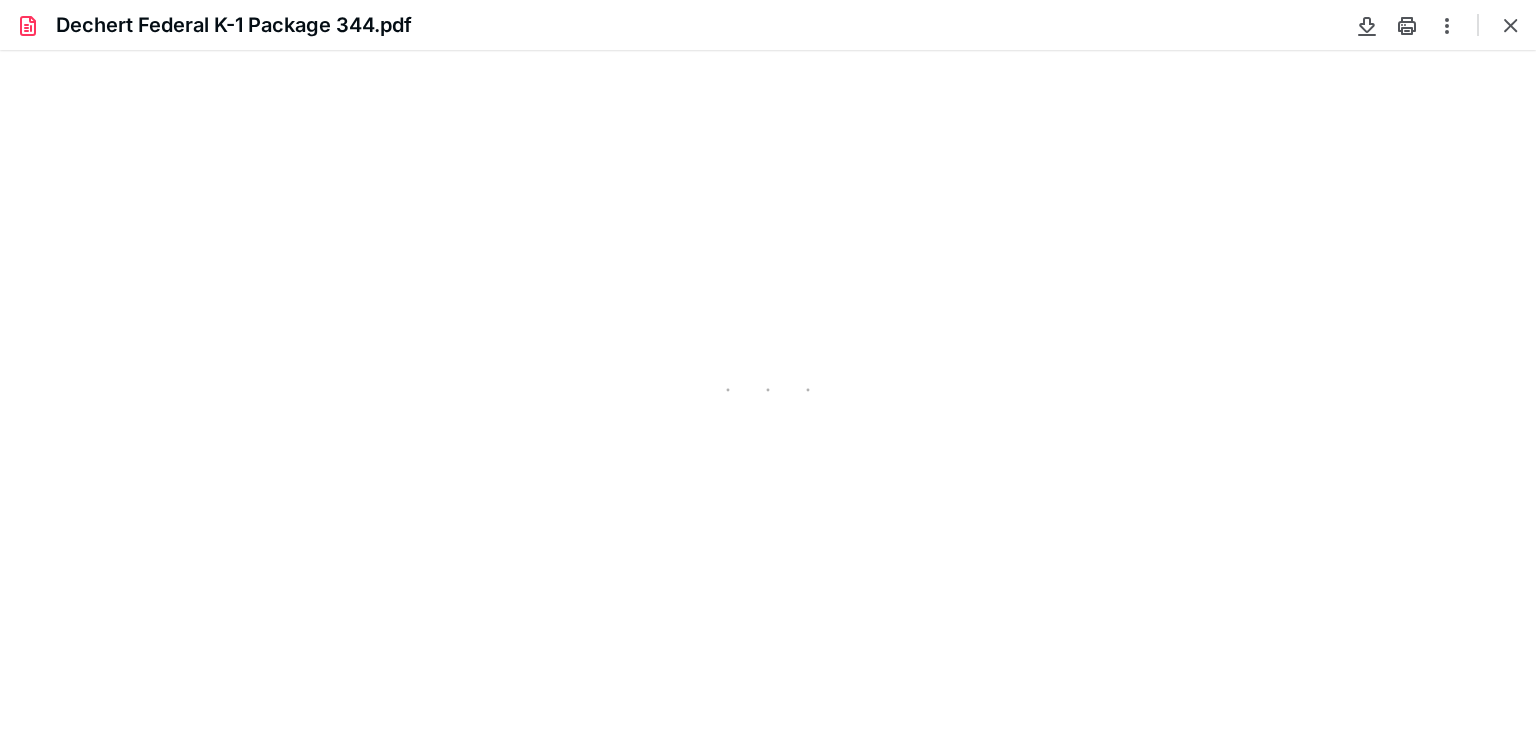 type on "81" 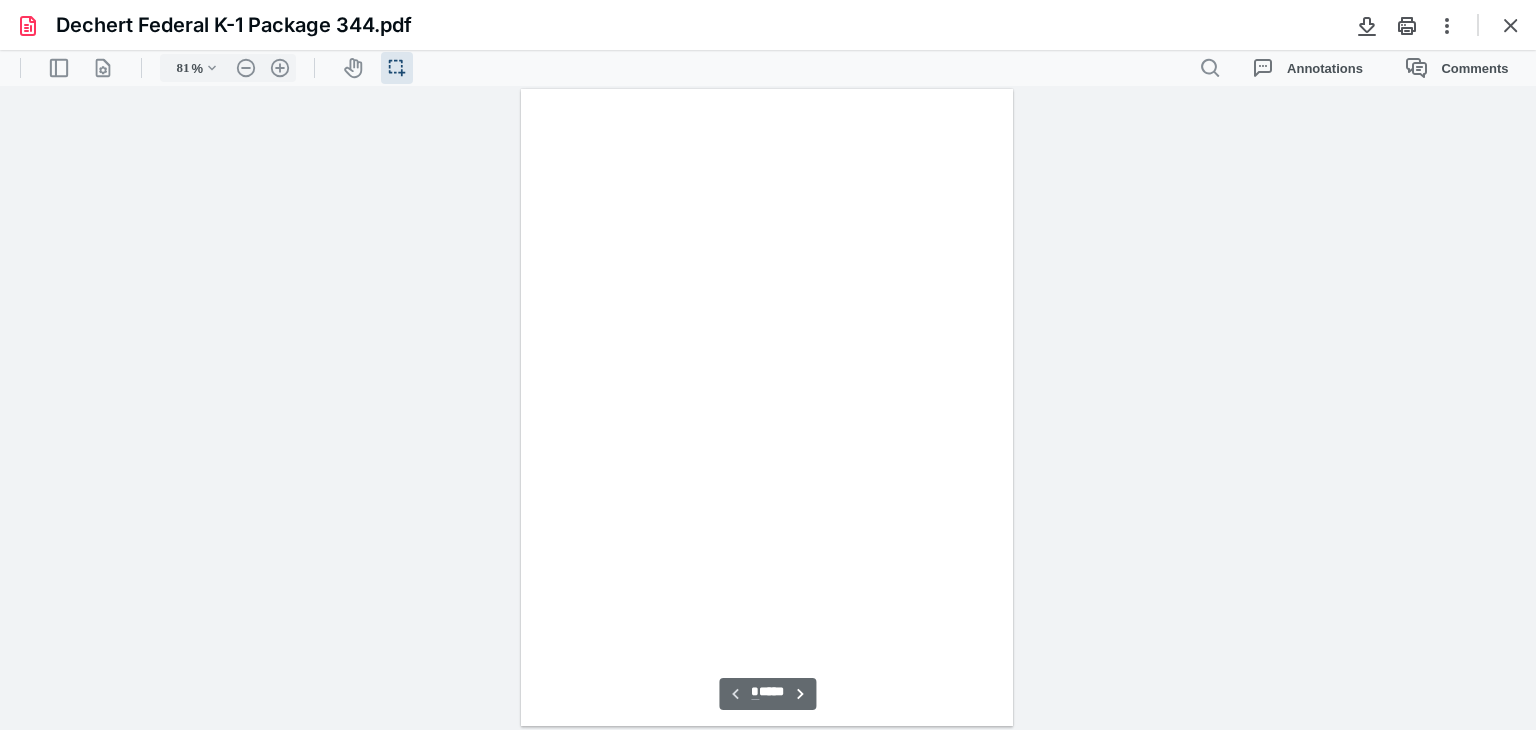scroll, scrollTop: 39, scrollLeft: 0, axis: vertical 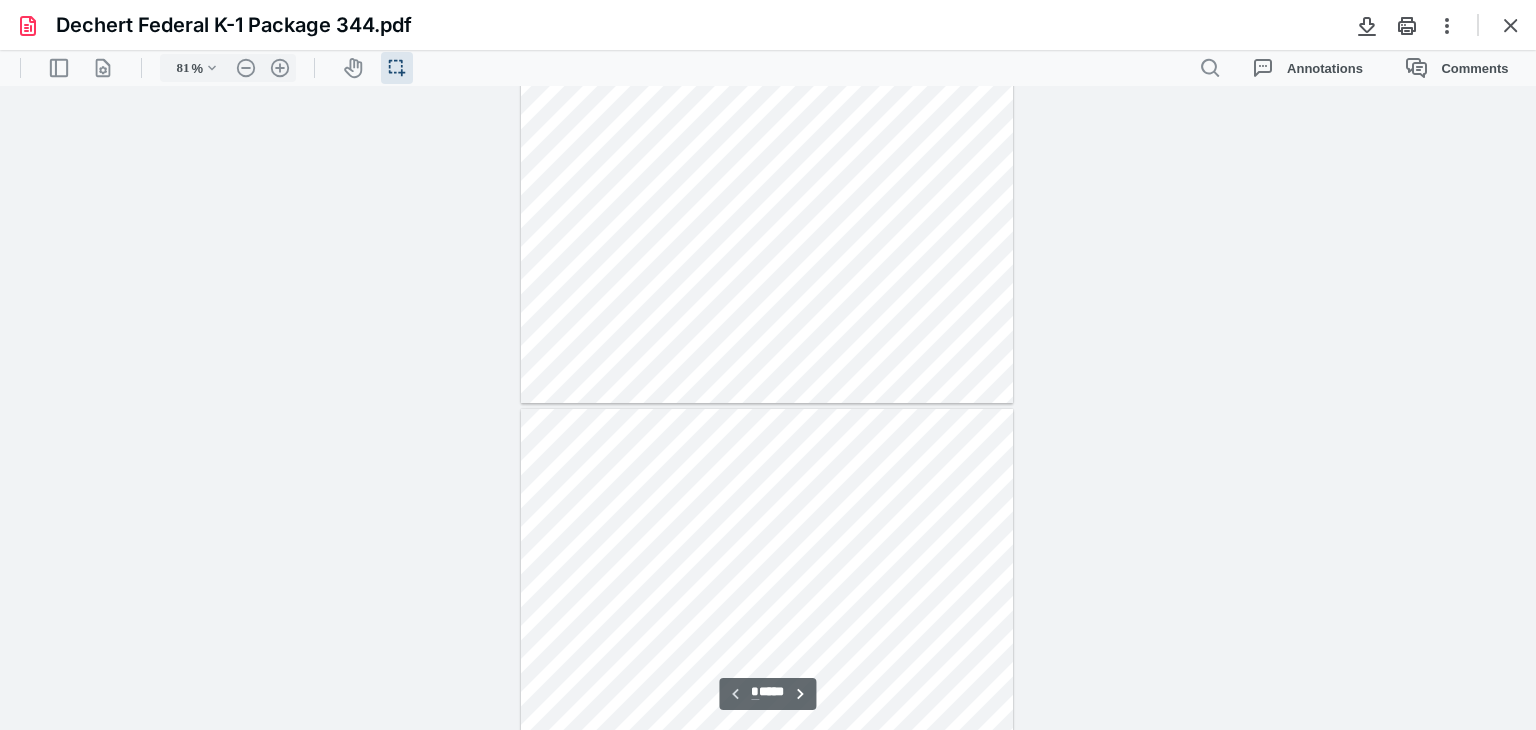 type on "*" 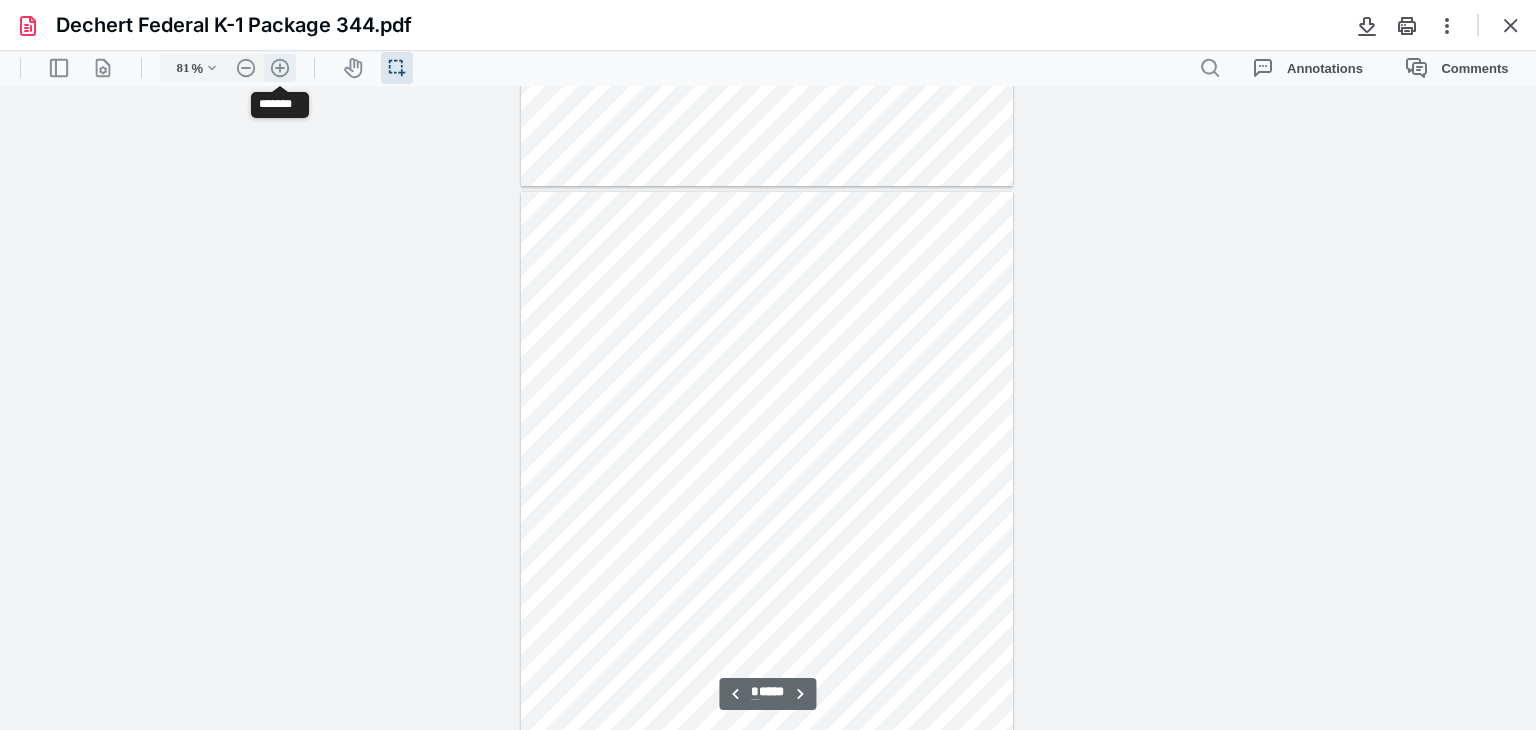 click on ".cls-1{fill:#abb0c4;} icon - header - zoom - in - line" at bounding box center [280, 68] 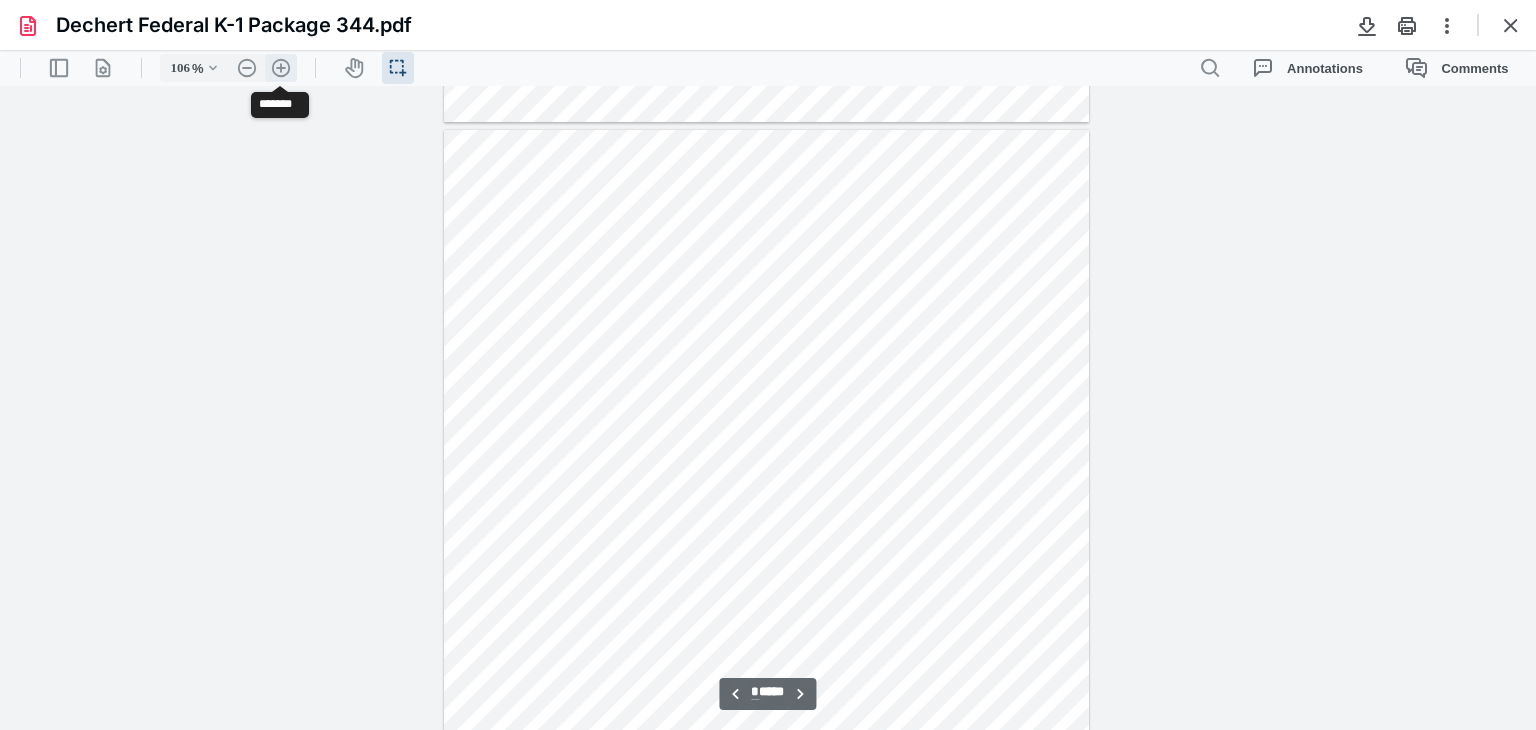 click on ".cls-1{fill:#abb0c4;} icon - header - zoom - in - line" at bounding box center [281, 68] 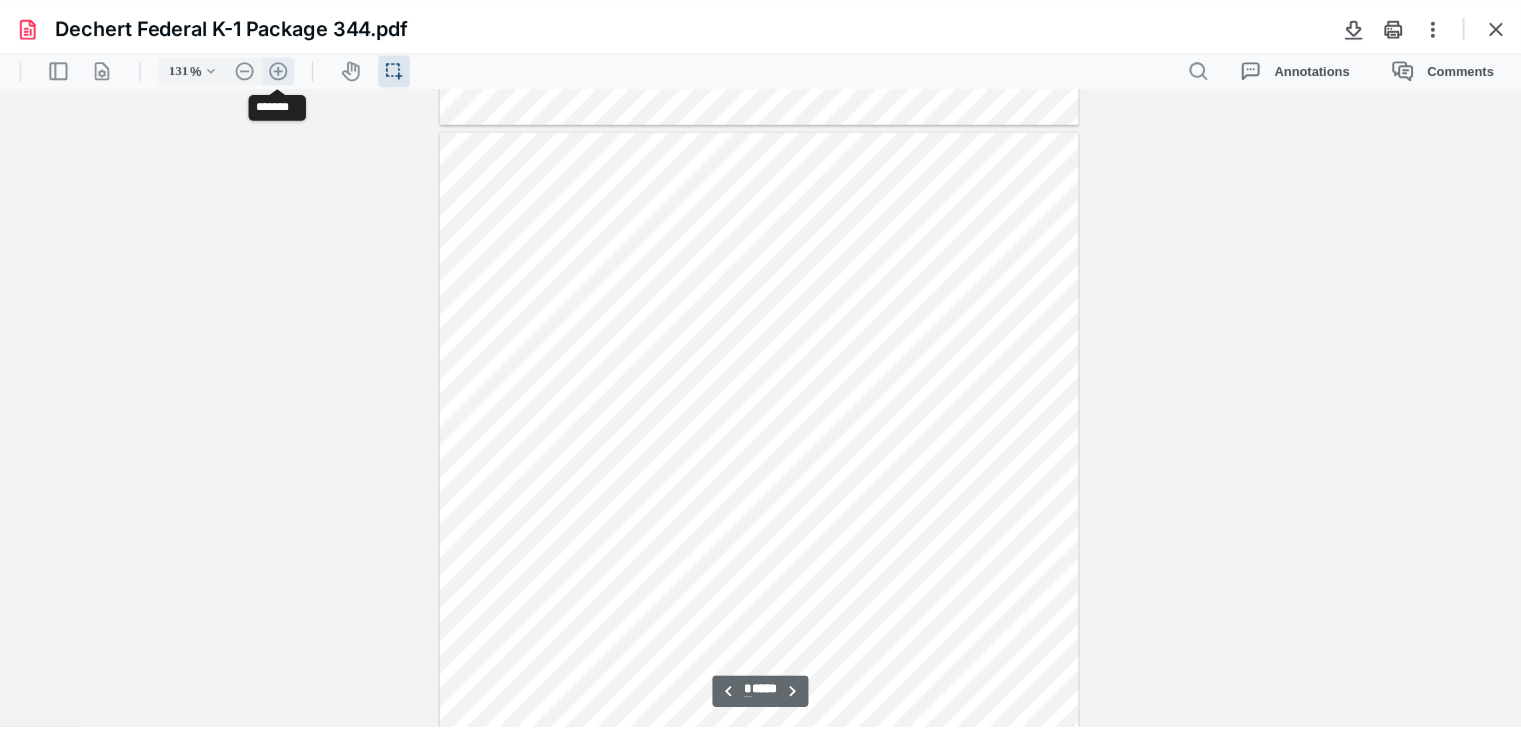 scroll, scrollTop: 1065, scrollLeft: 0, axis: vertical 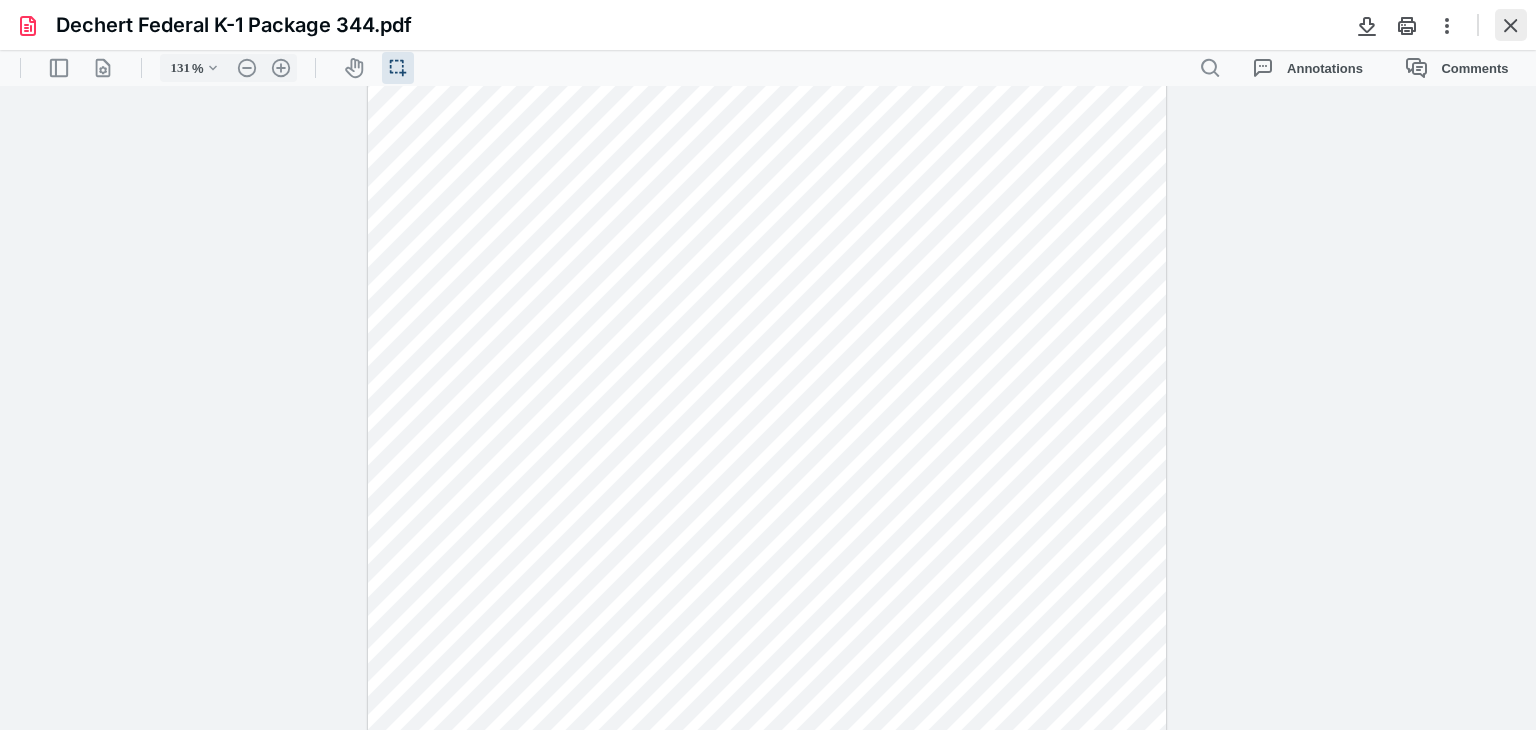 click at bounding box center (1511, 25) 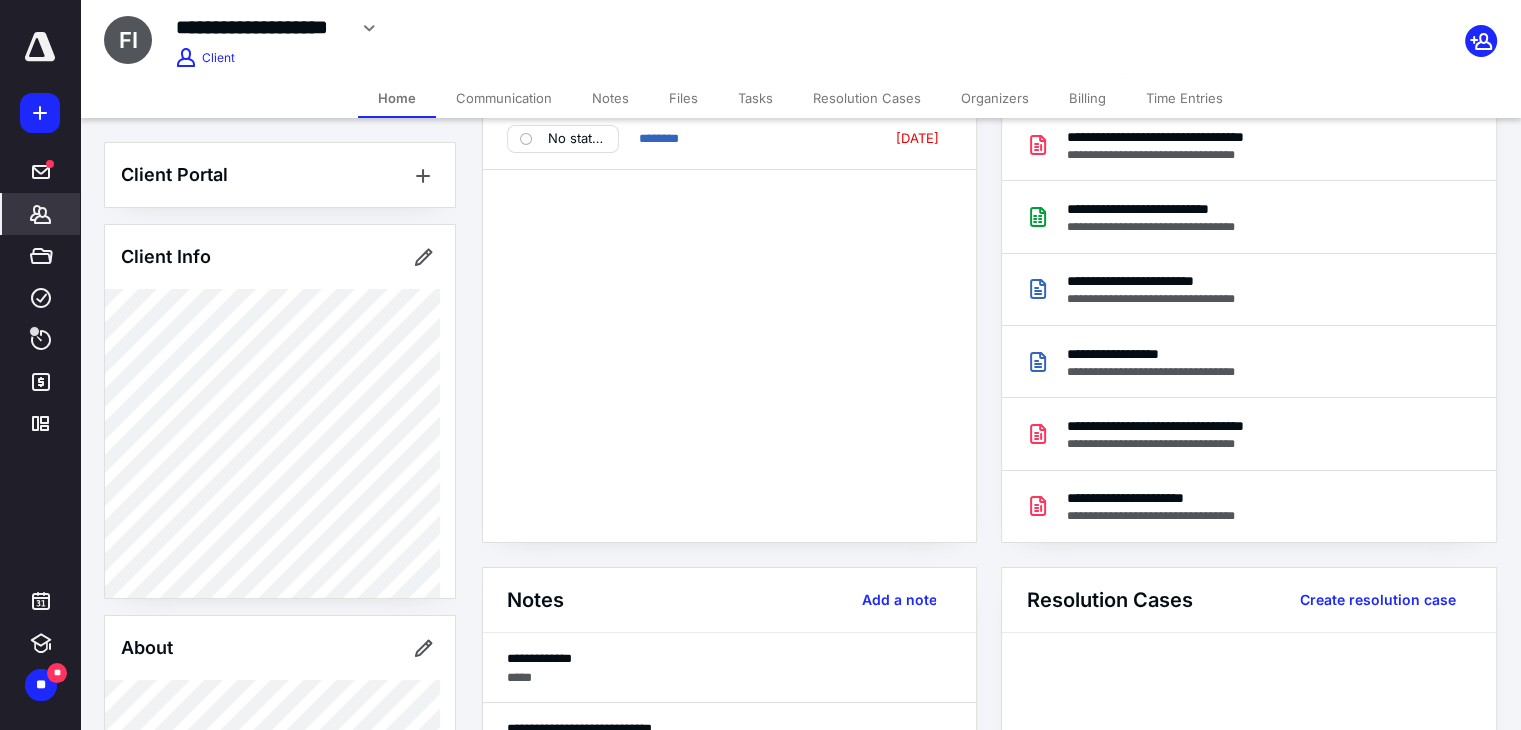 click on "Files" at bounding box center [683, 98] 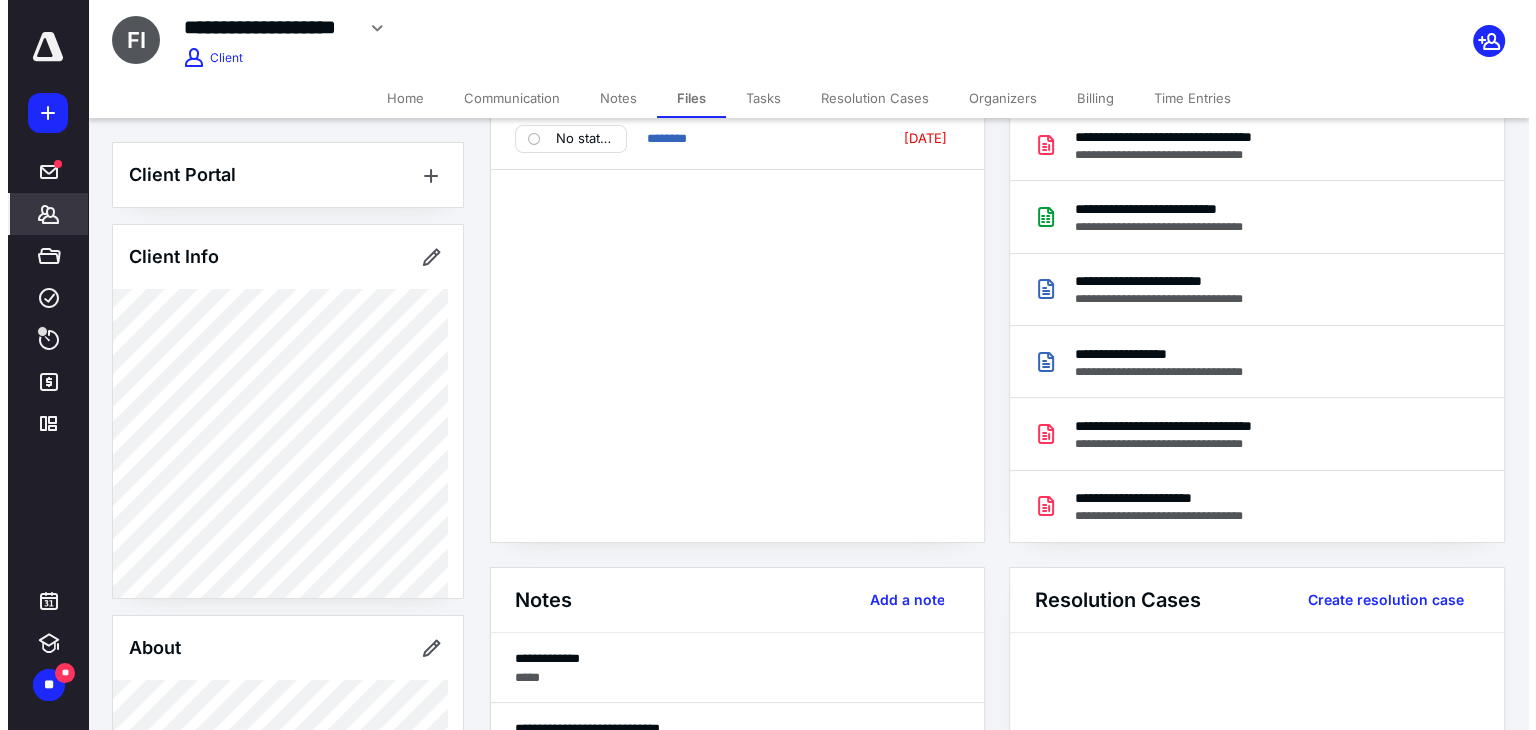 scroll, scrollTop: 0, scrollLeft: 0, axis: both 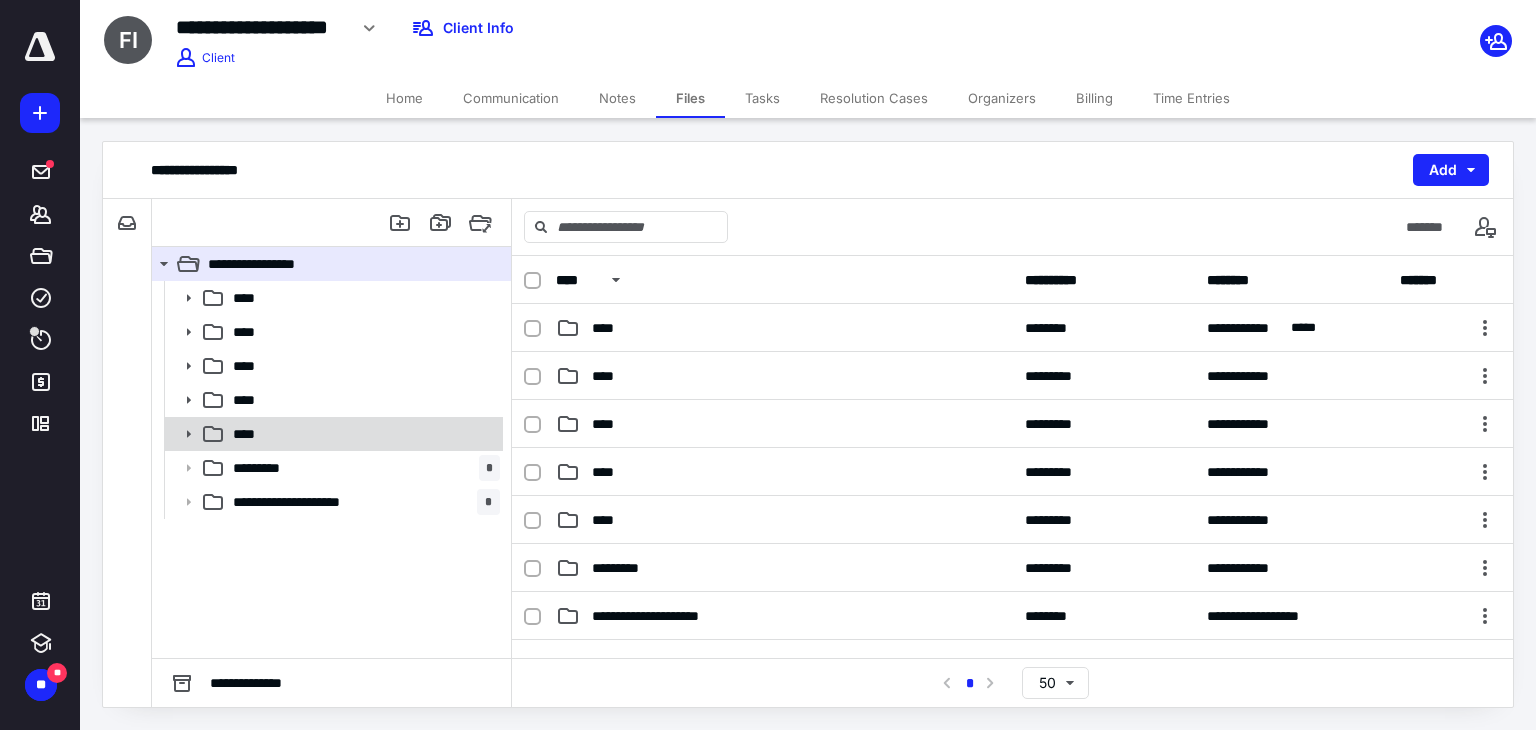 click on "****" at bounding box center (362, 434) 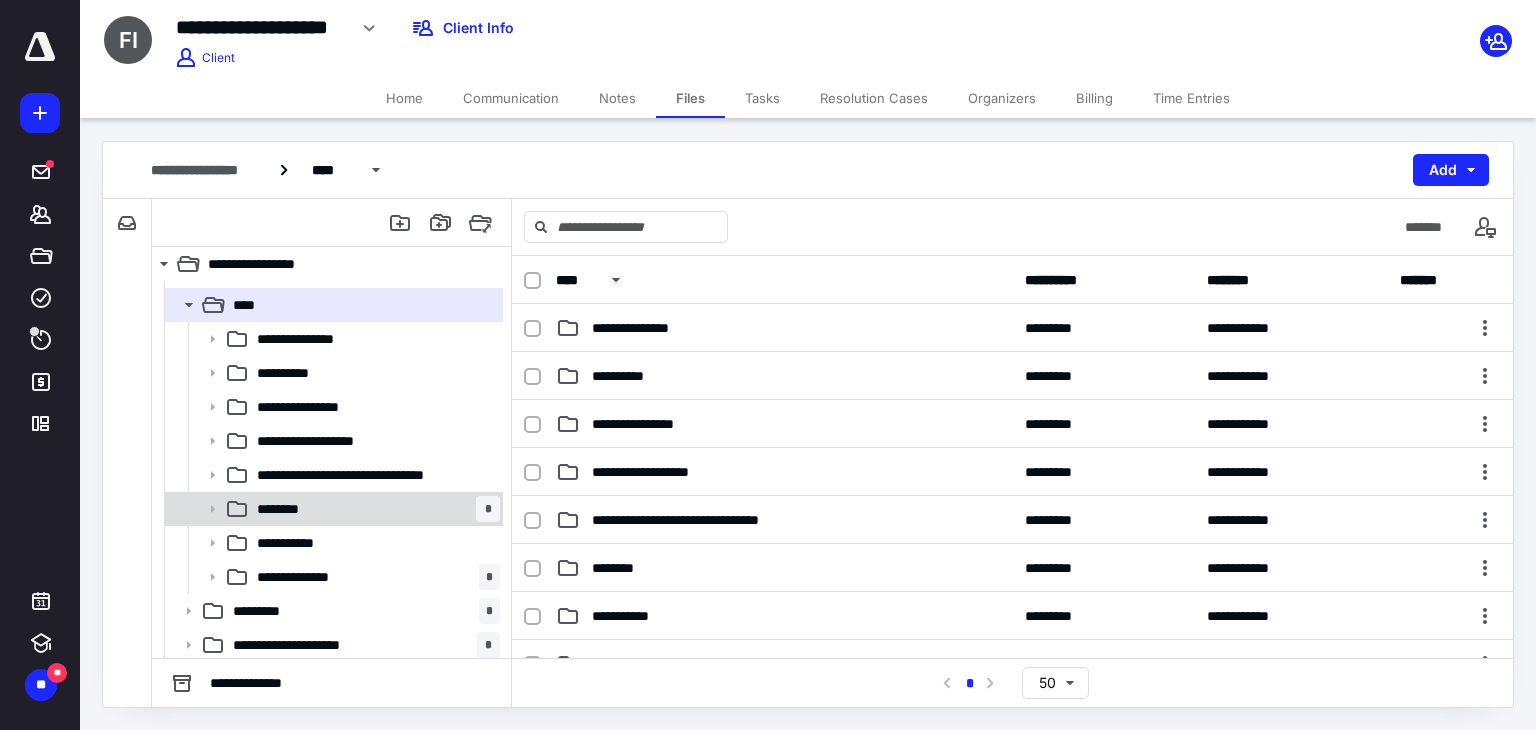 scroll, scrollTop: 132, scrollLeft: 0, axis: vertical 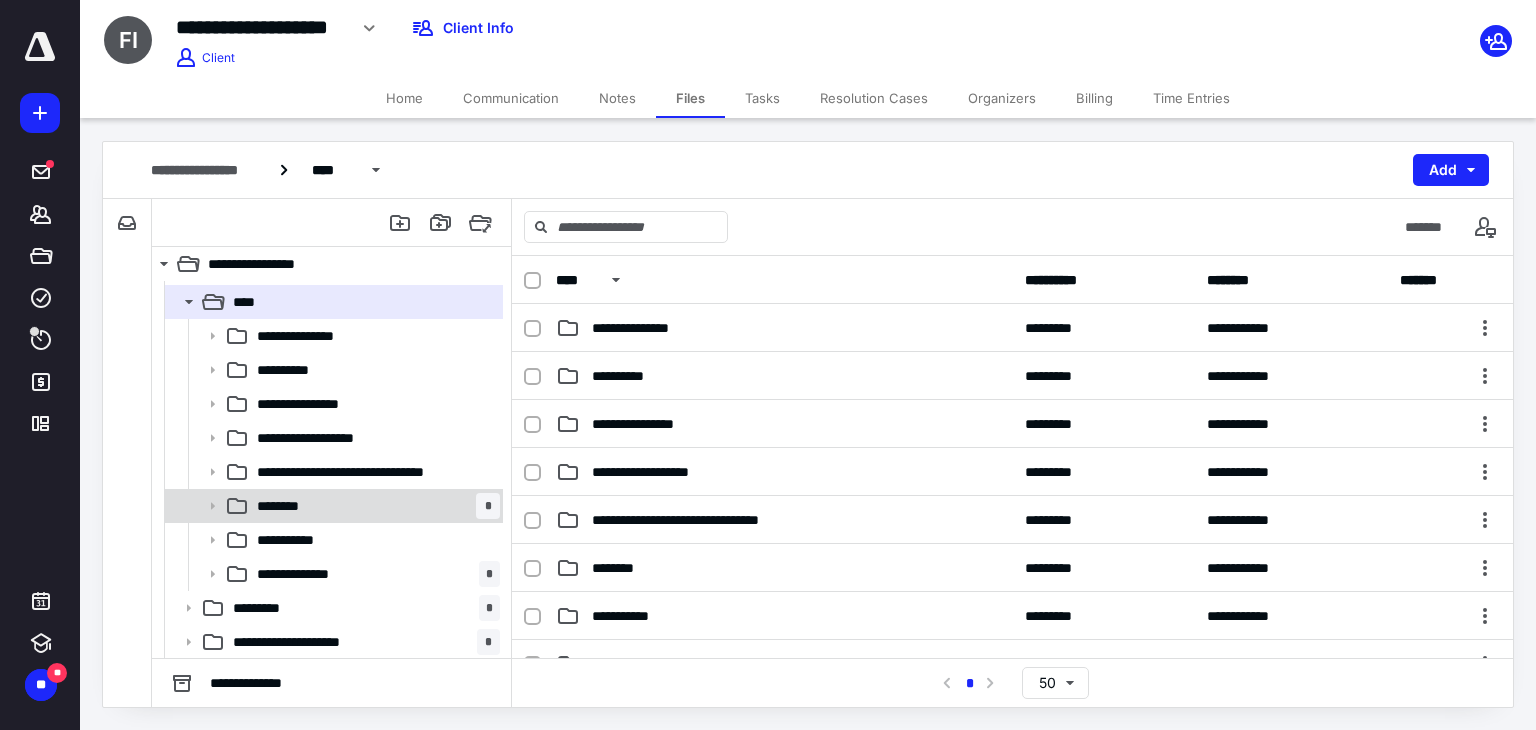 click on "******** *" at bounding box center [374, 506] 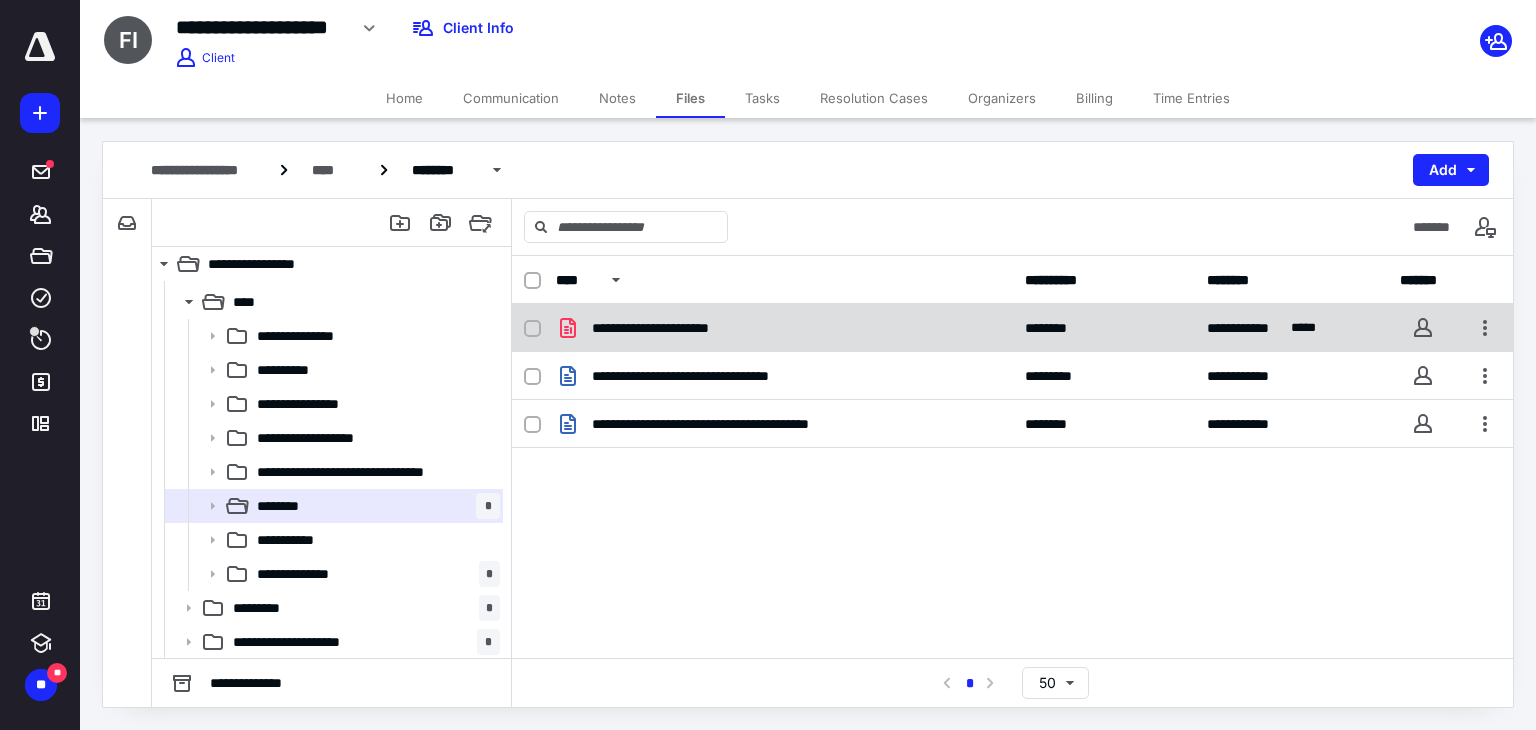 click on "**********" at bounding box center (666, 328) 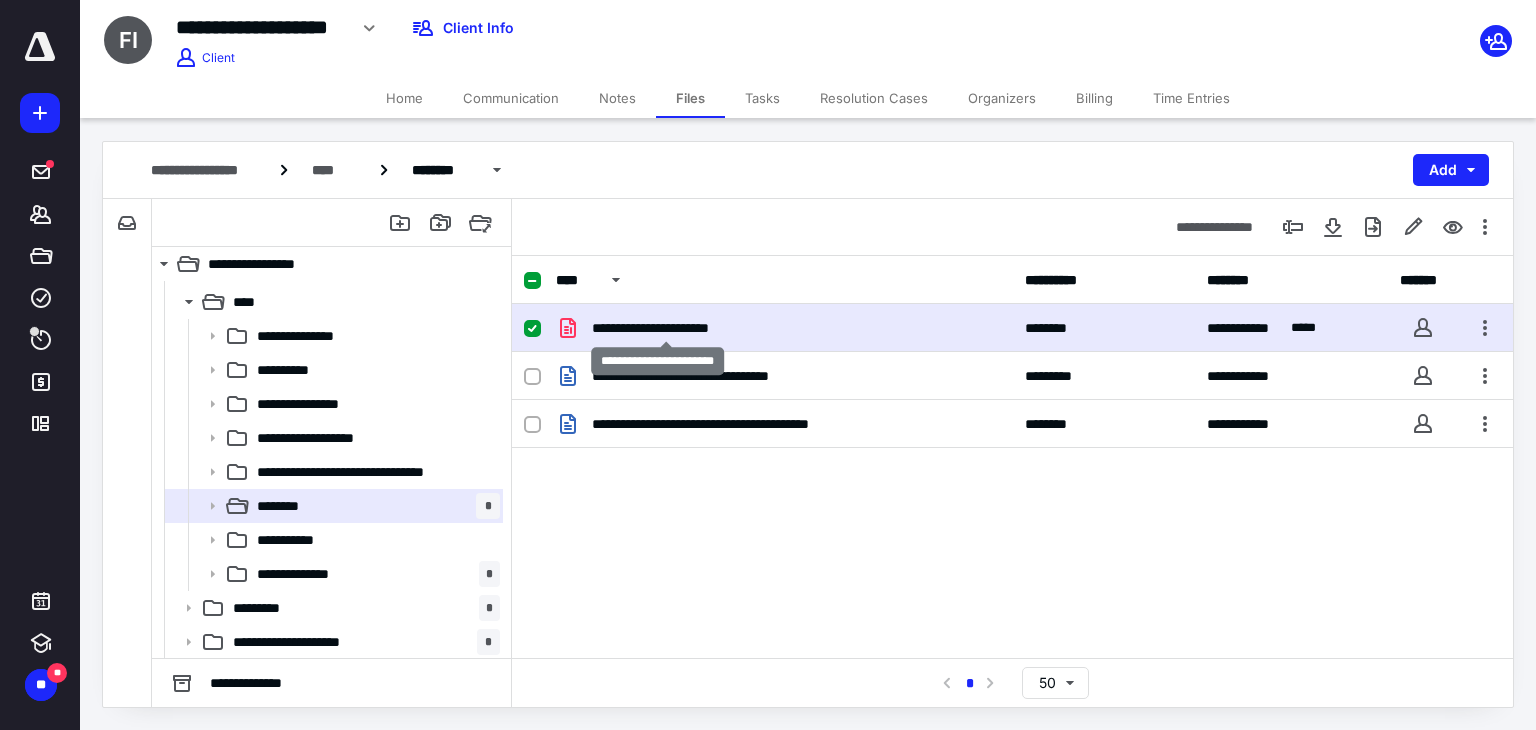 checkbox on "true" 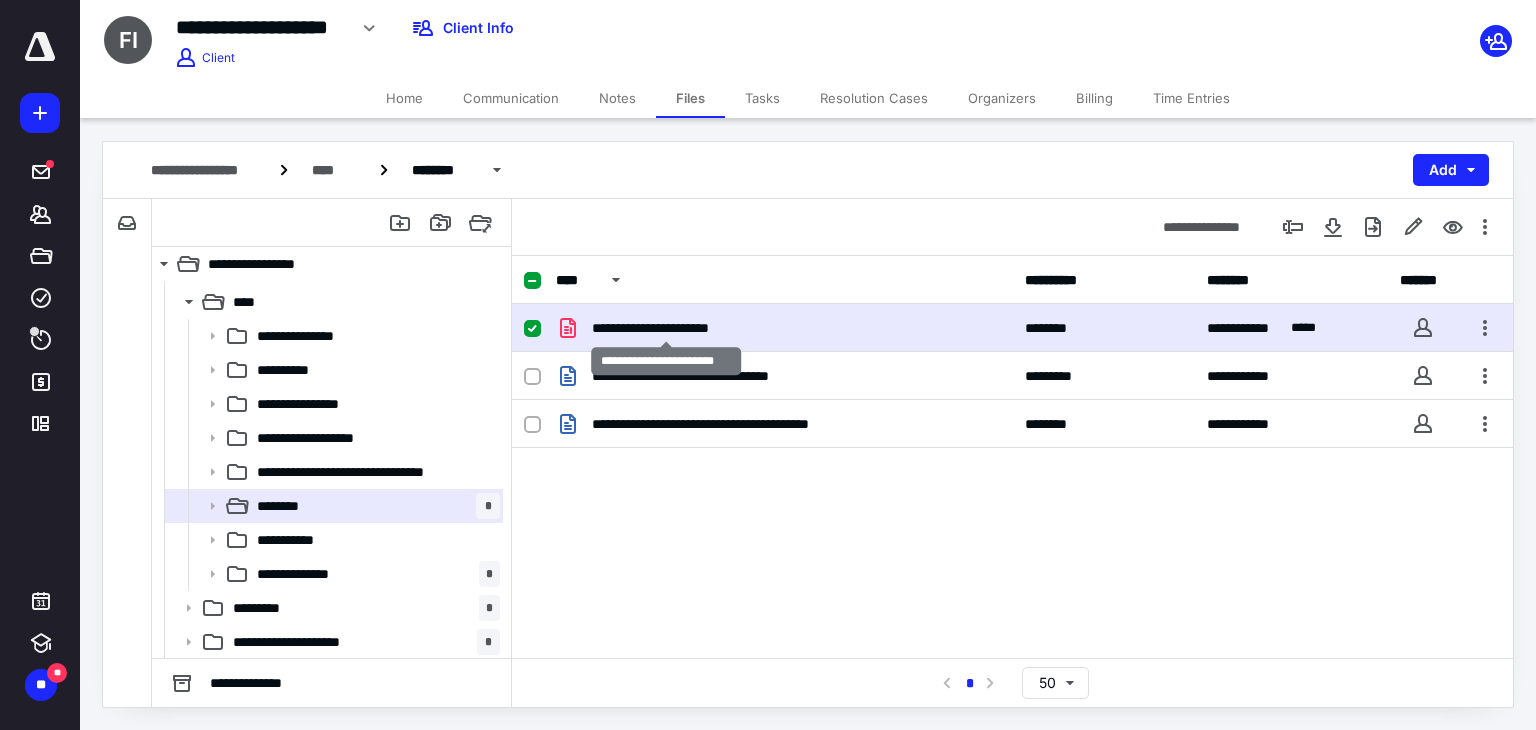click on "**********" at bounding box center [666, 328] 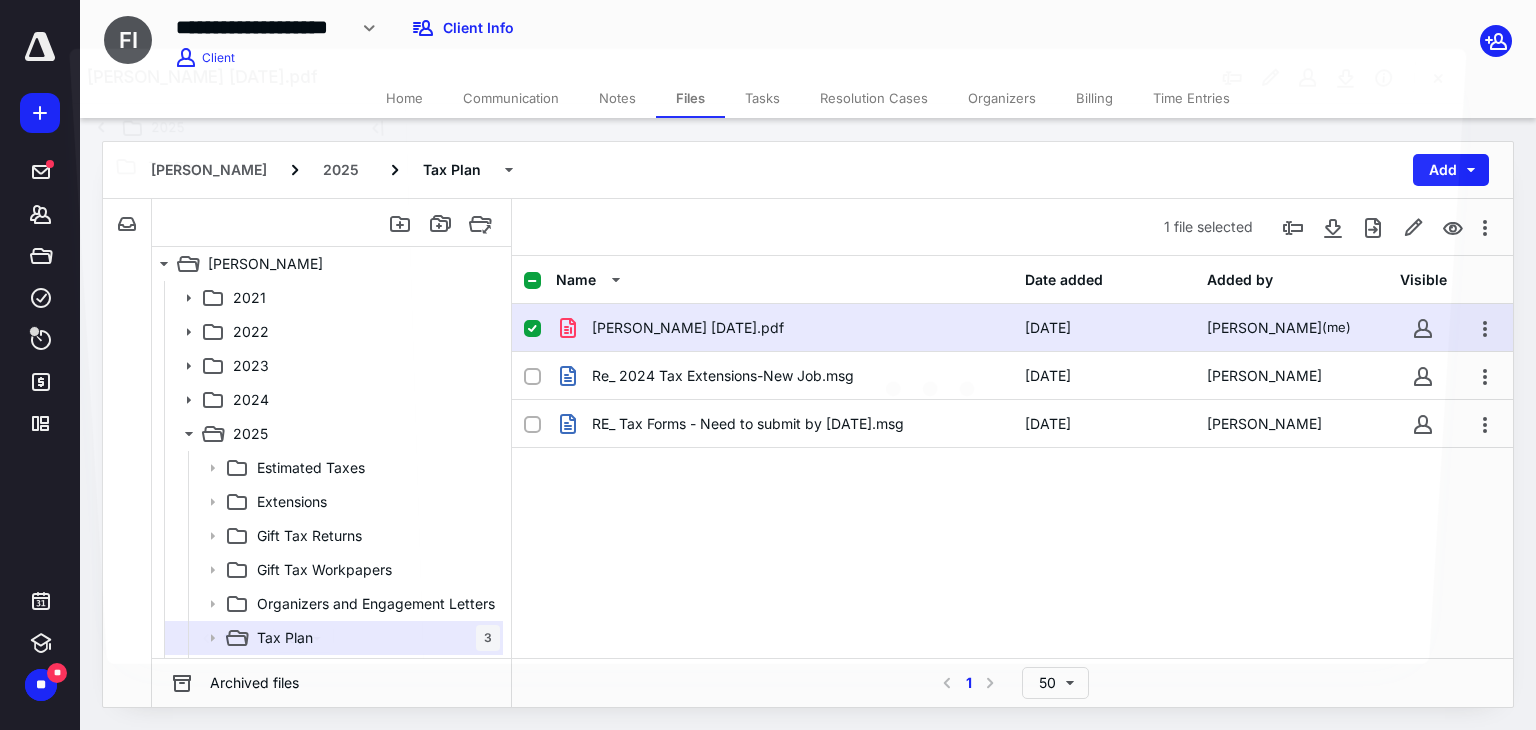 scroll, scrollTop: 132, scrollLeft: 0, axis: vertical 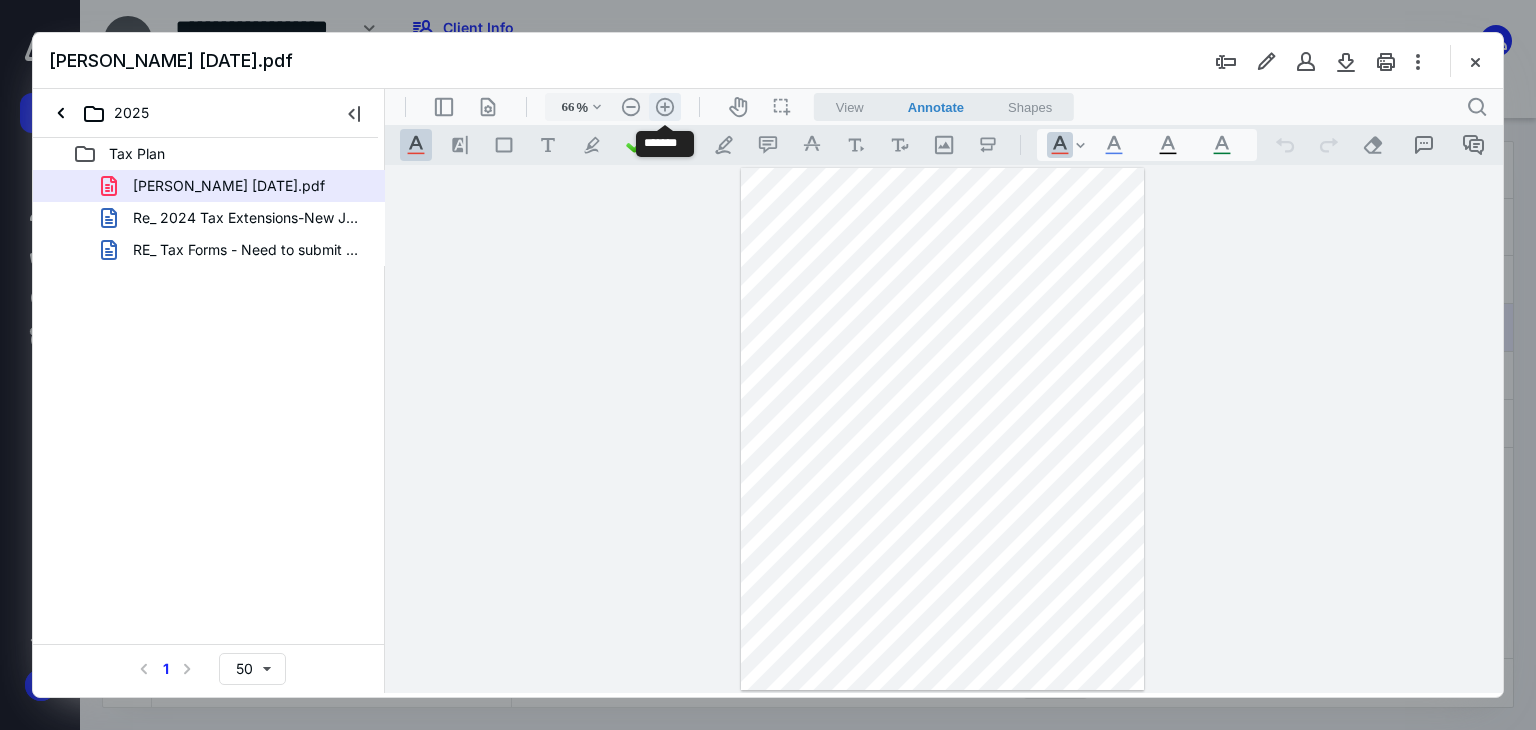 click on ".cls-1{fill:#abb0c4;} icon - header - zoom - in - line" at bounding box center [665, 107] 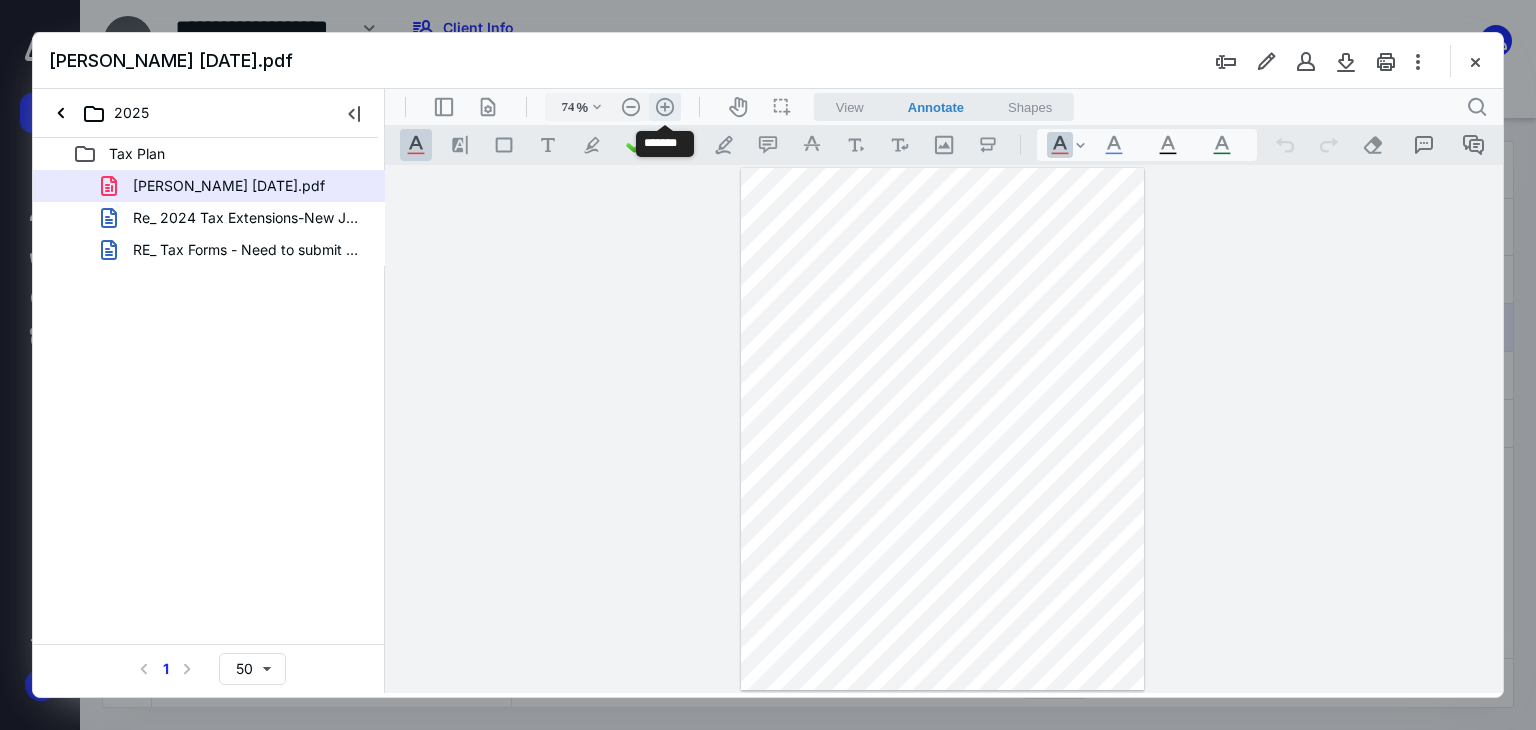 click on ".cls-1{fill:#abb0c4;} icon - header - zoom - in - line" at bounding box center (665, 107) 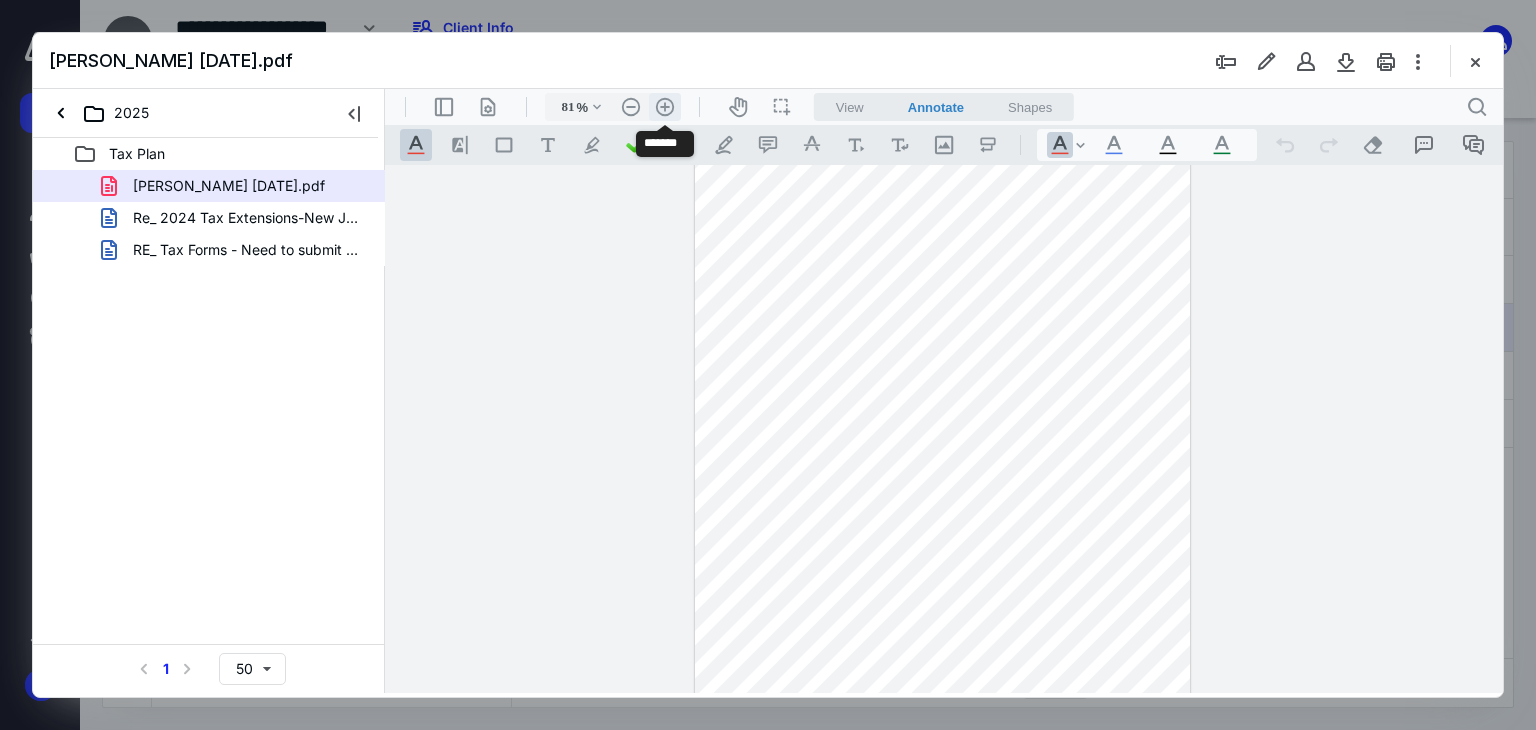 click on ".cls-1{fill:#abb0c4;} icon - header - zoom - in - line" at bounding box center [665, 107] 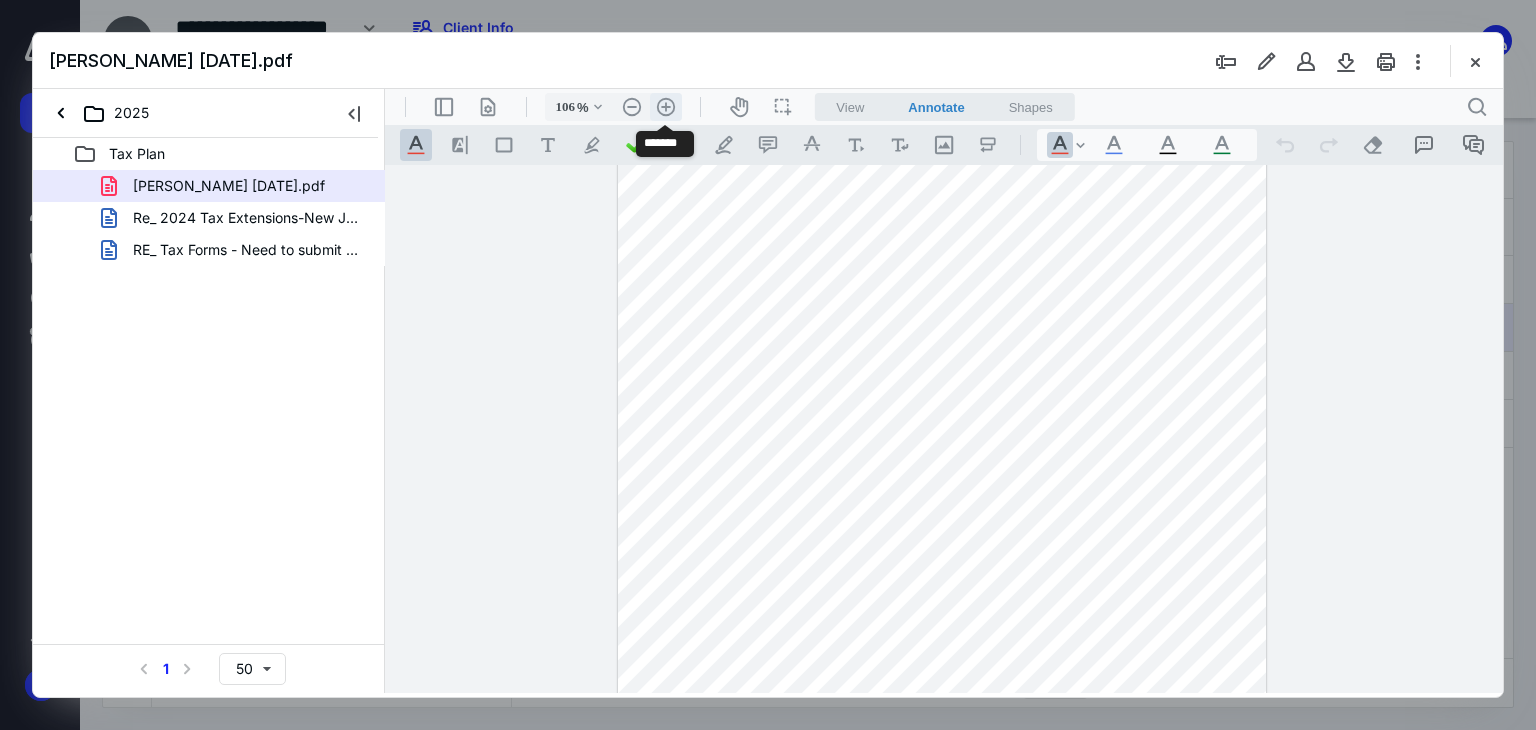 click on ".cls-1{fill:#abb0c4;} icon - header - zoom - in - line" at bounding box center (666, 107) 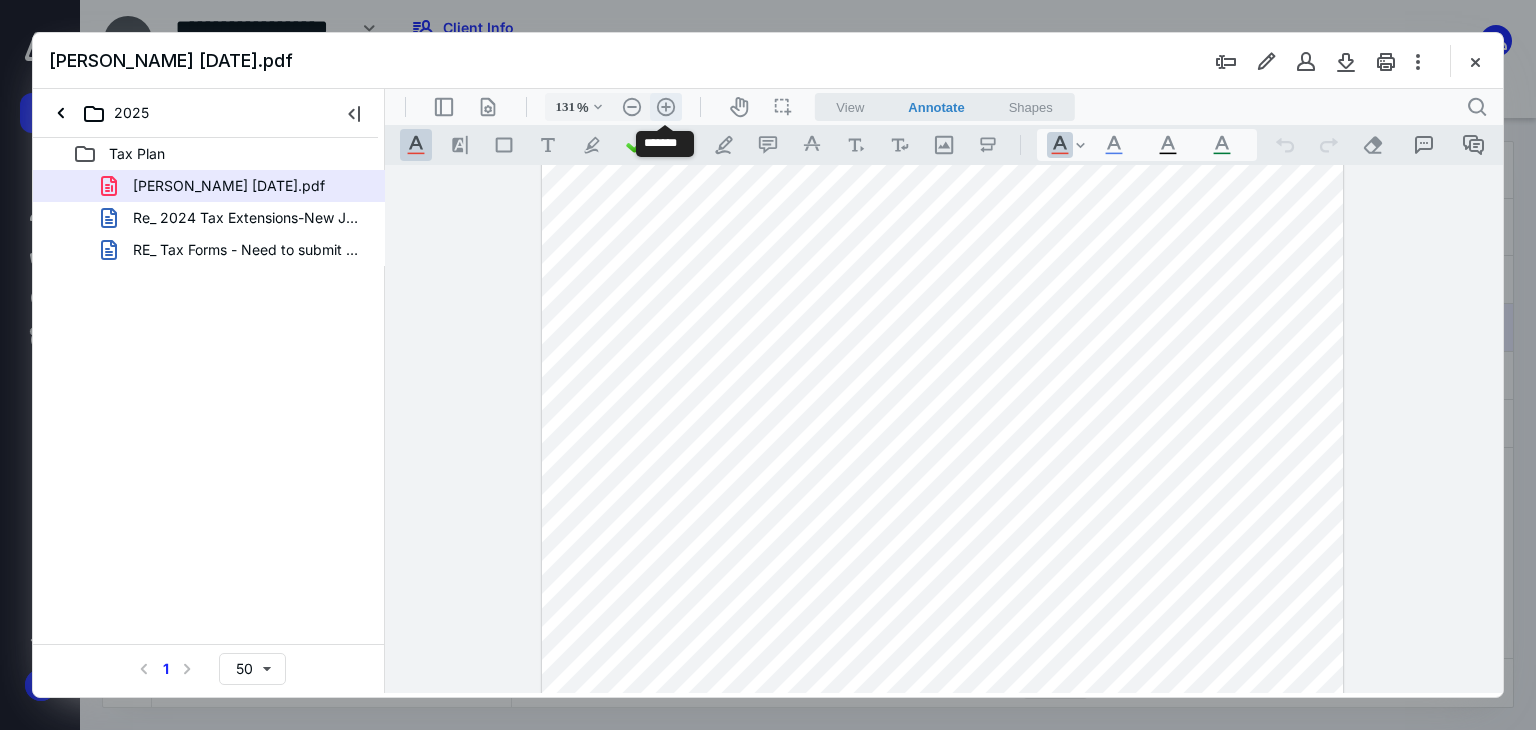 click on ".cls-1{fill:#abb0c4;} icon - header - zoom - in - line" at bounding box center (666, 107) 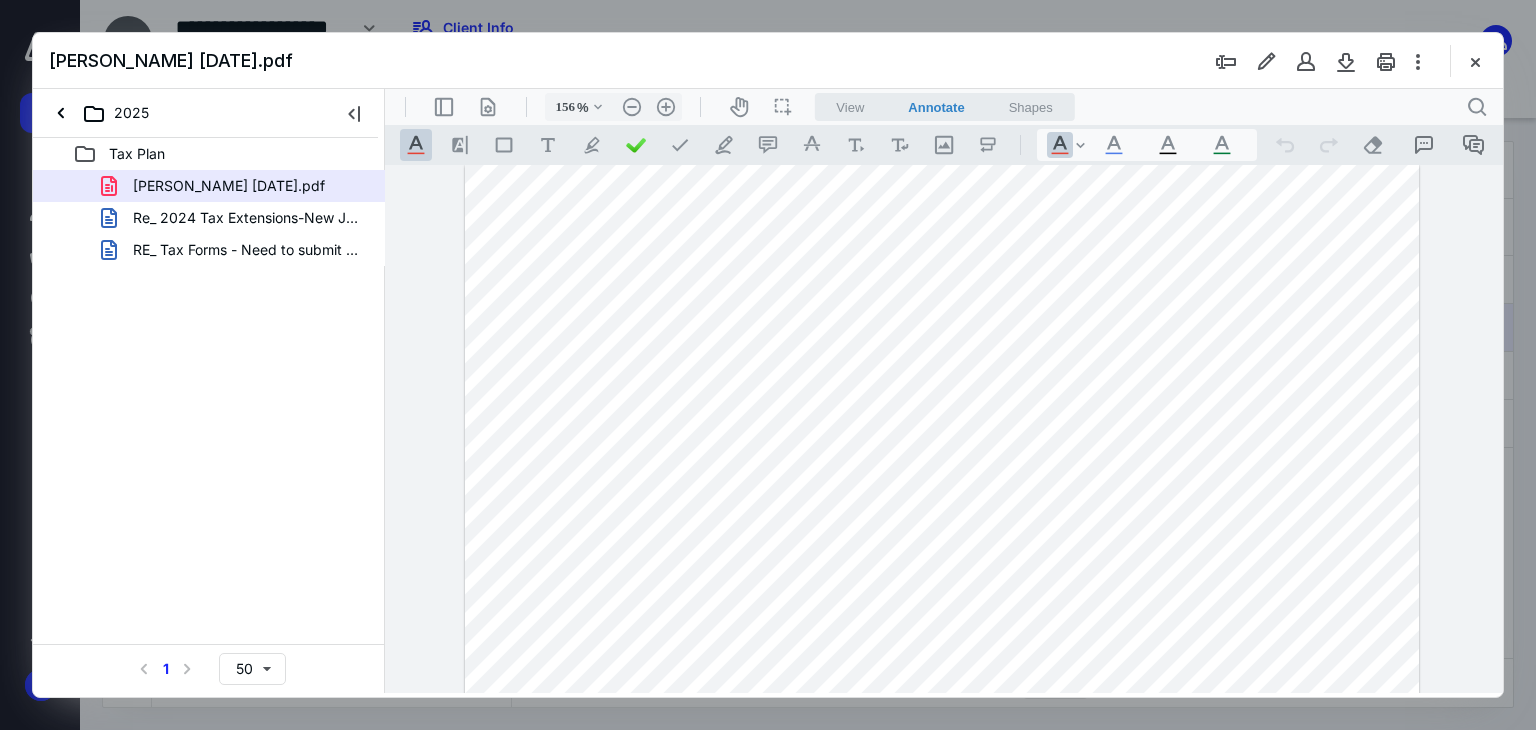 scroll, scrollTop: 0, scrollLeft: 0, axis: both 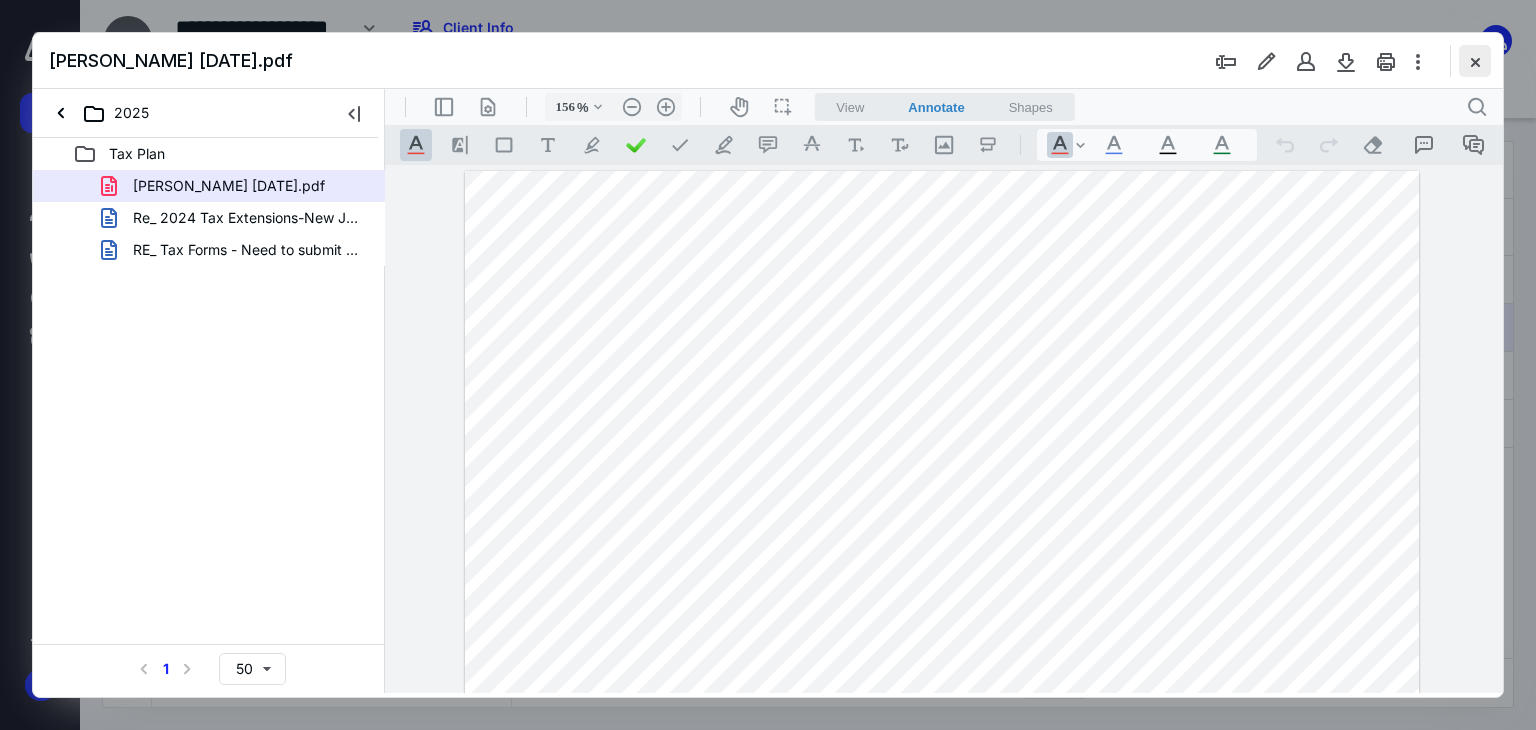 click at bounding box center (1475, 61) 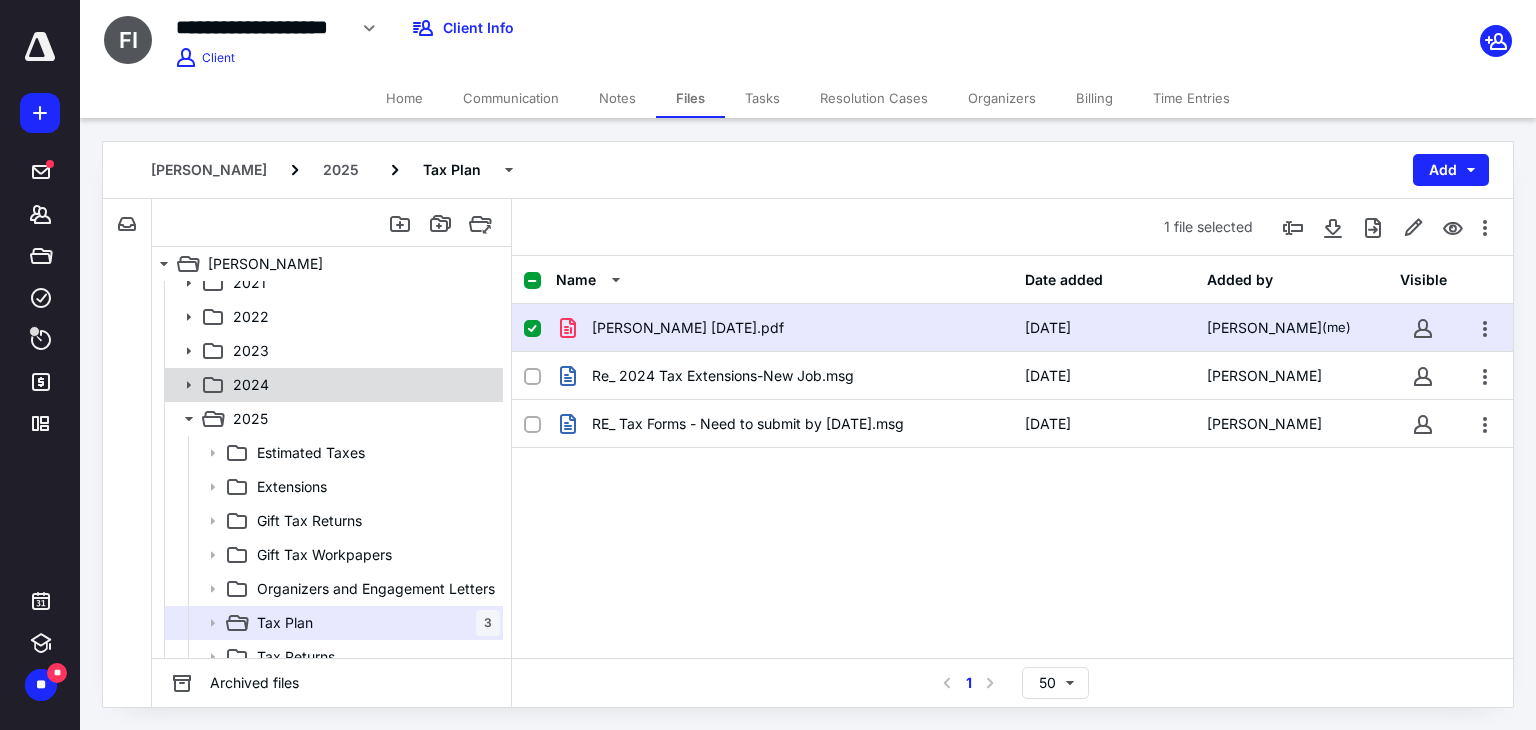 scroll, scrollTop: 0, scrollLeft: 0, axis: both 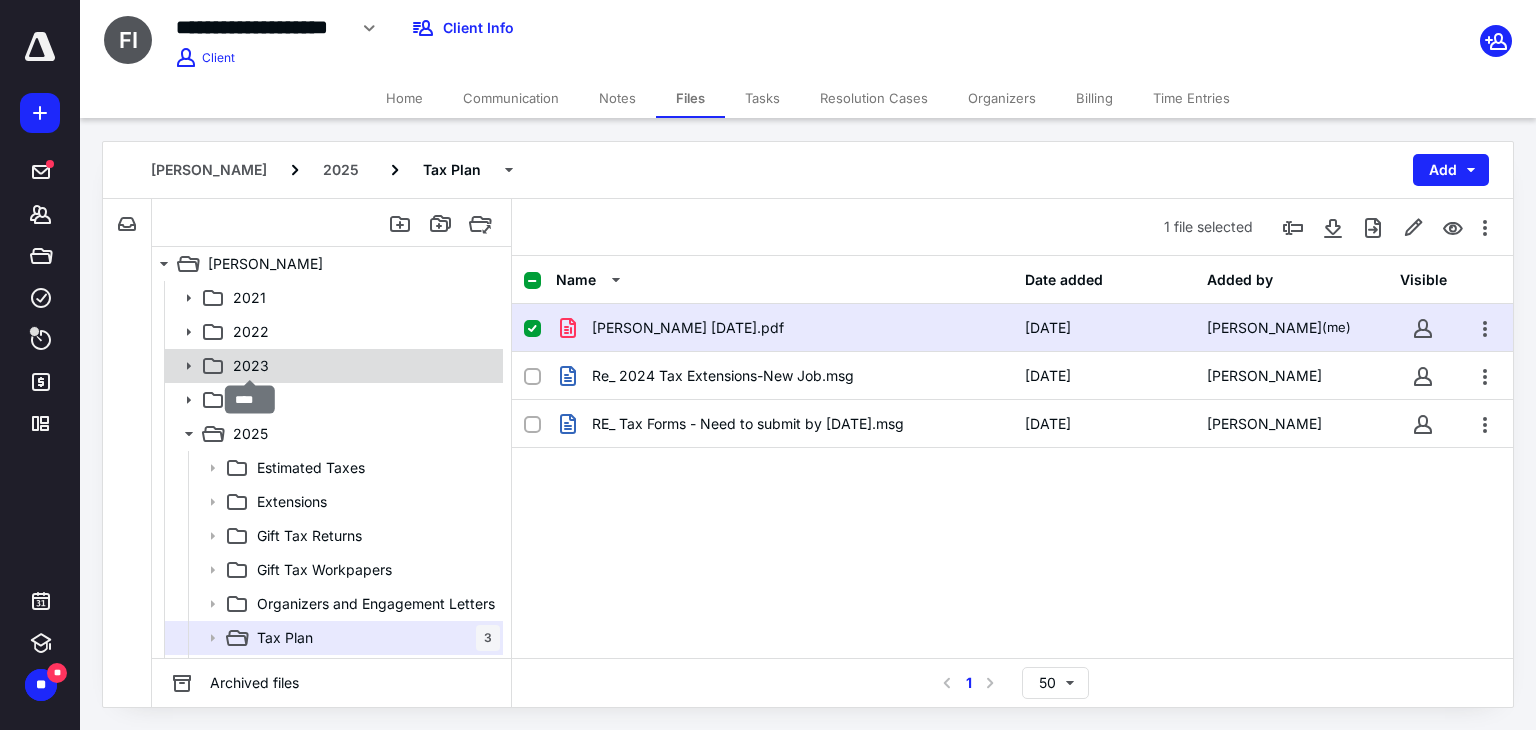 click on "2023" at bounding box center (251, 366) 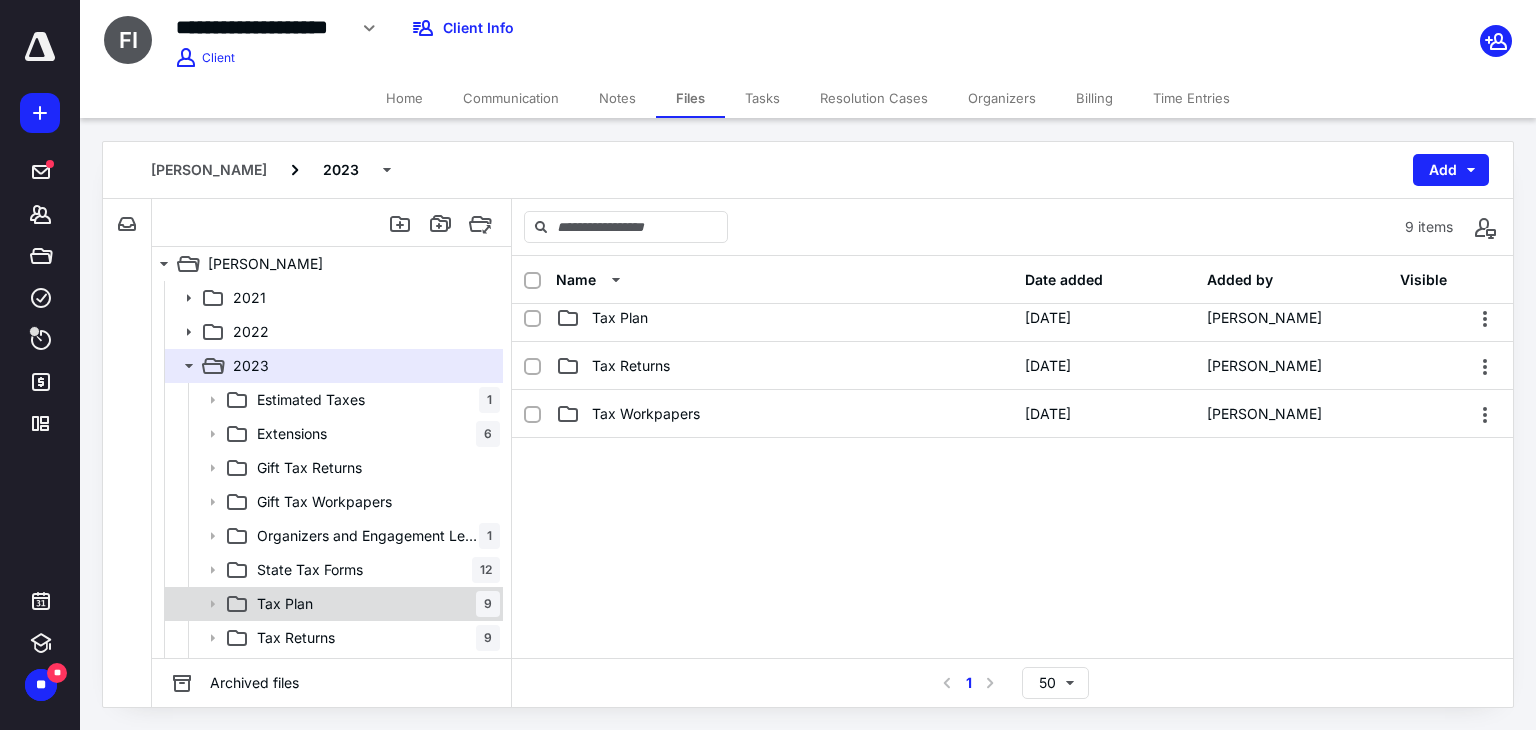 scroll, scrollTop: 299, scrollLeft: 0, axis: vertical 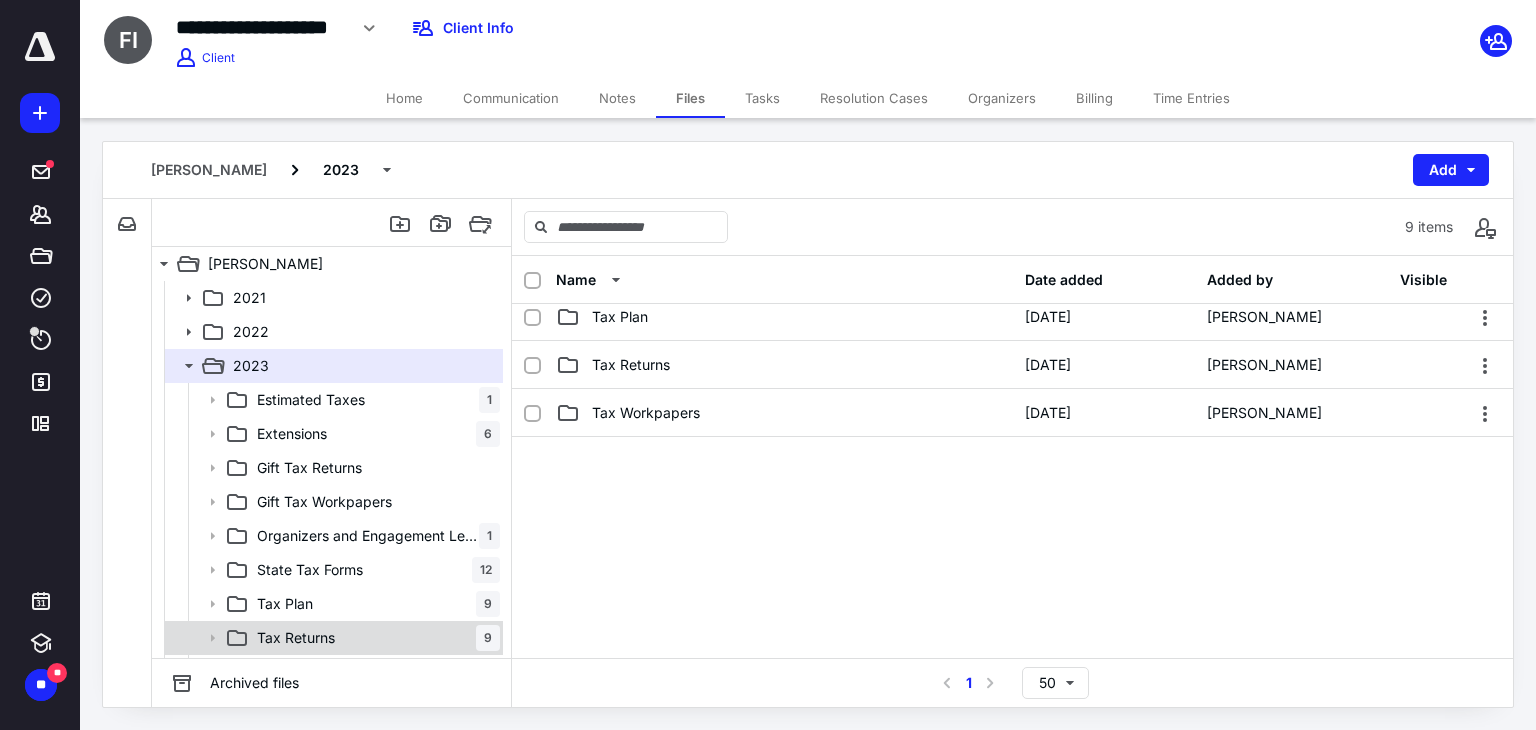 click on "Tax Returns 9" at bounding box center [374, 638] 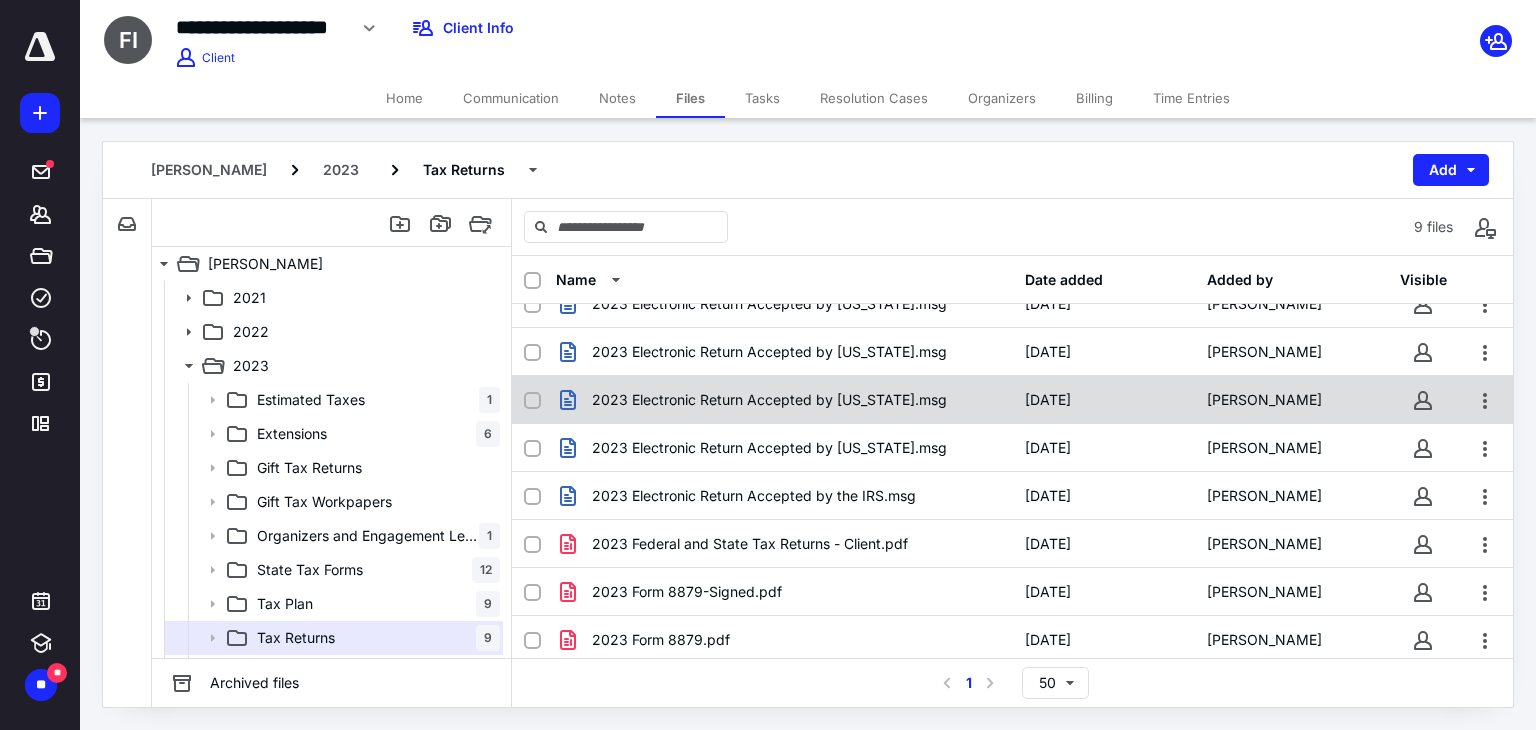 scroll, scrollTop: 76, scrollLeft: 0, axis: vertical 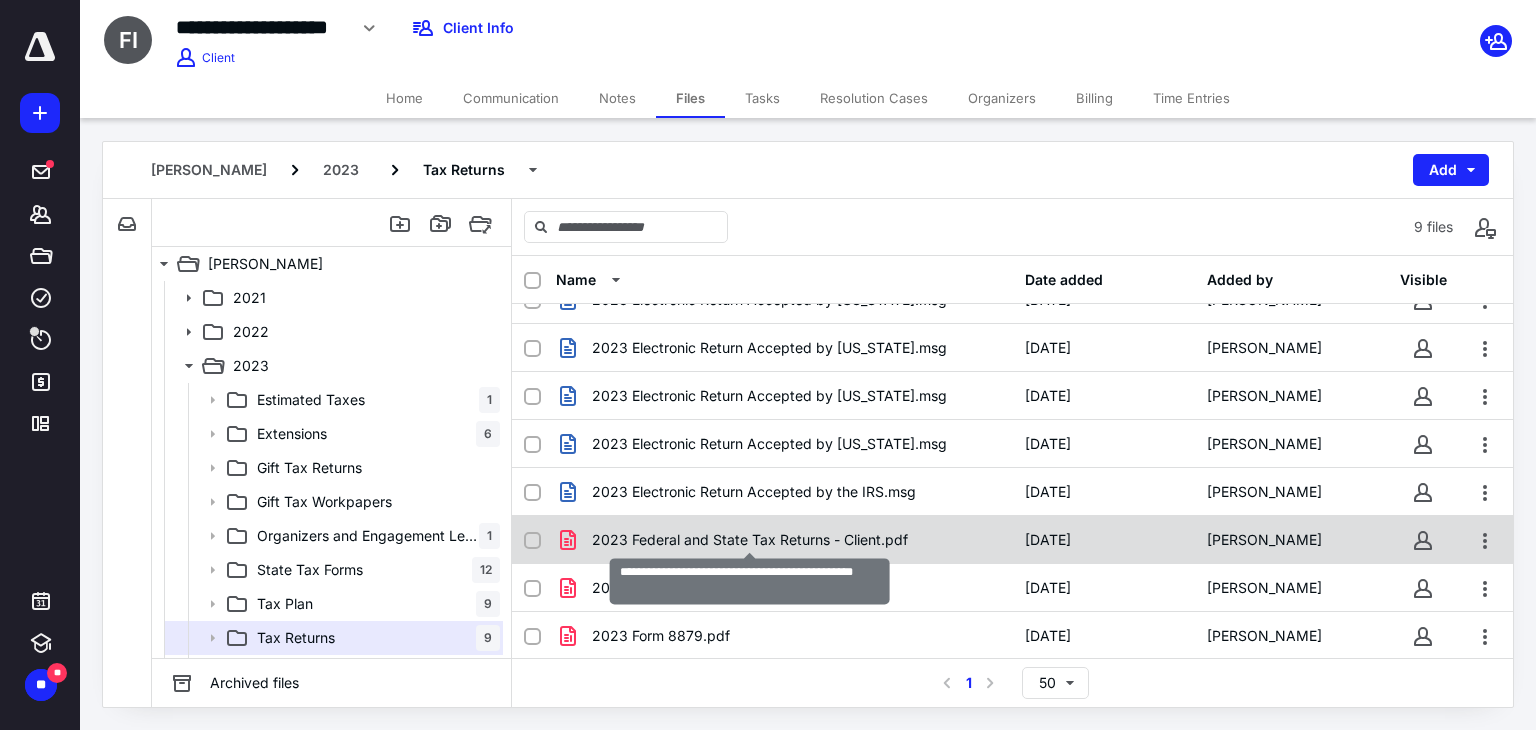 click on "2023 Federal and State Tax Returns - Client.pdf" at bounding box center (750, 540) 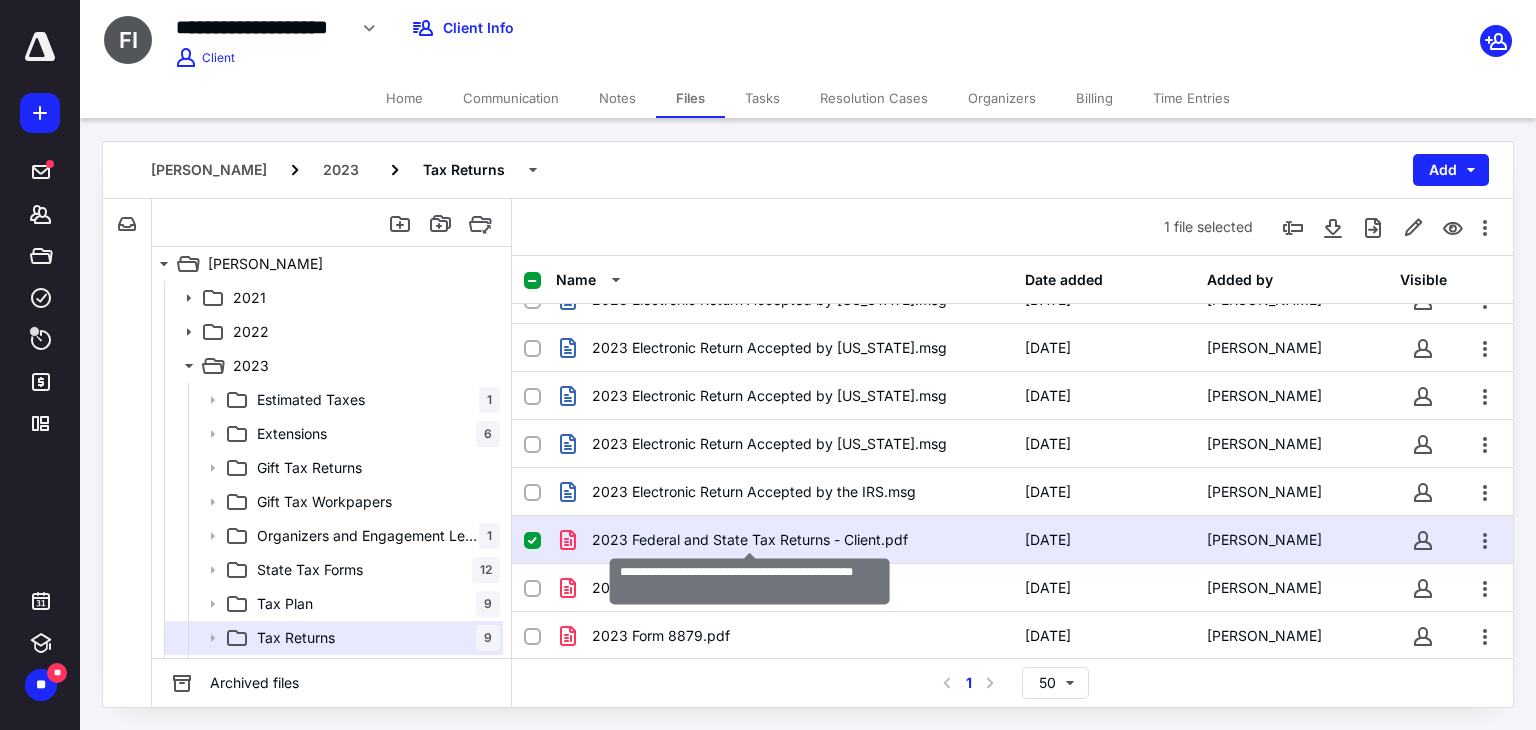 click on "2023 Federal and State Tax Returns - Client.pdf" at bounding box center [750, 540] 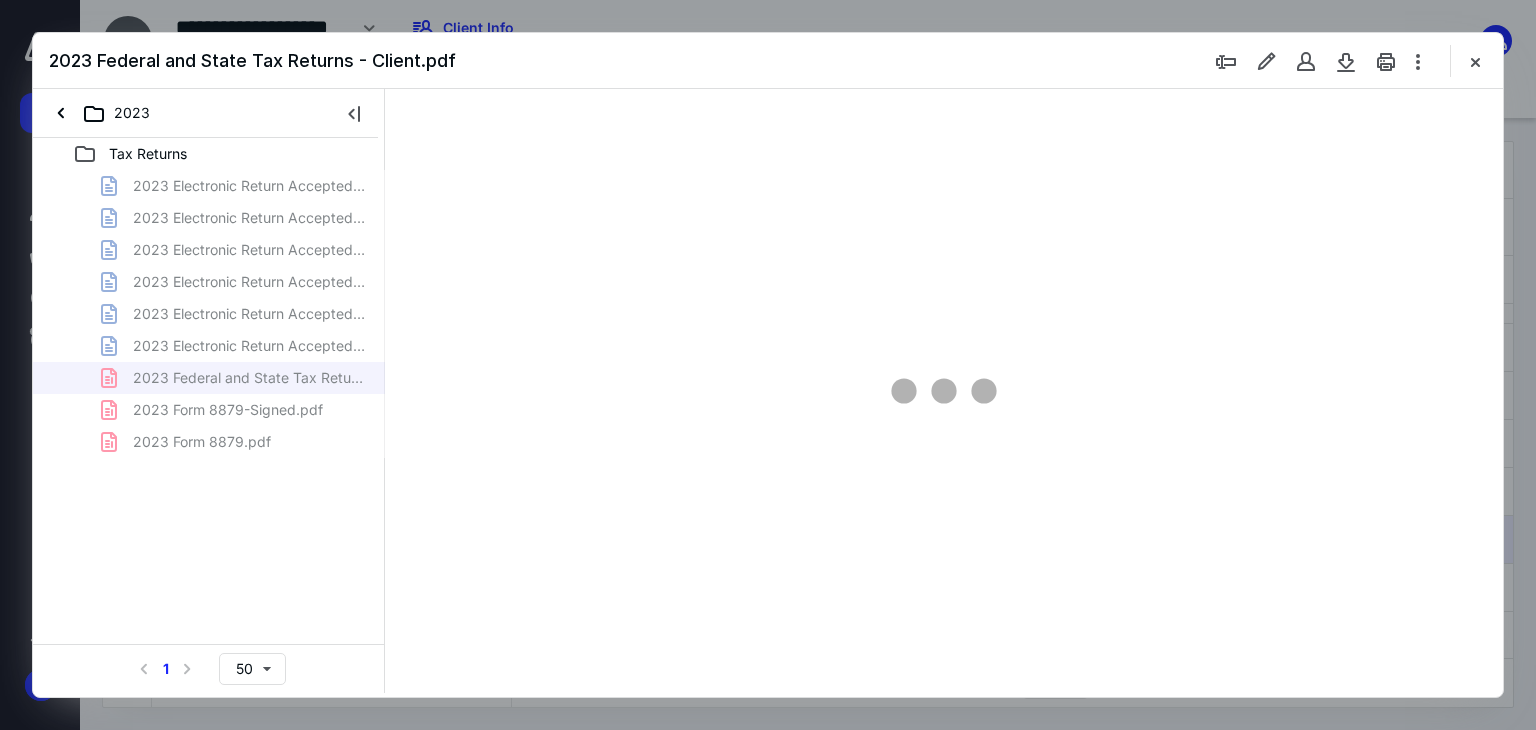scroll, scrollTop: 0, scrollLeft: 0, axis: both 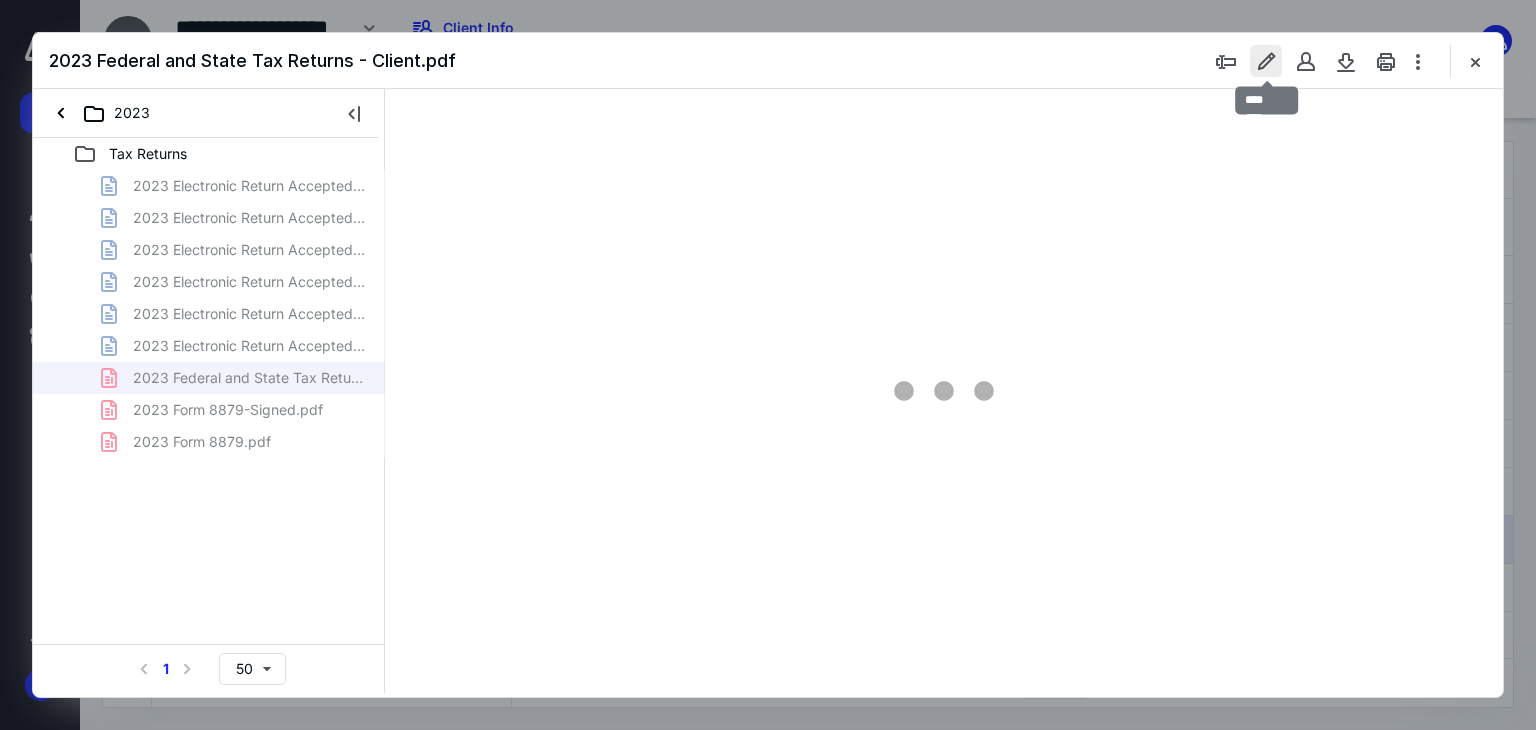click at bounding box center (1266, 61) 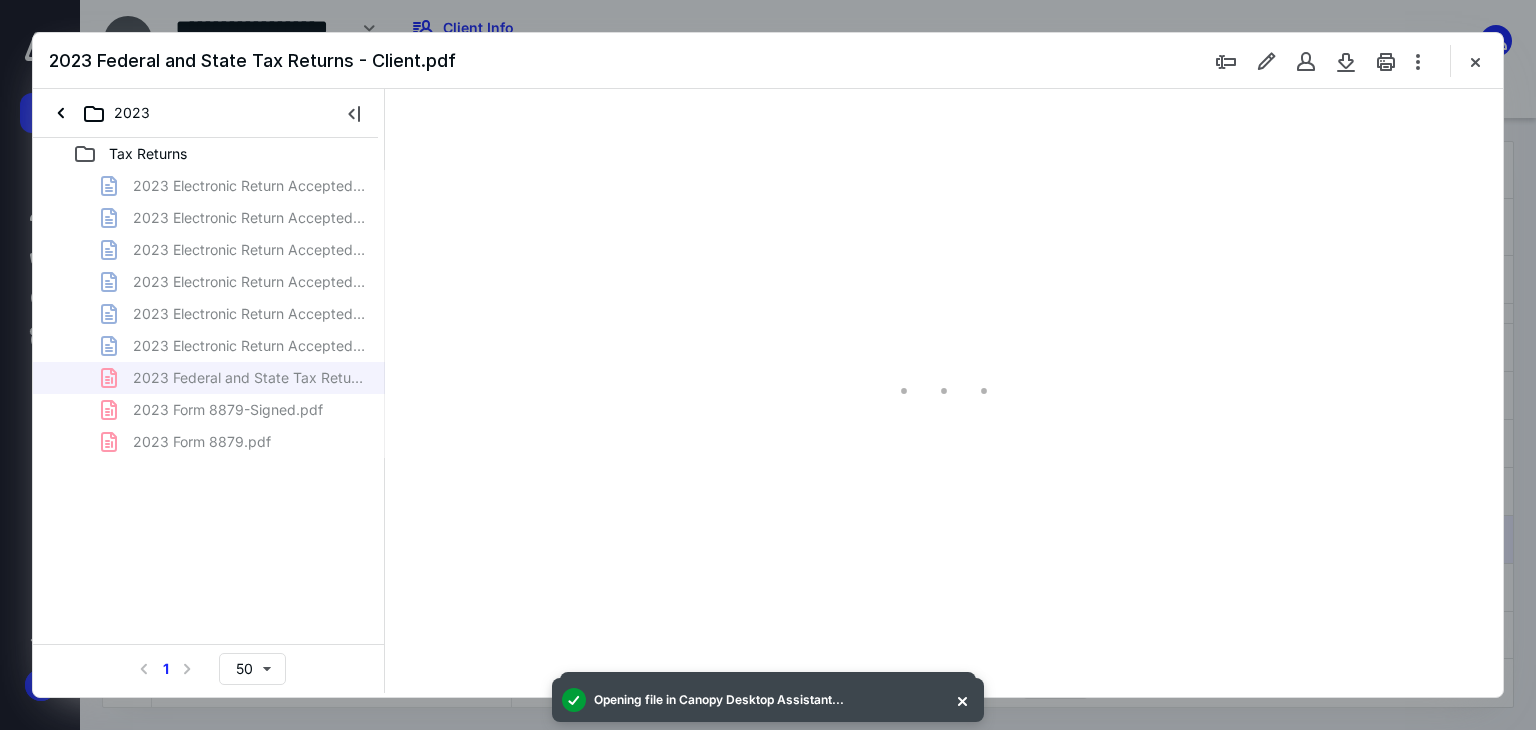 type on "66" 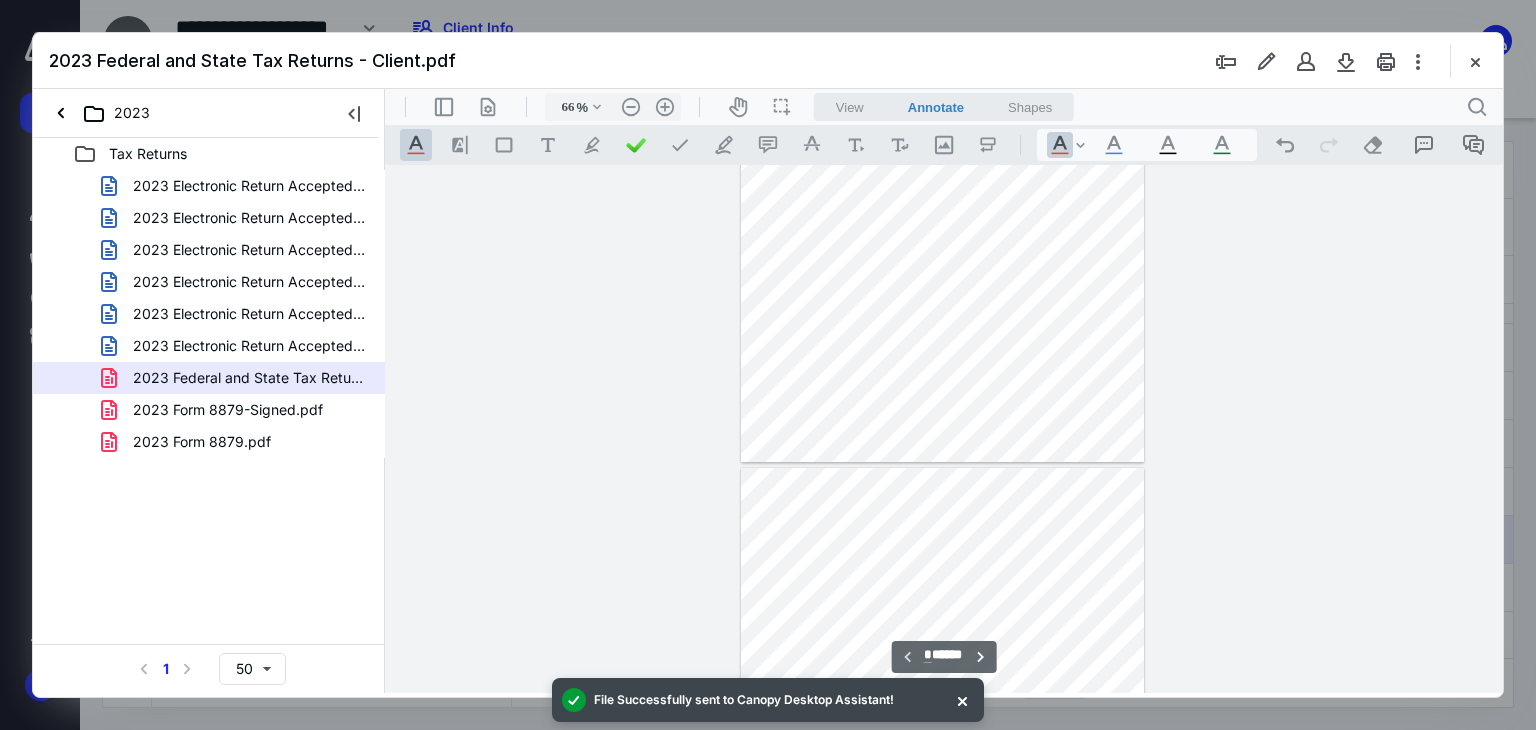type on "*" 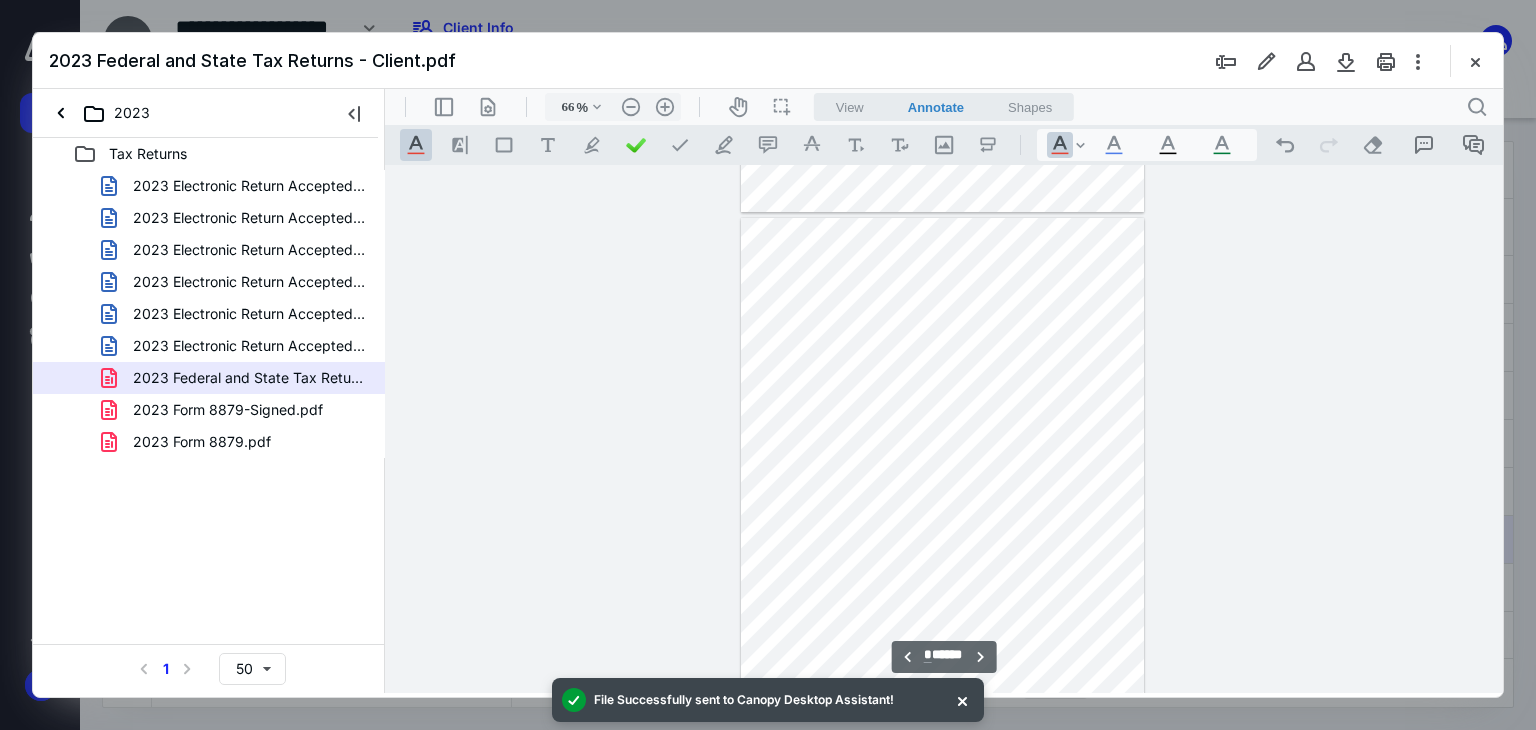 scroll, scrollTop: 480, scrollLeft: 0, axis: vertical 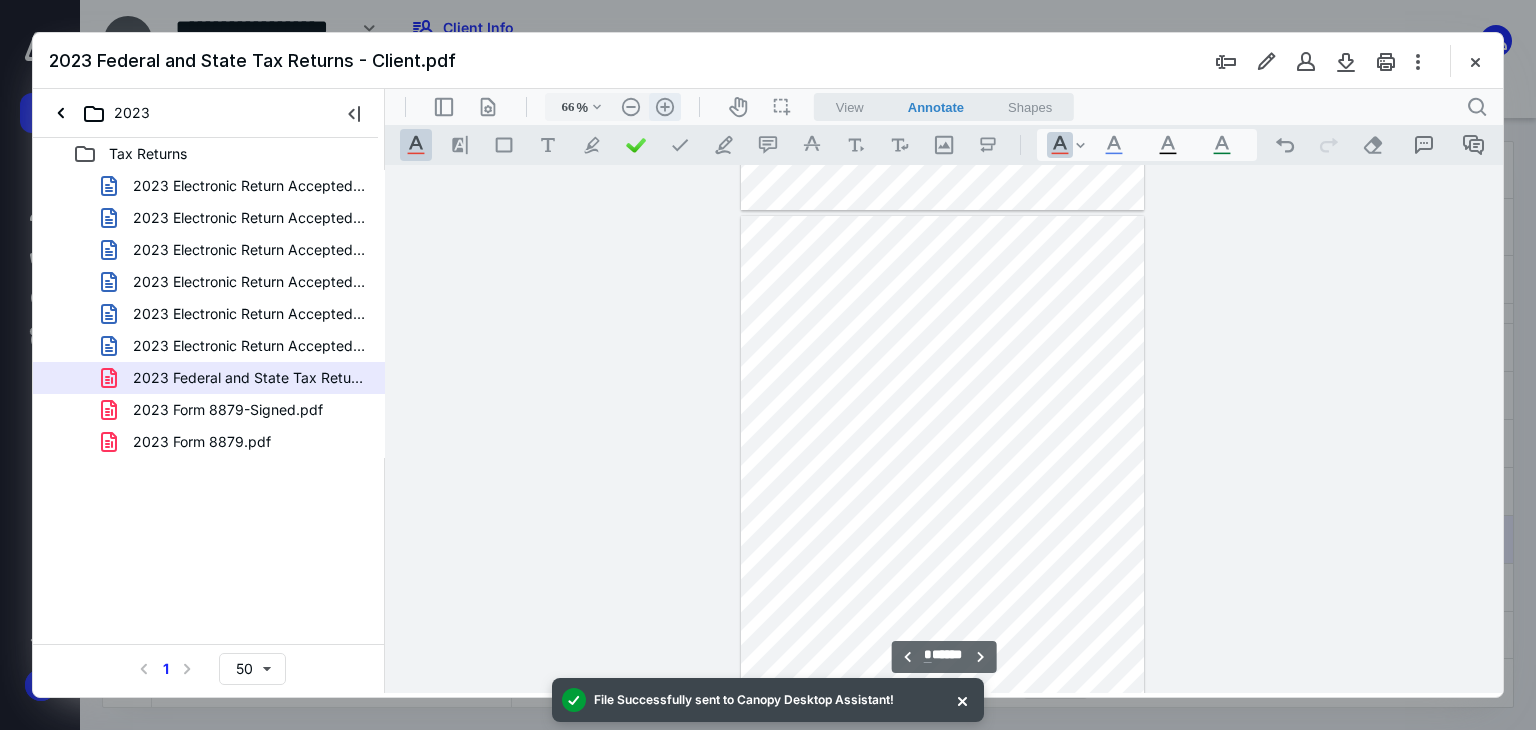 click on ".cls-1{fill:#abb0c4;} icon - header - zoom - in - line" at bounding box center (665, 107) 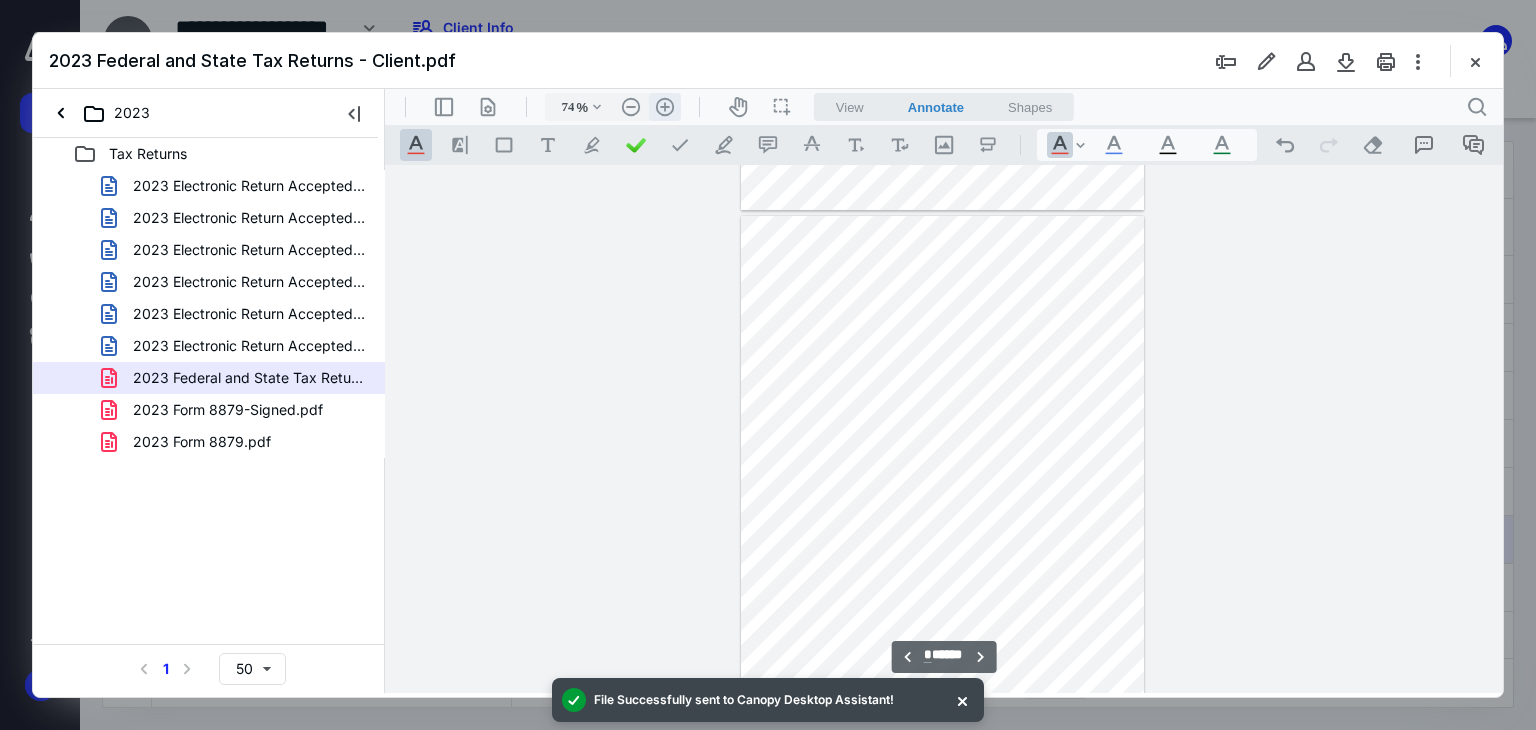 scroll, scrollTop: 560, scrollLeft: 0, axis: vertical 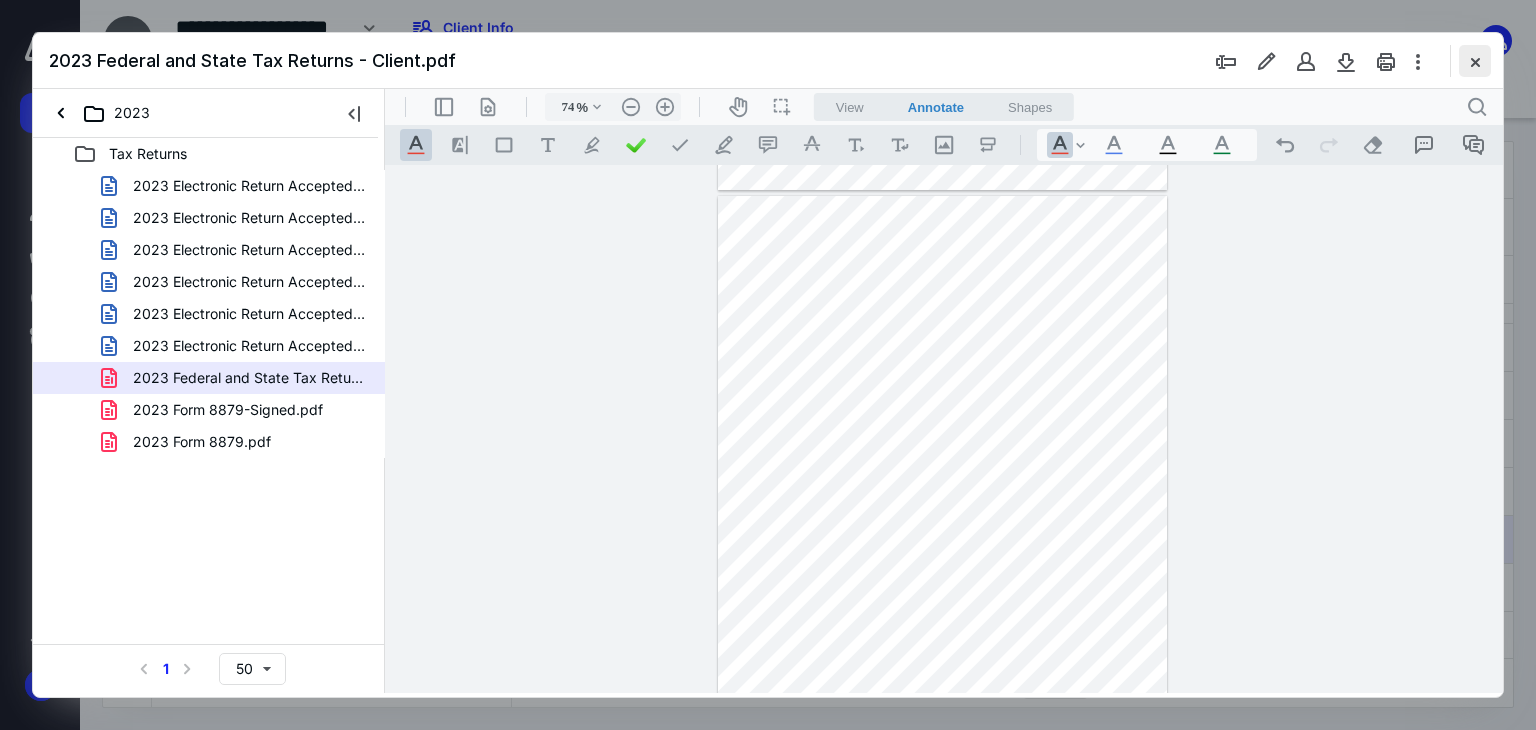 click at bounding box center (1475, 61) 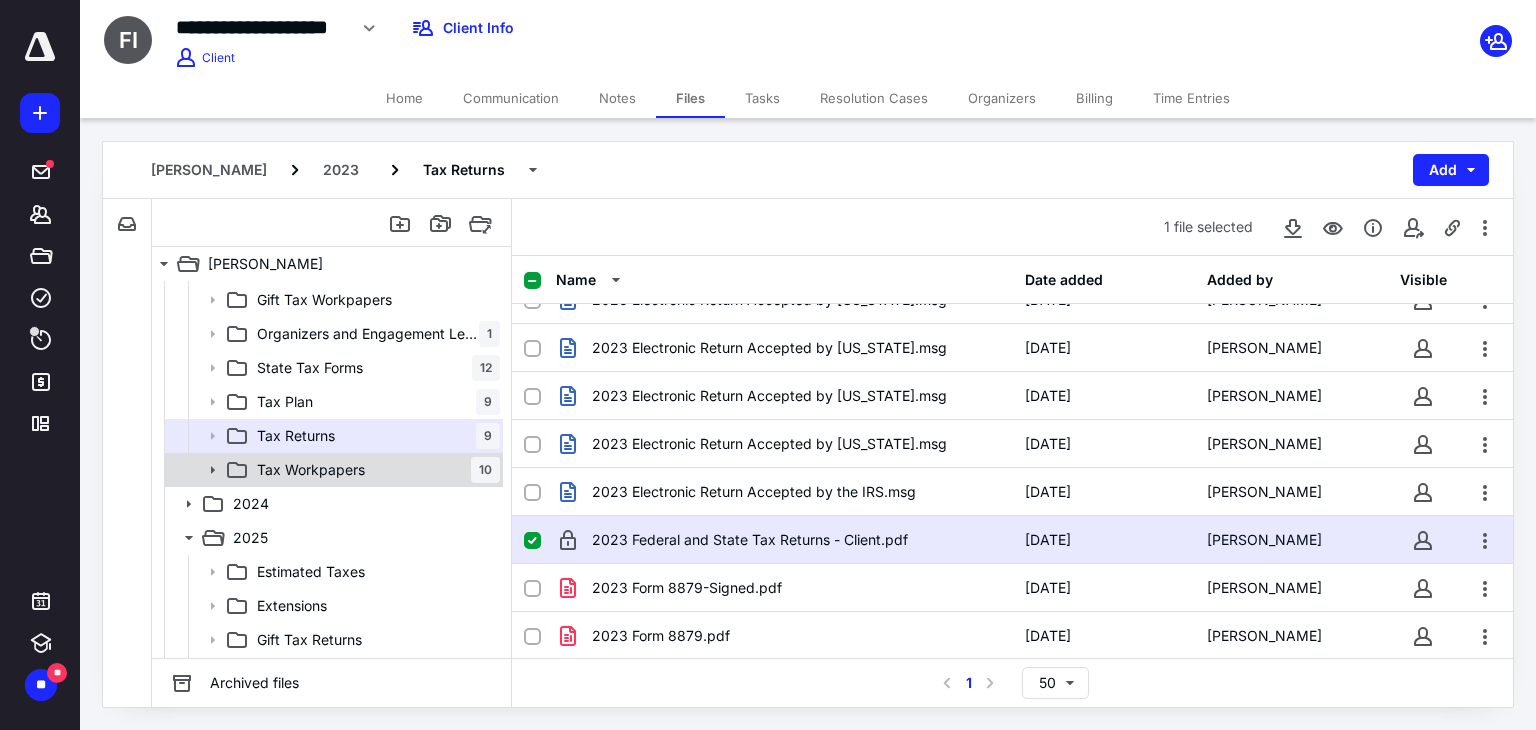 scroll, scrollTop: 201, scrollLeft: 0, axis: vertical 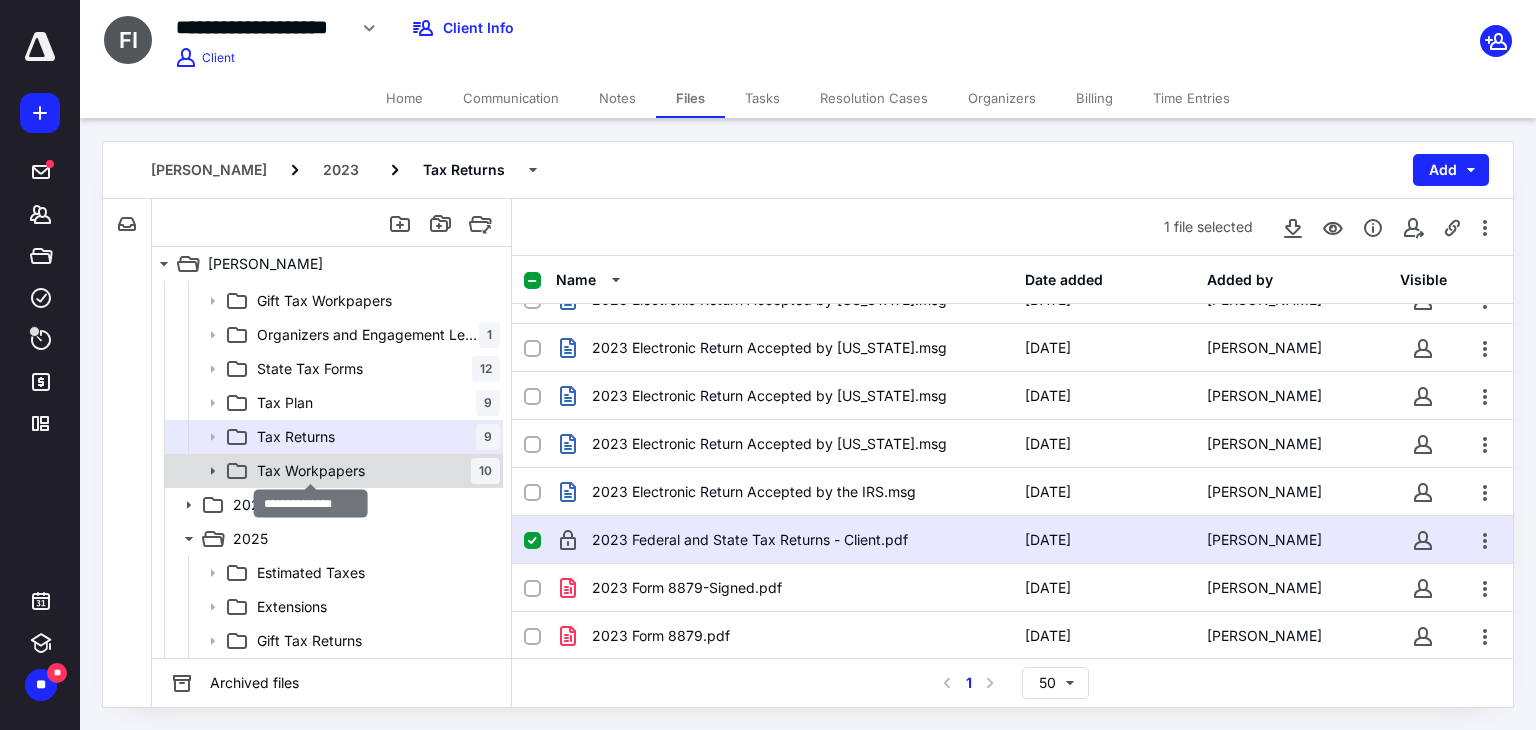 click on "Tax Workpapers" at bounding box center (311, 471) 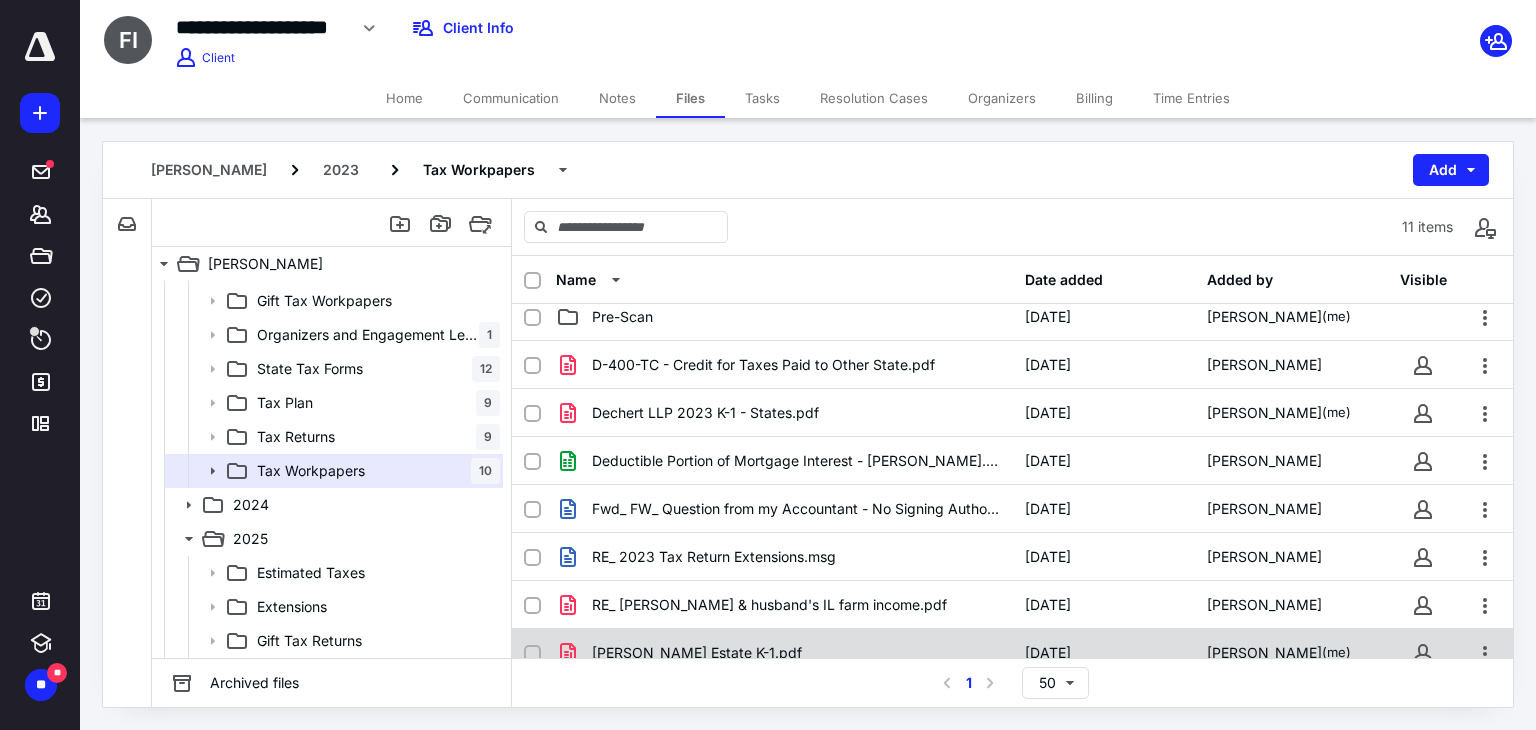 scroll, scrollTop: 0, scrollLeft: 0, axis: both 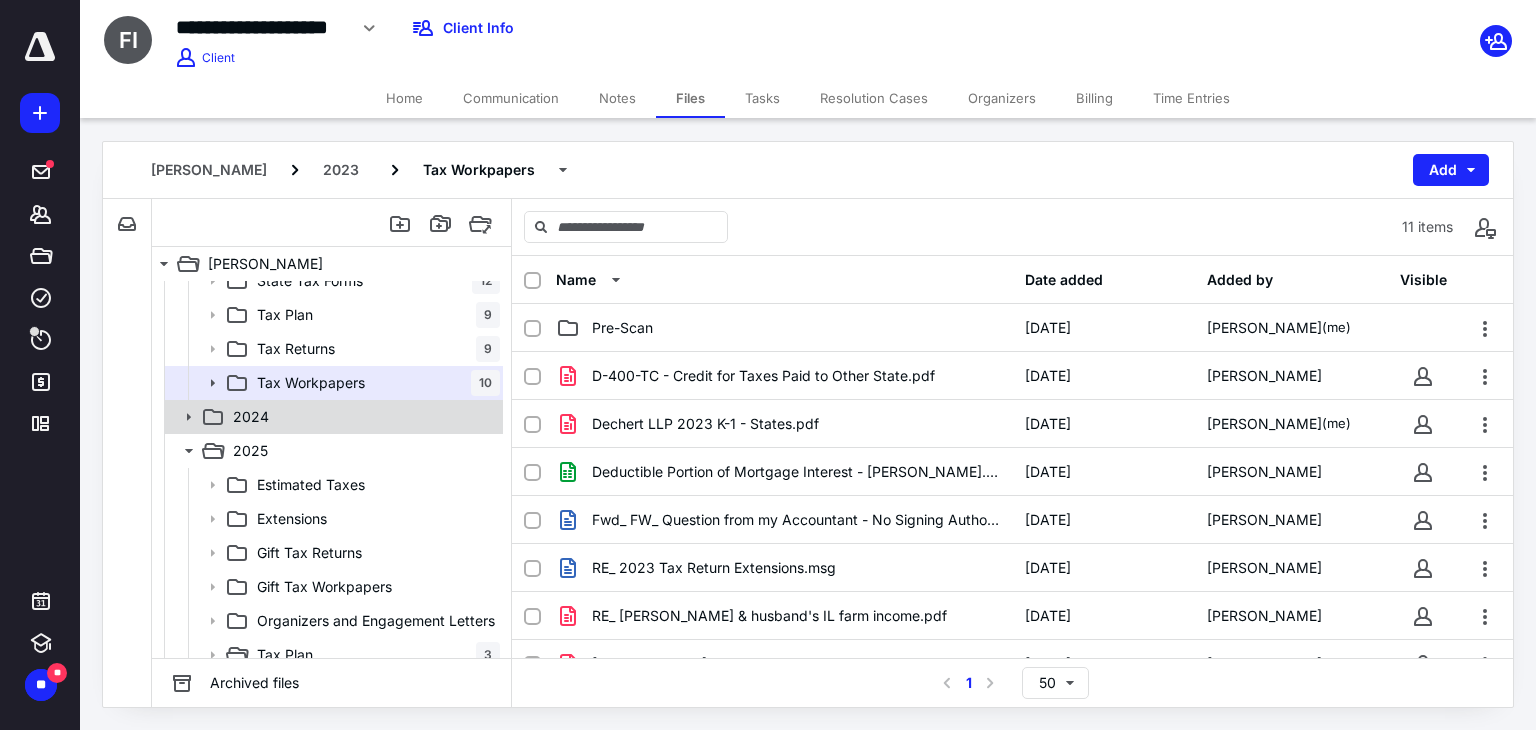 click 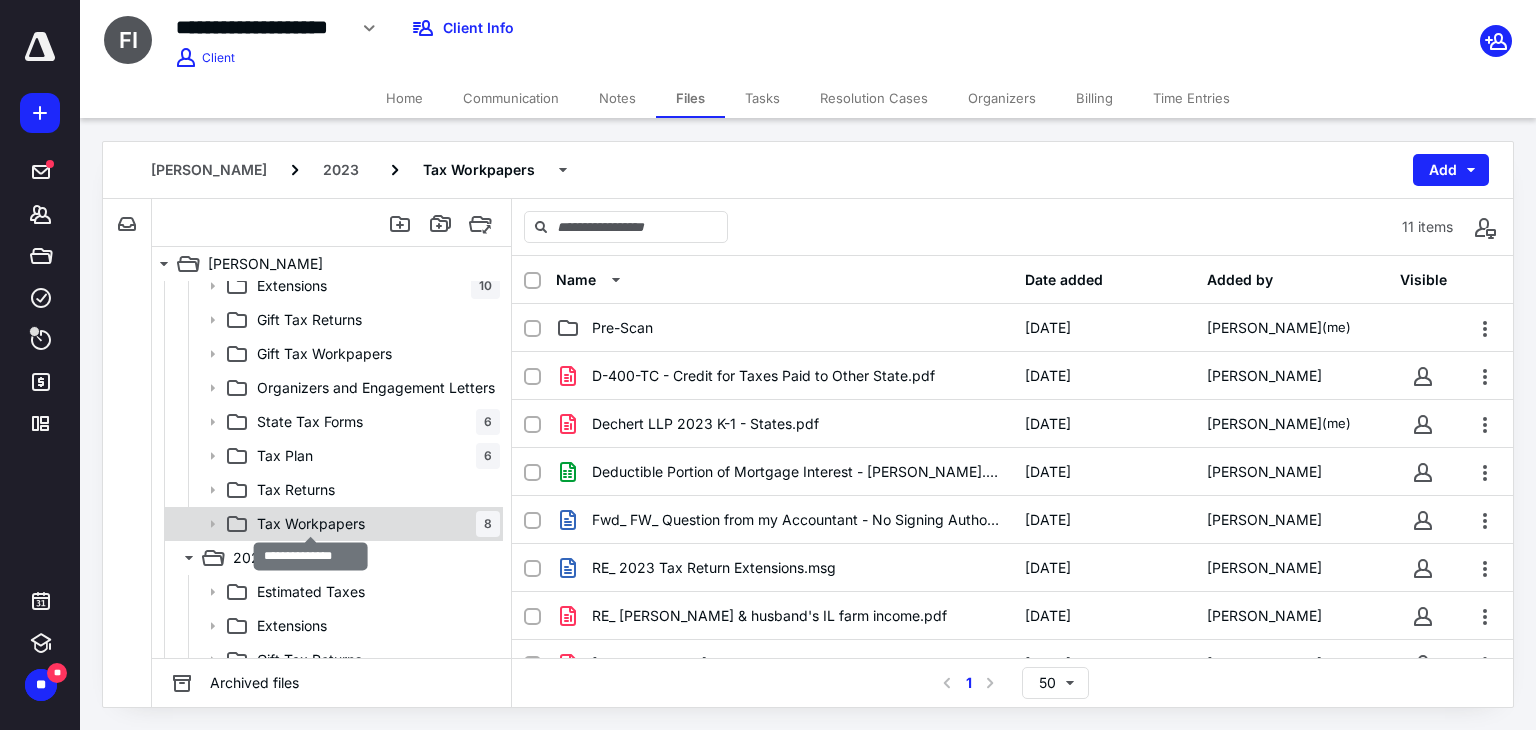 scroll, scrollTop: 488, scrollLeft: 0, axis: vertical 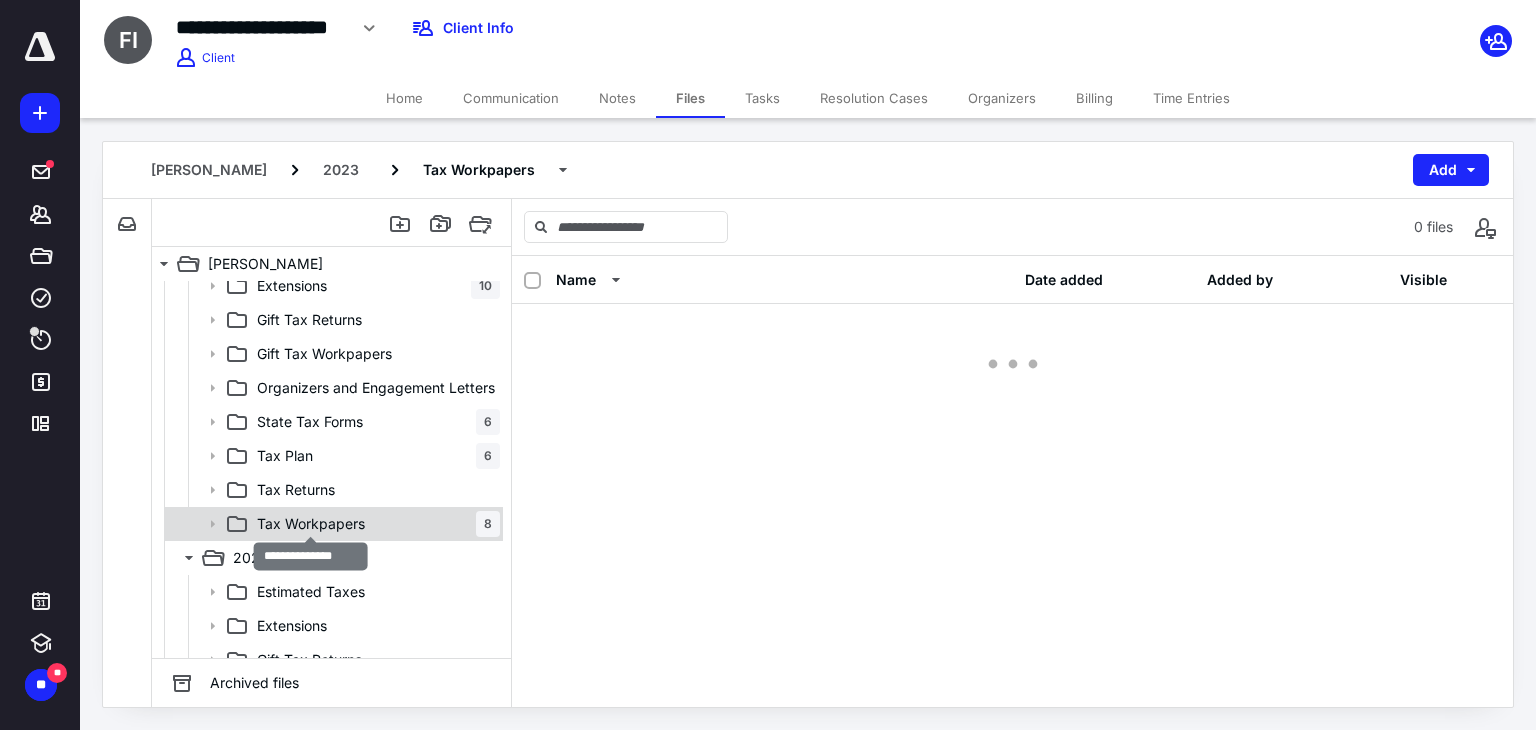 click on "Tax Workpapers" at bounding box center [311, 524] 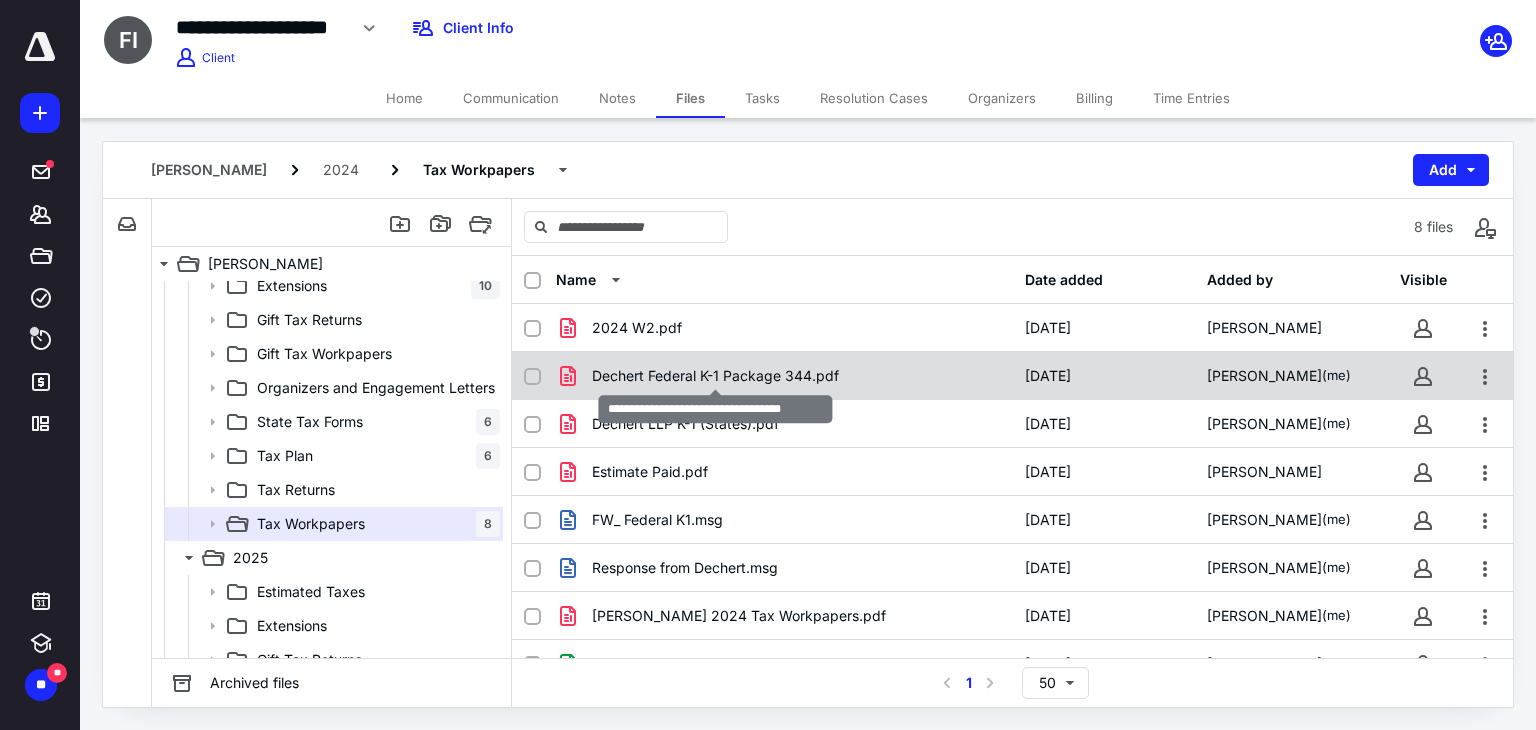 click on "Dechert Federal K-1 Package 344.pdf" at bounding box center [715, 376] 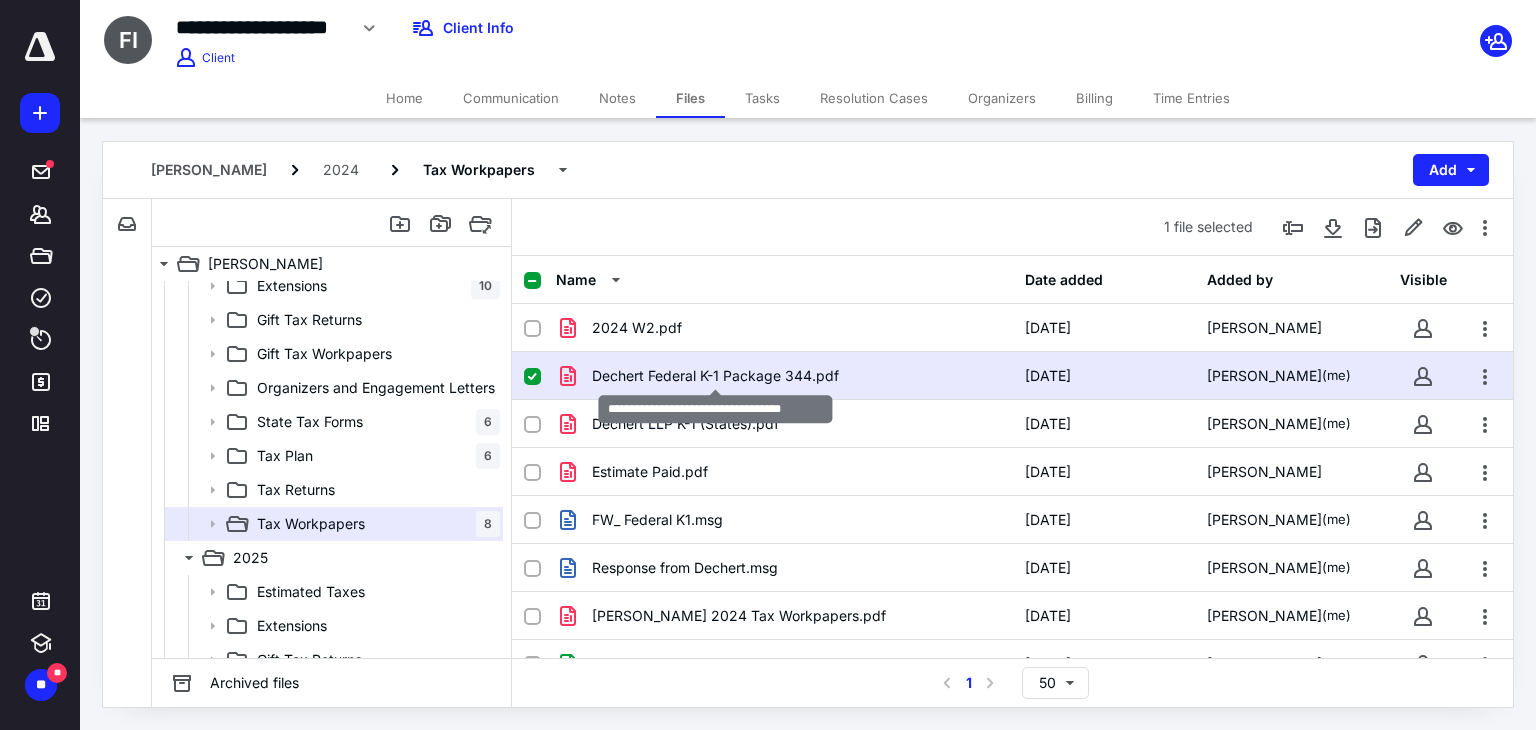 click on "Dechert Federal K-1 Package 344.pdf" at bounding box center [715, 376] 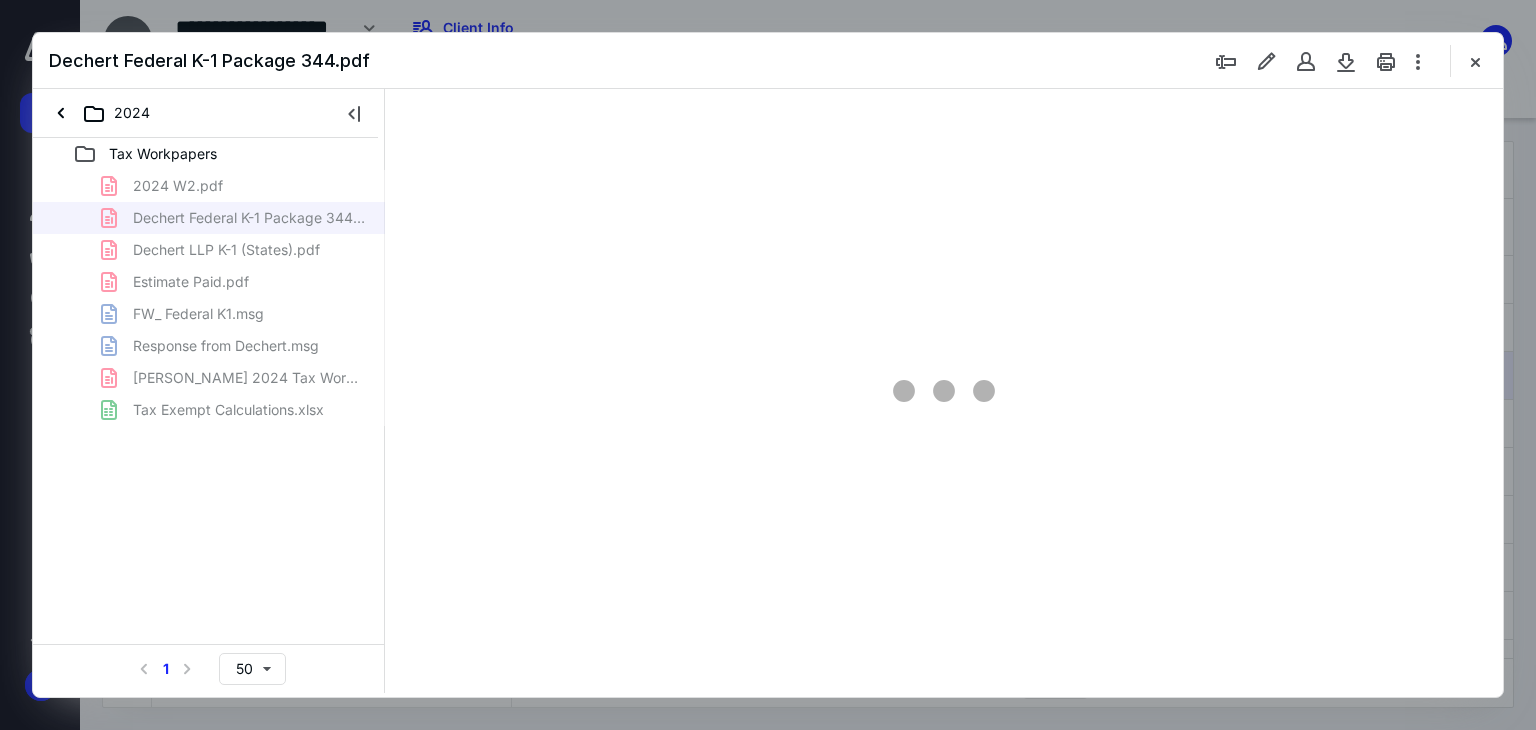 scroll, scrollTop: 0, scrollLeft: 0, axis: both 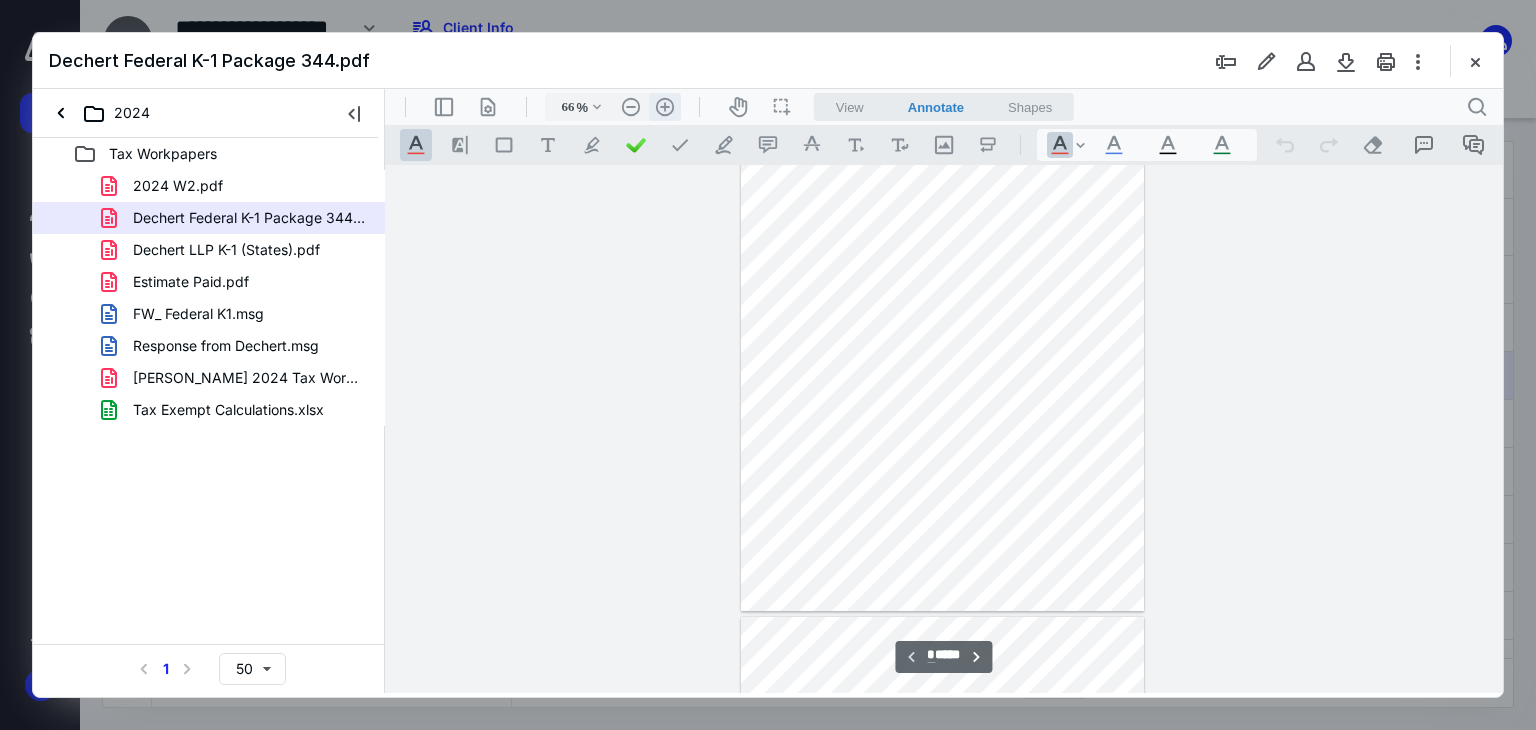 click on ".cls-1{fill:#abb0c4;} icon - header - zoom - in - line" at bounding box center (665, 107) 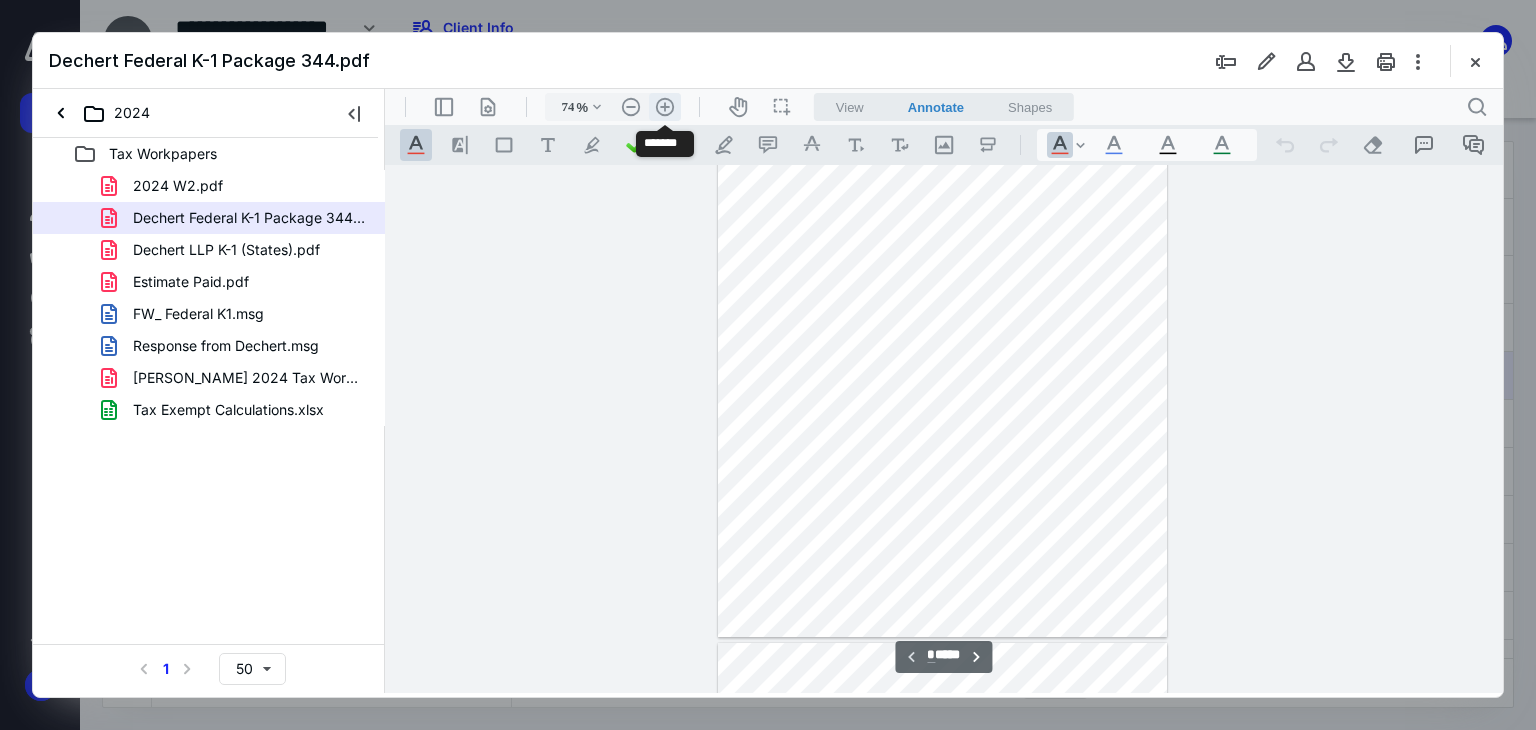click on ".cls-1{fill:#abb0c4;} icon - header - zoom - in - line" at bounding box center [665, 107] 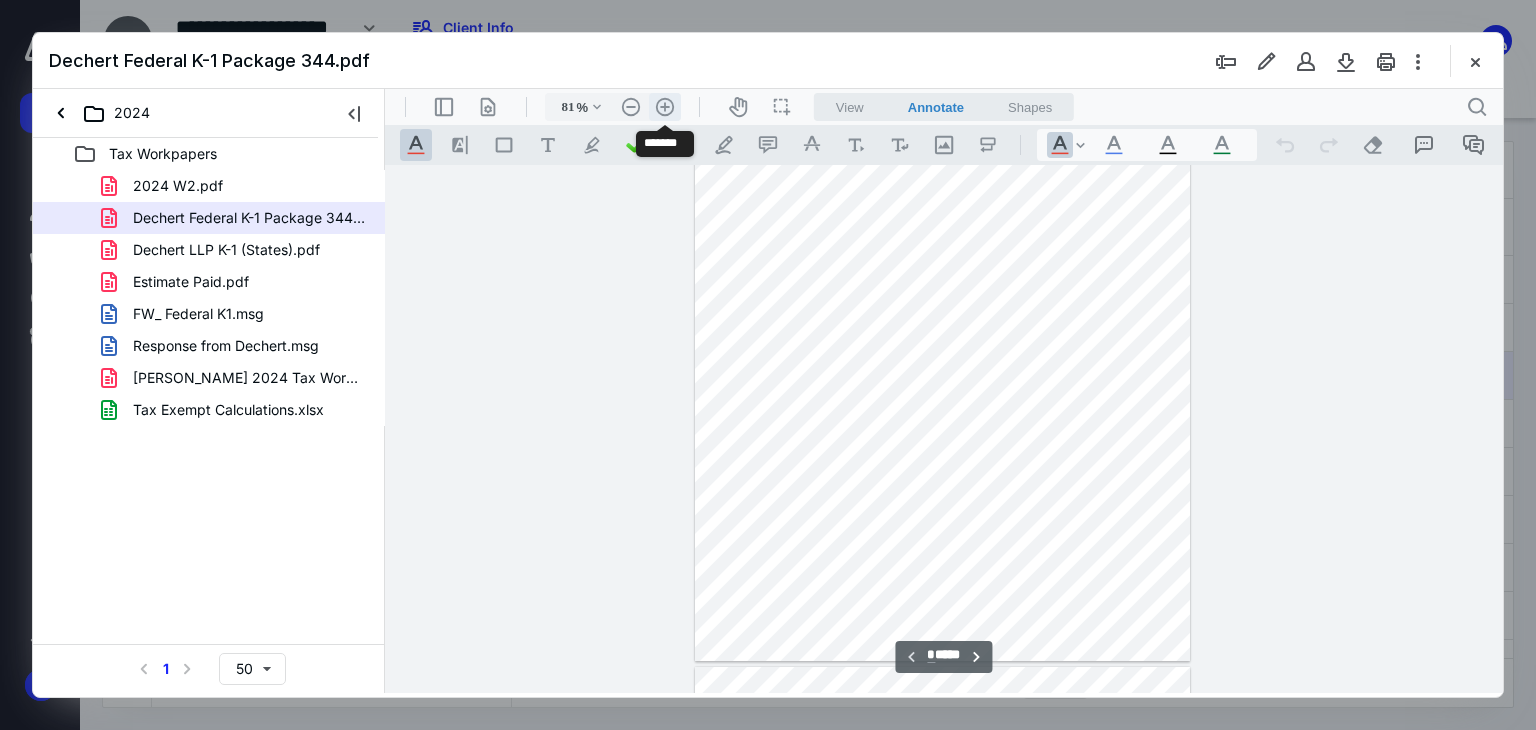 click on ".cls-1{fill:#abb0c4;} icon - header - zoom - in - line" at bounding box center [665, 107] 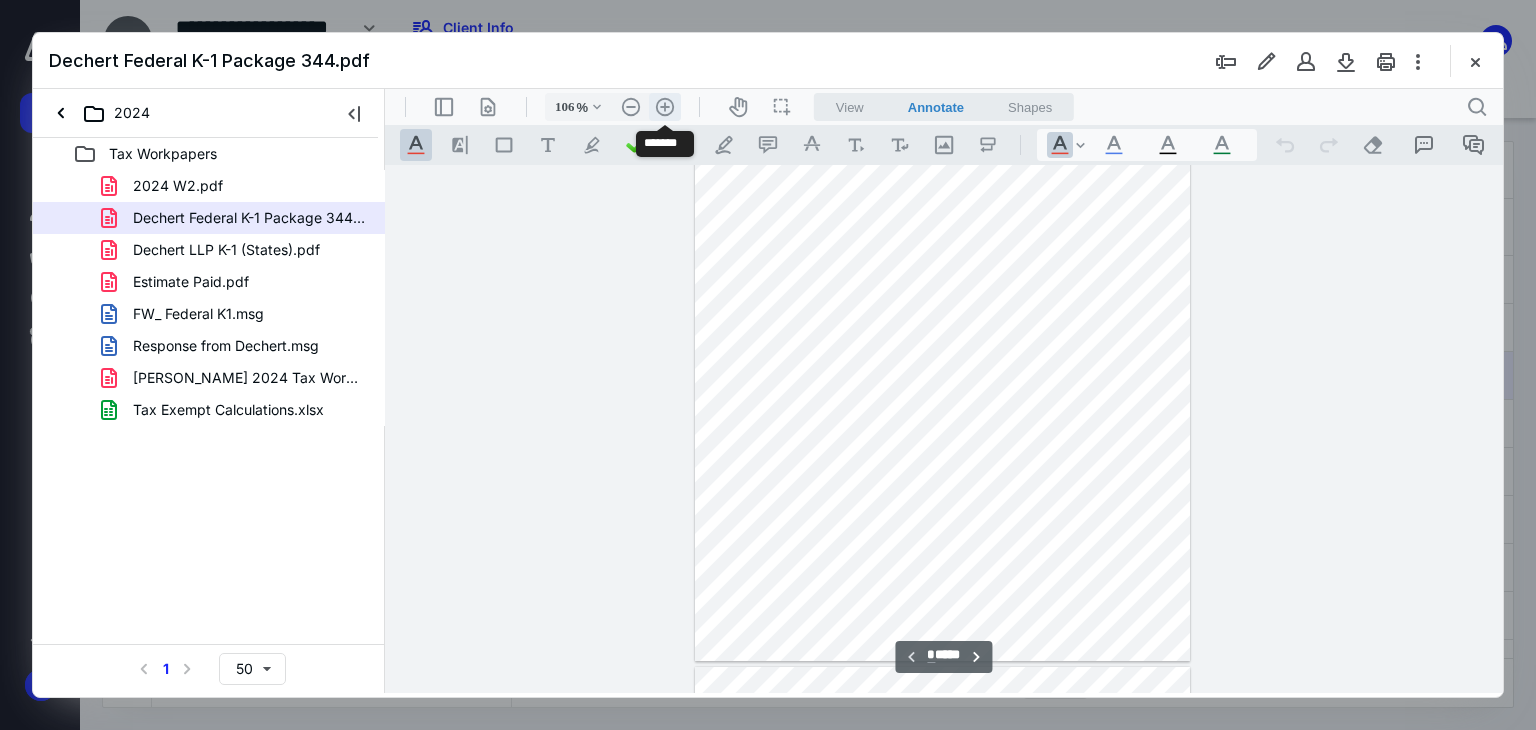 scroll, scrollTop: 263, scrollLeft: 0, axis: vertical 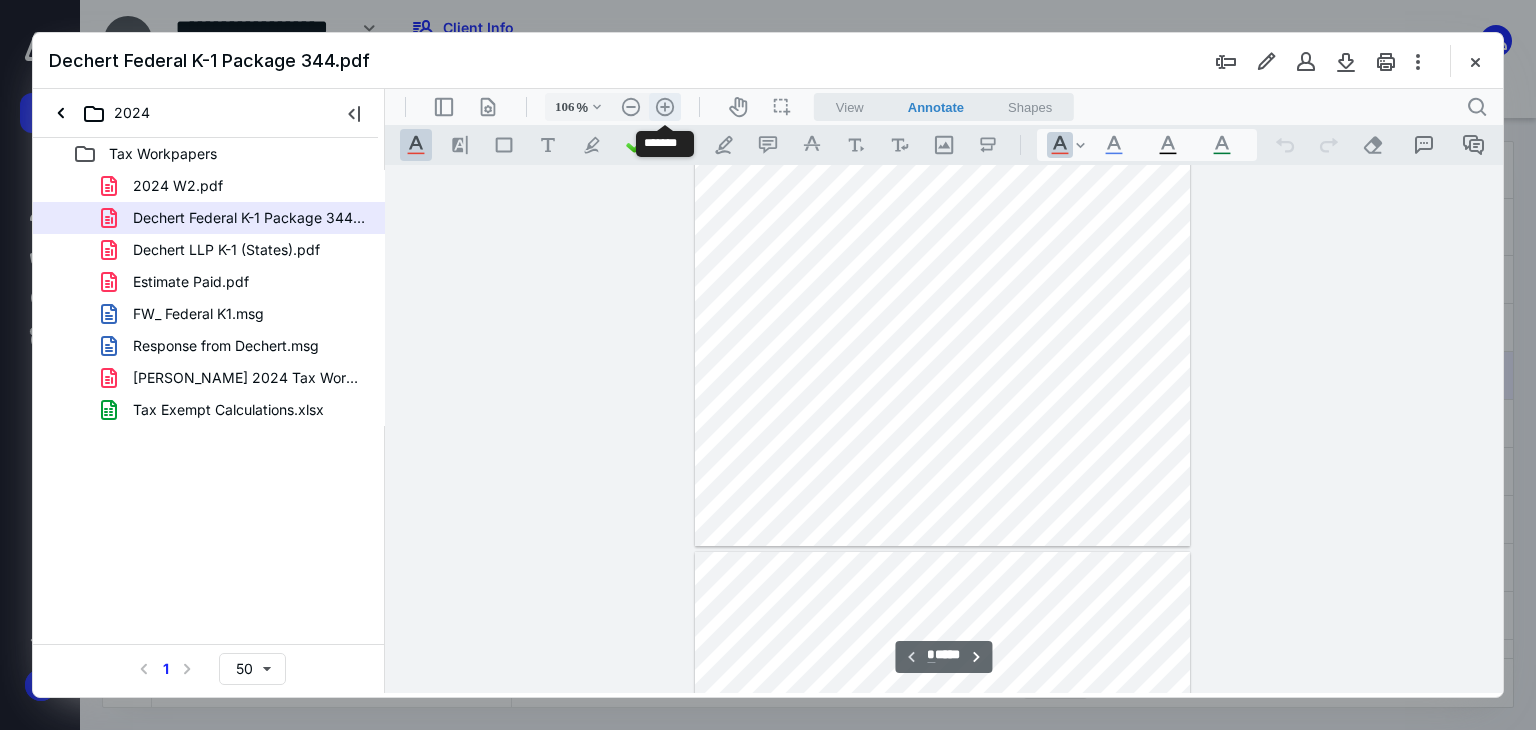 click on ".cls-1{fill:#abb0c4;} icon - header - zoom - in - line" at bounding box center [665, 107] 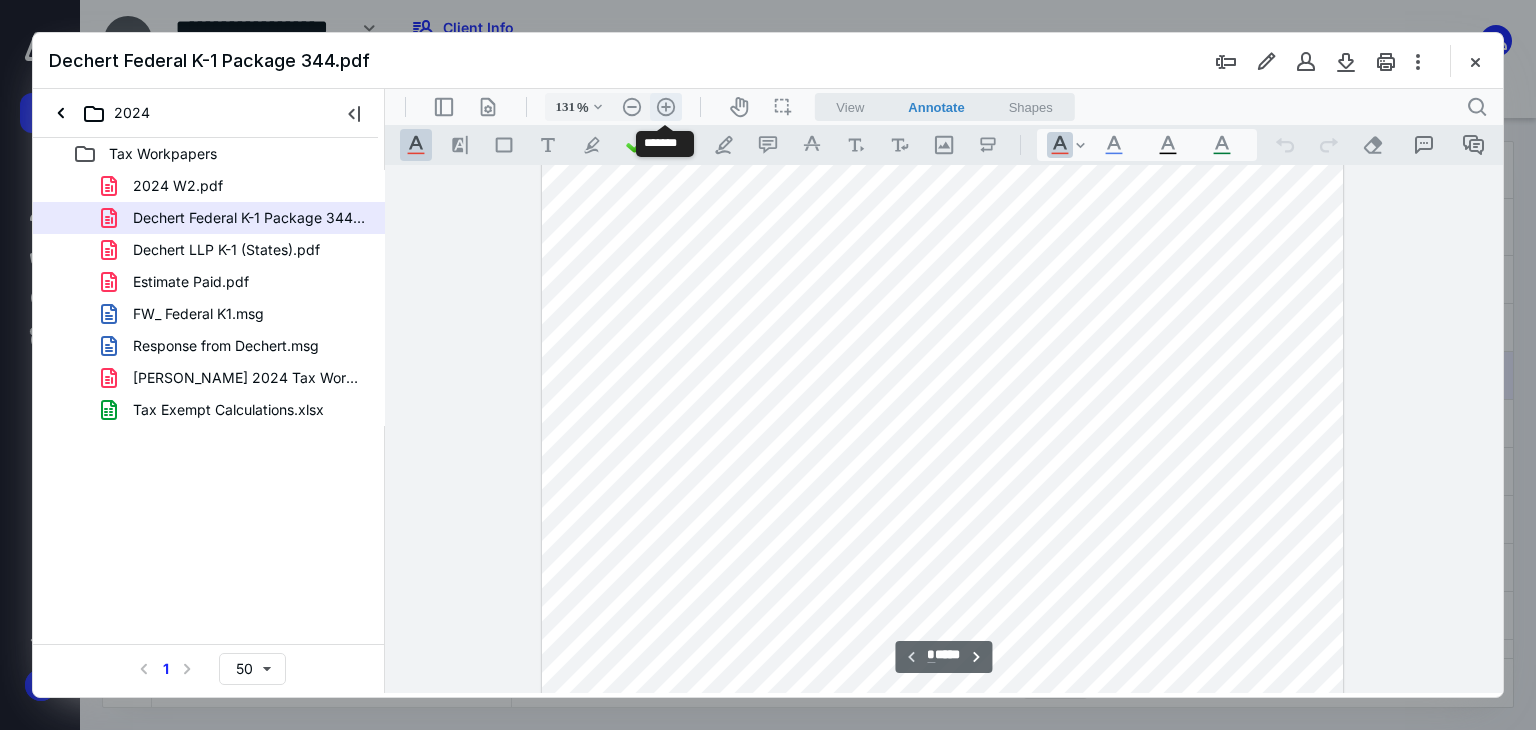 click on ".cls-1{fill:#abb0c4;} icon - header - zoom - in - line" at bounding box center [666, 107] 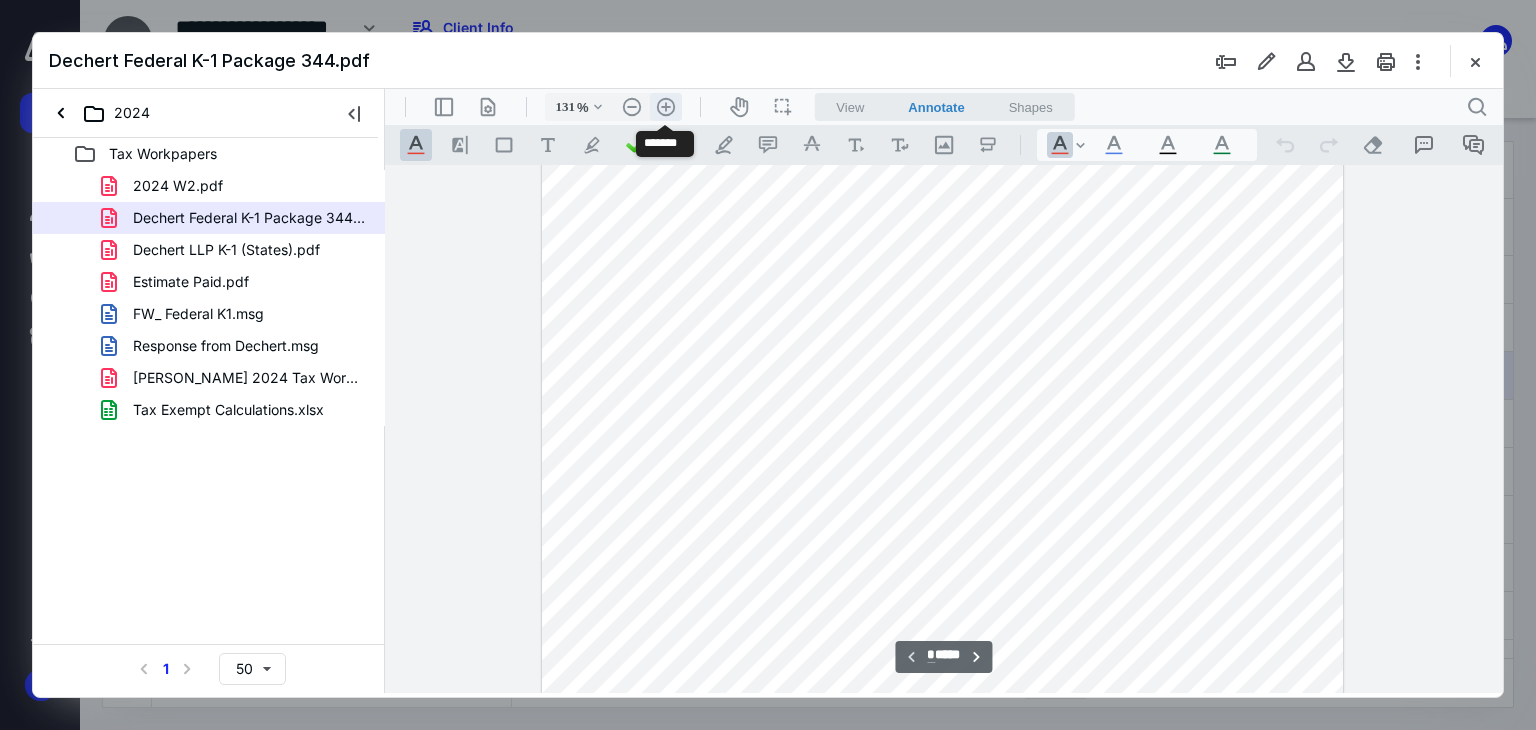 type on "156" 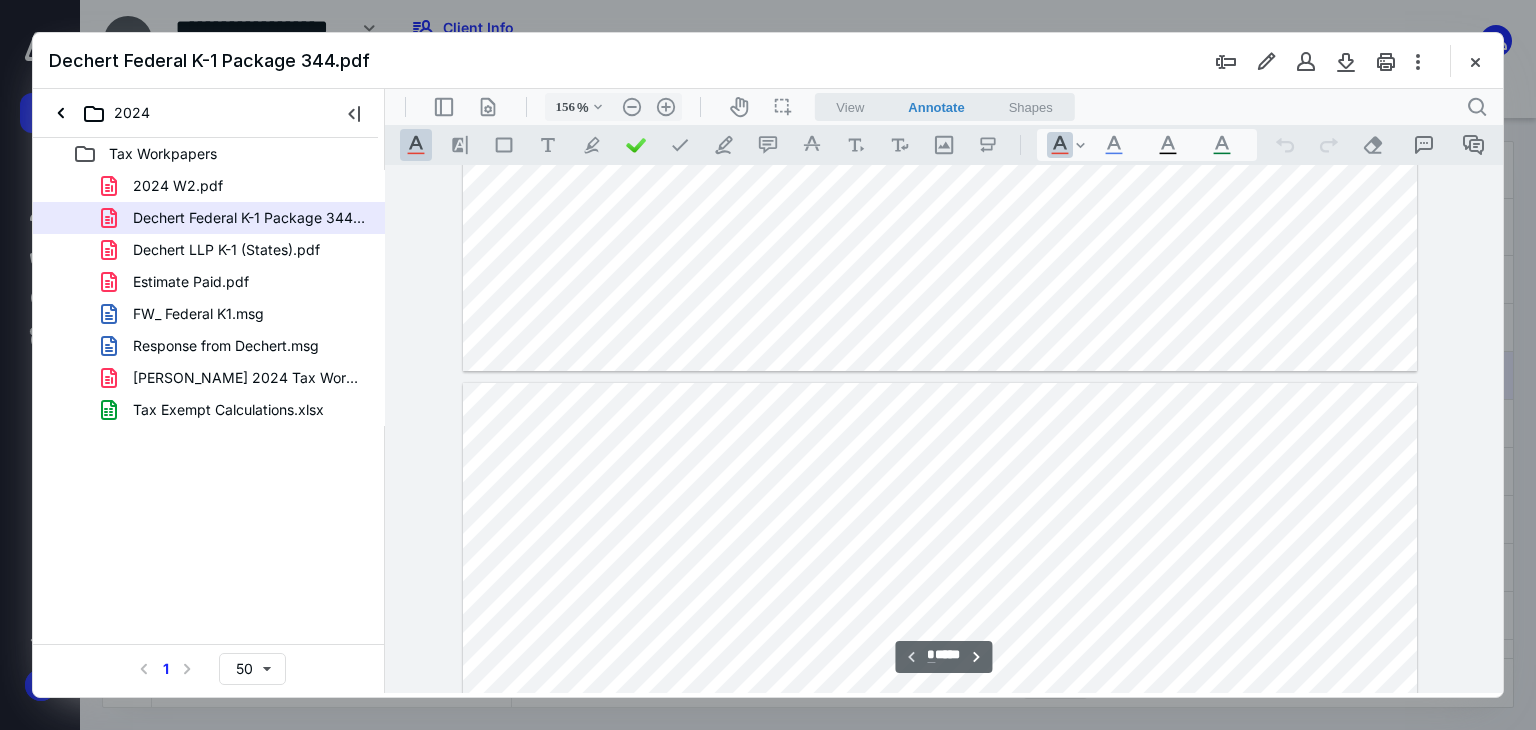 type on "*" 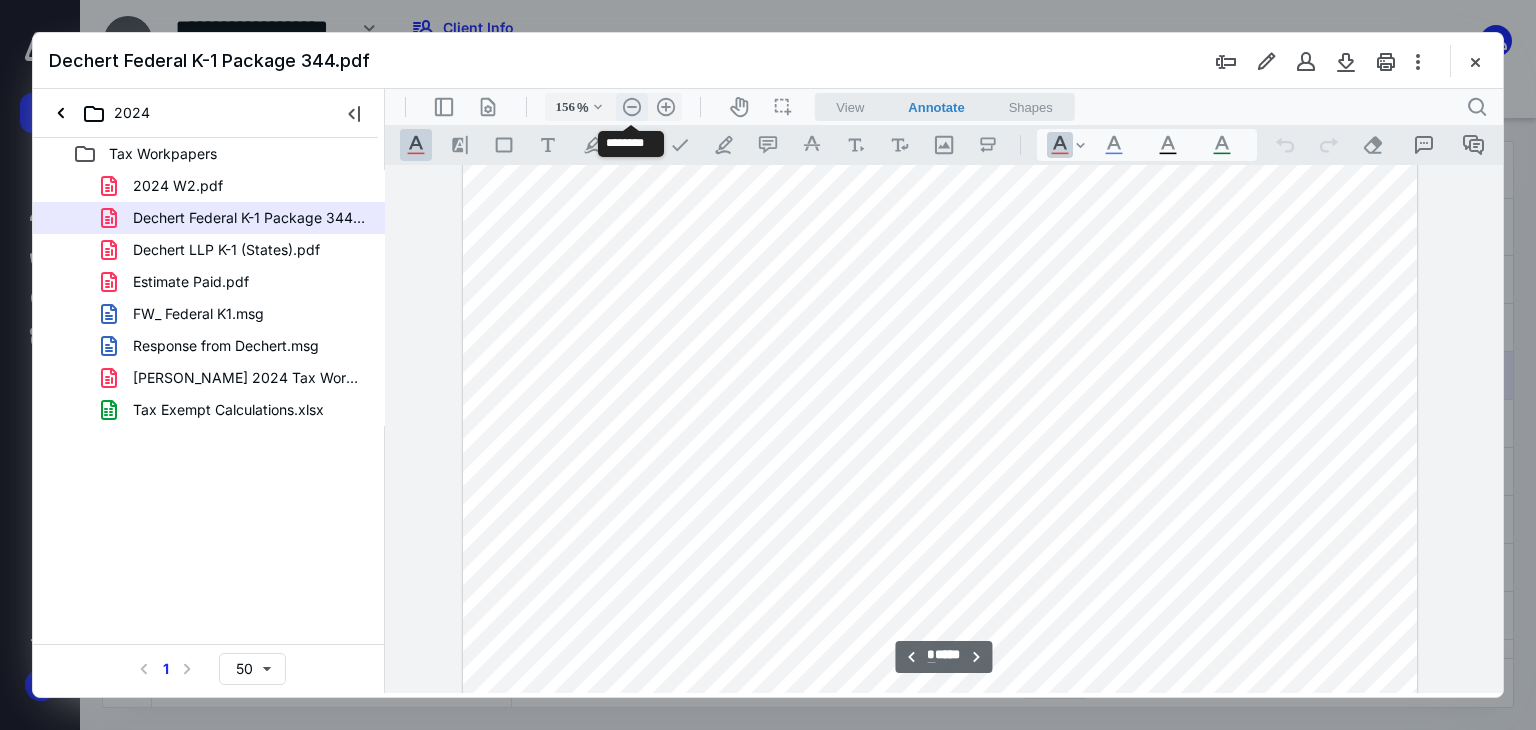 scroll, scrollTop: 1792, scrollLeft: 69, axis: both 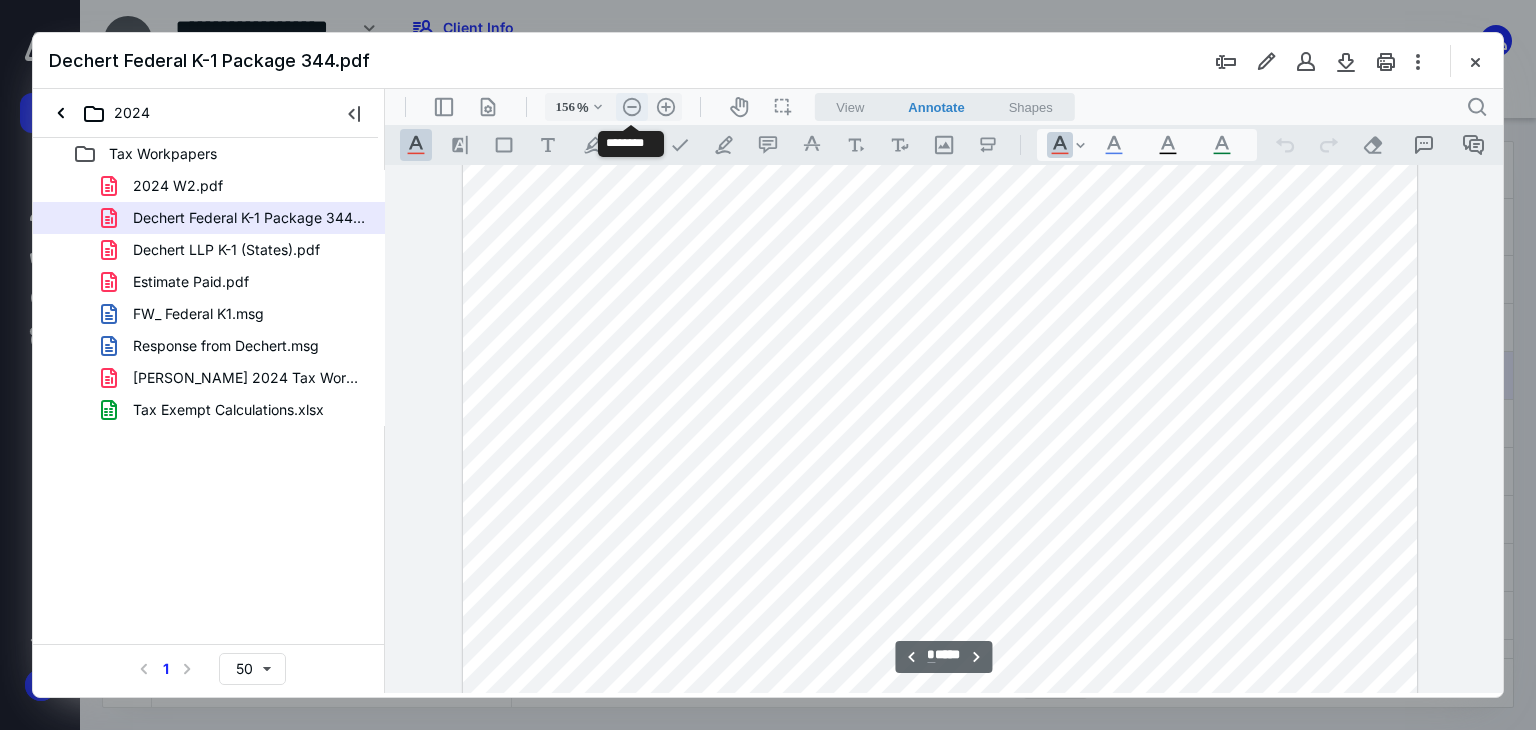 click on ".cls-1{fill:#abb0c4;} icon - header - zoom - out - line" at bounding box center [632, 107] 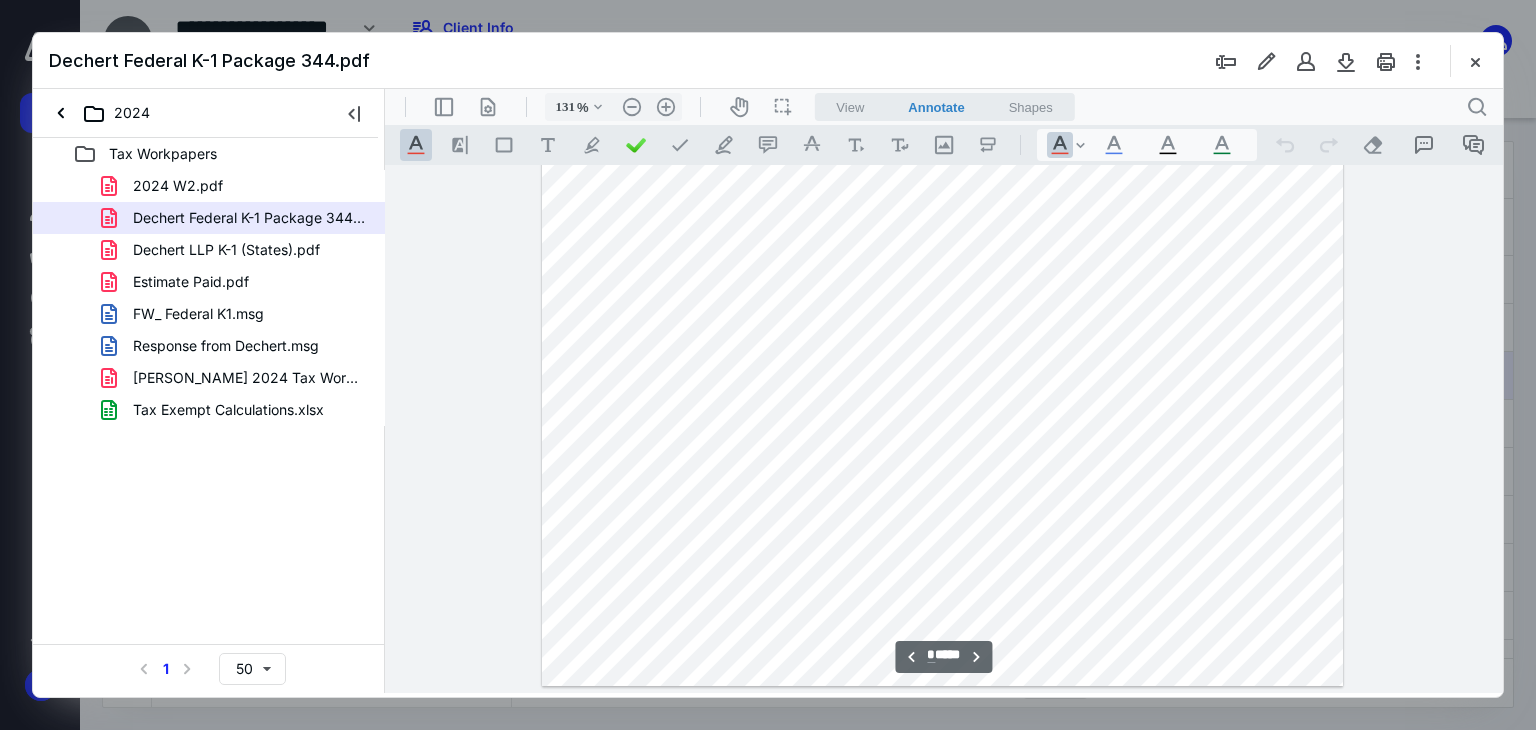 scroll, scrollTop: 1568, scrollLeft: 0, axis: vertical 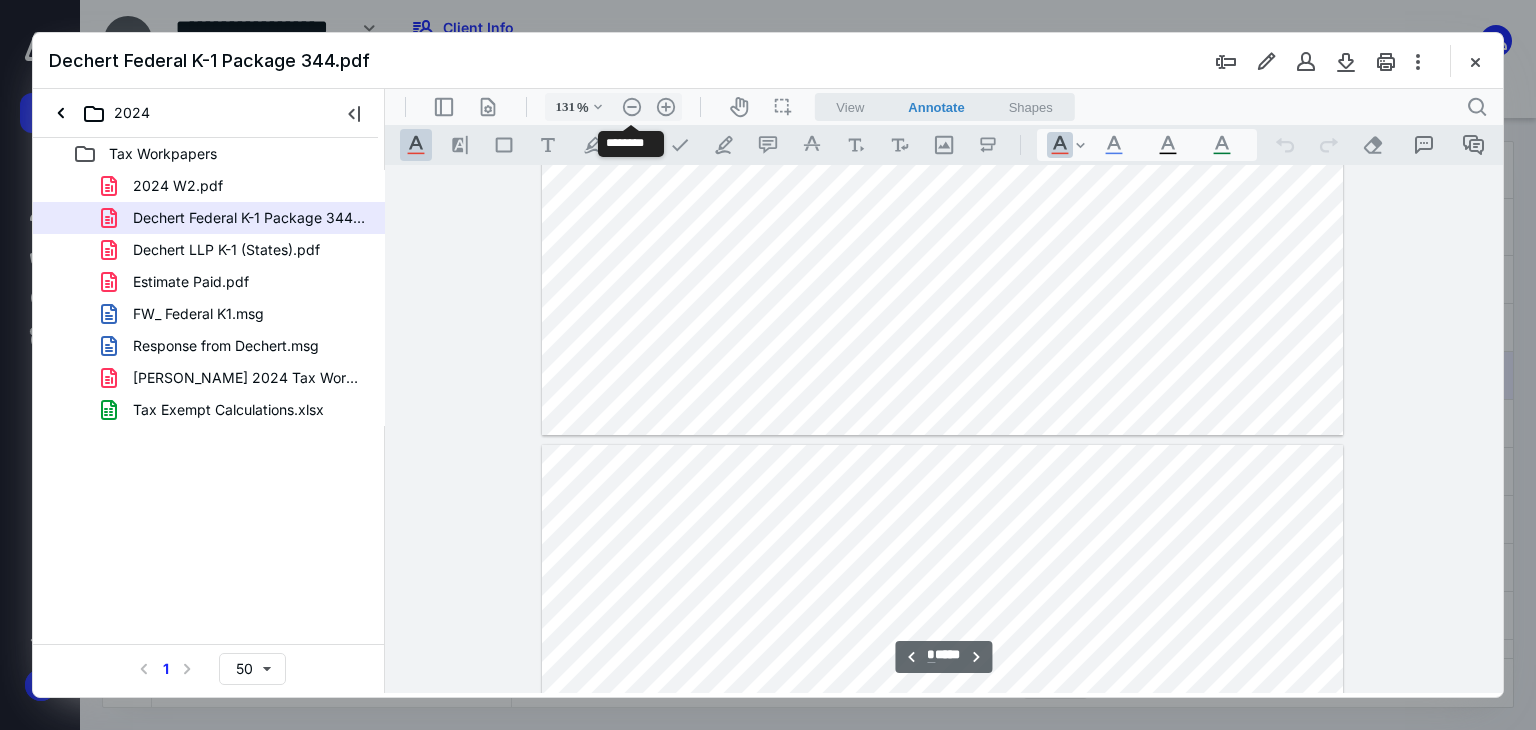 type on "*" 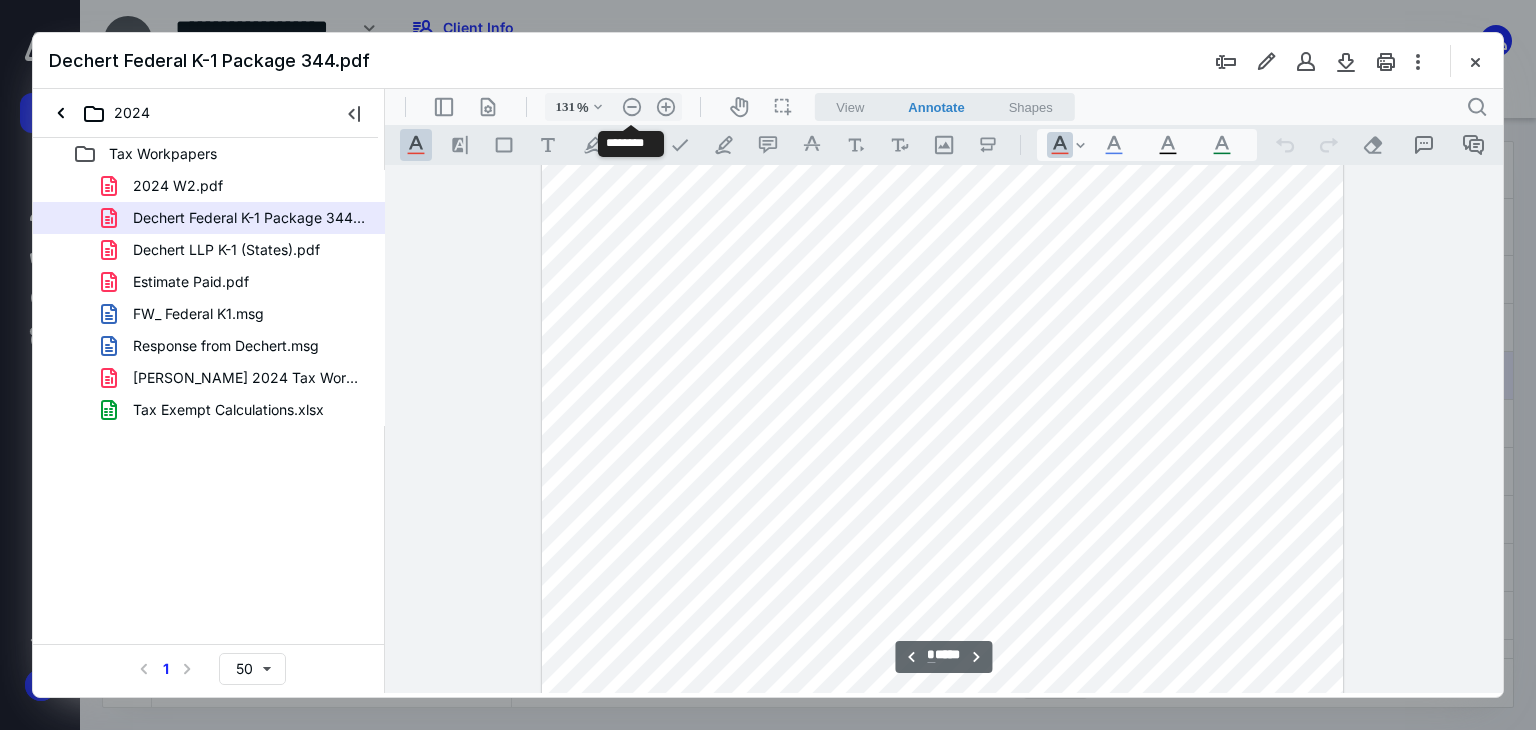 scroll, scrollTop: 2192, scrollLeft: 0, axis: vertical 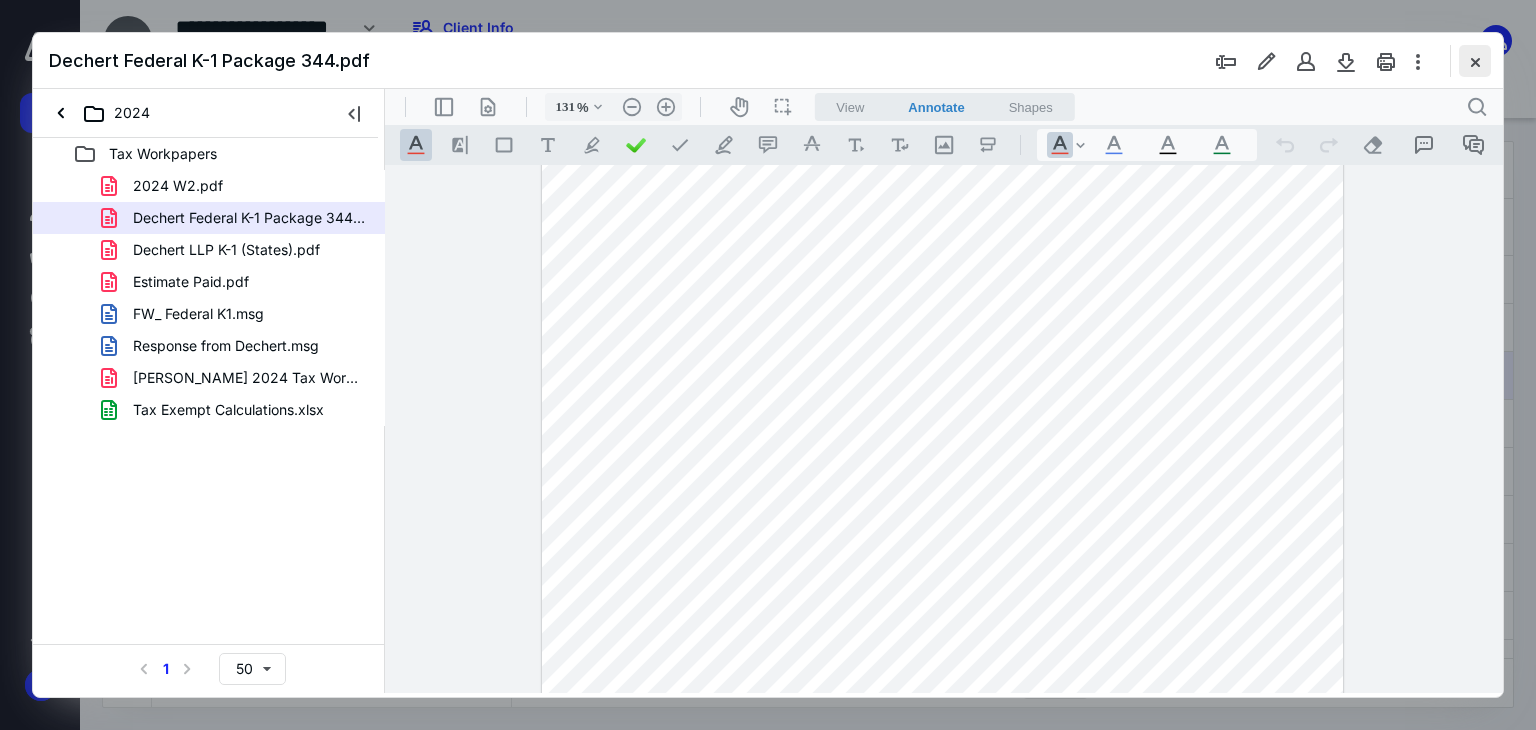 click at bounding box center (1475, 61) 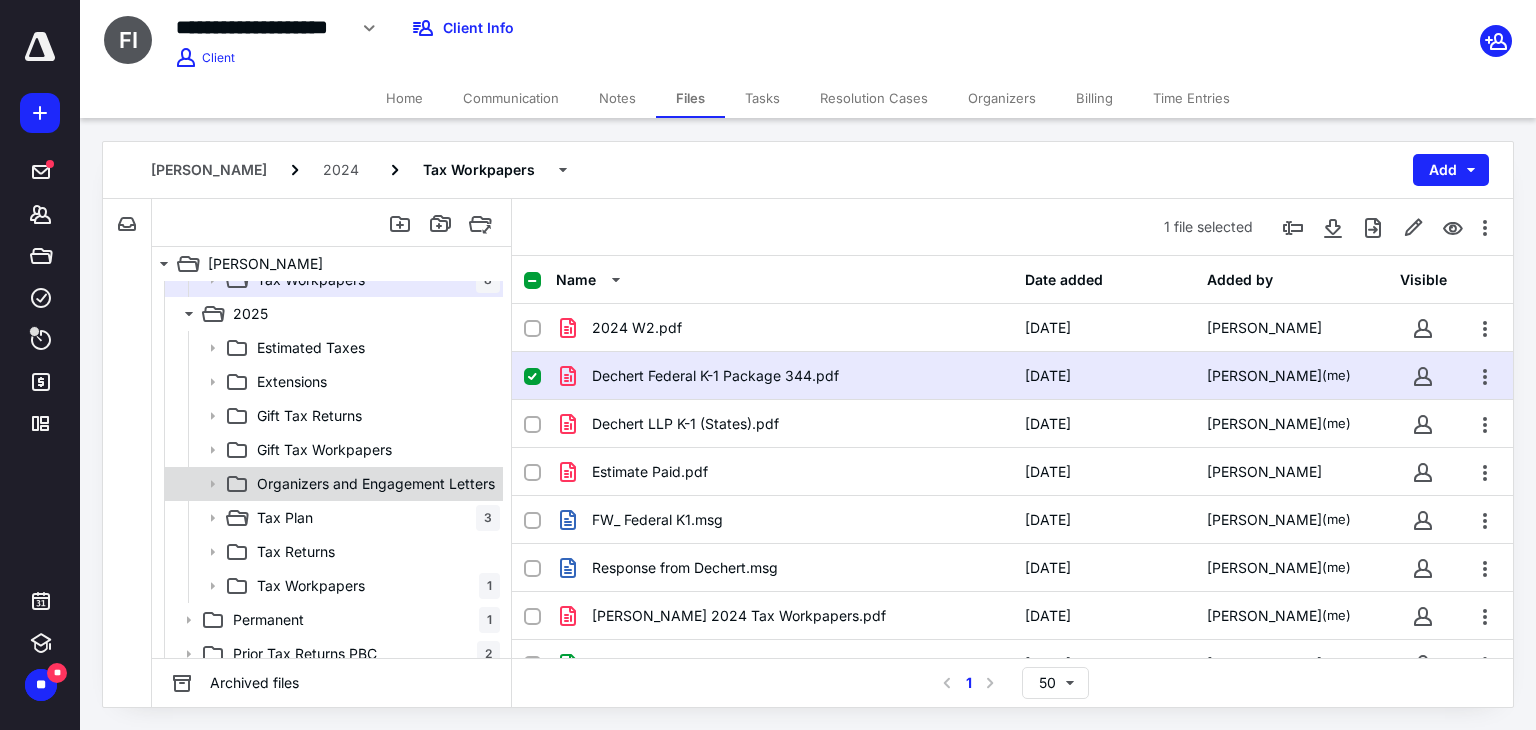 scroll, scrollTop: 744, scrollLeft: 0, axis: vertical 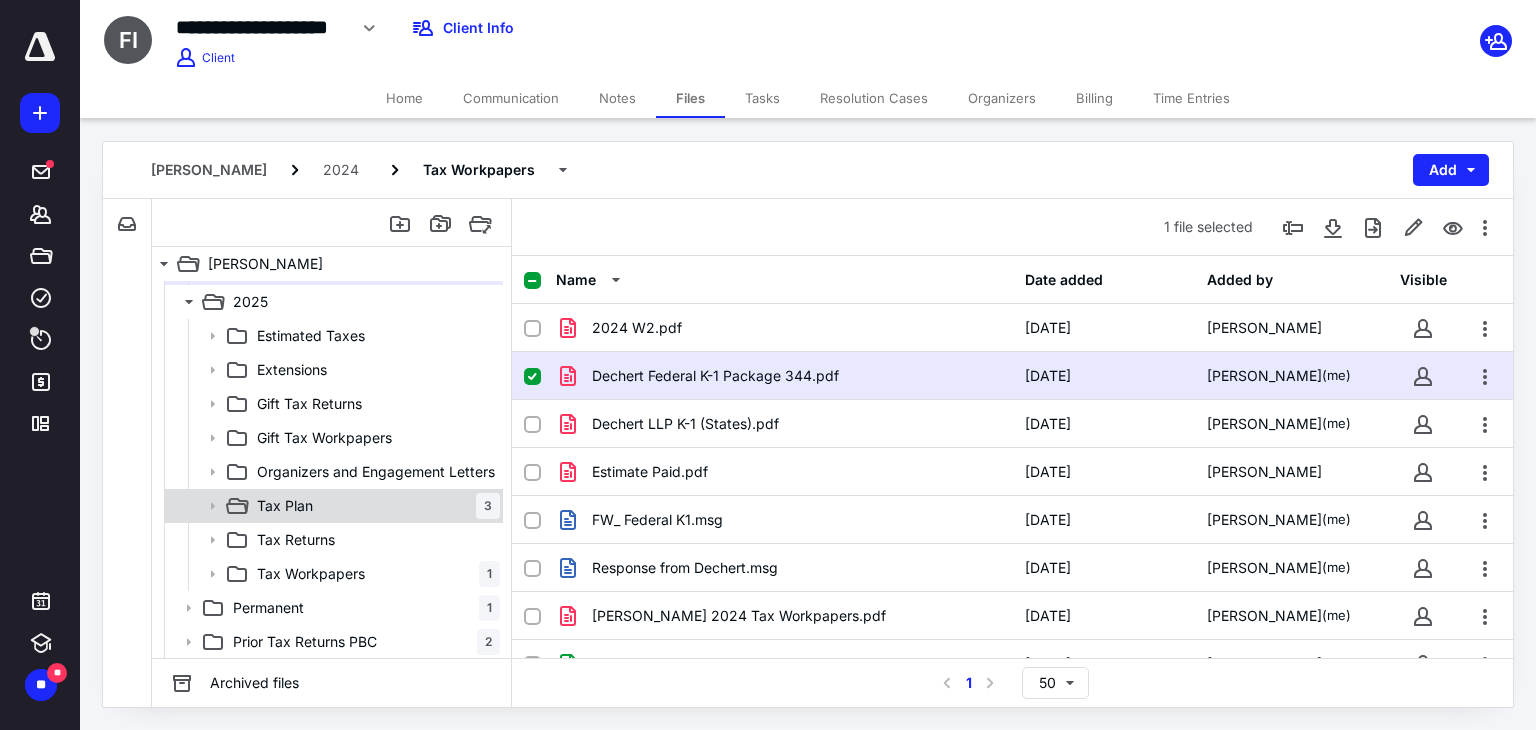 click on "Tax Plan 3" at bounding box center [374, 506] 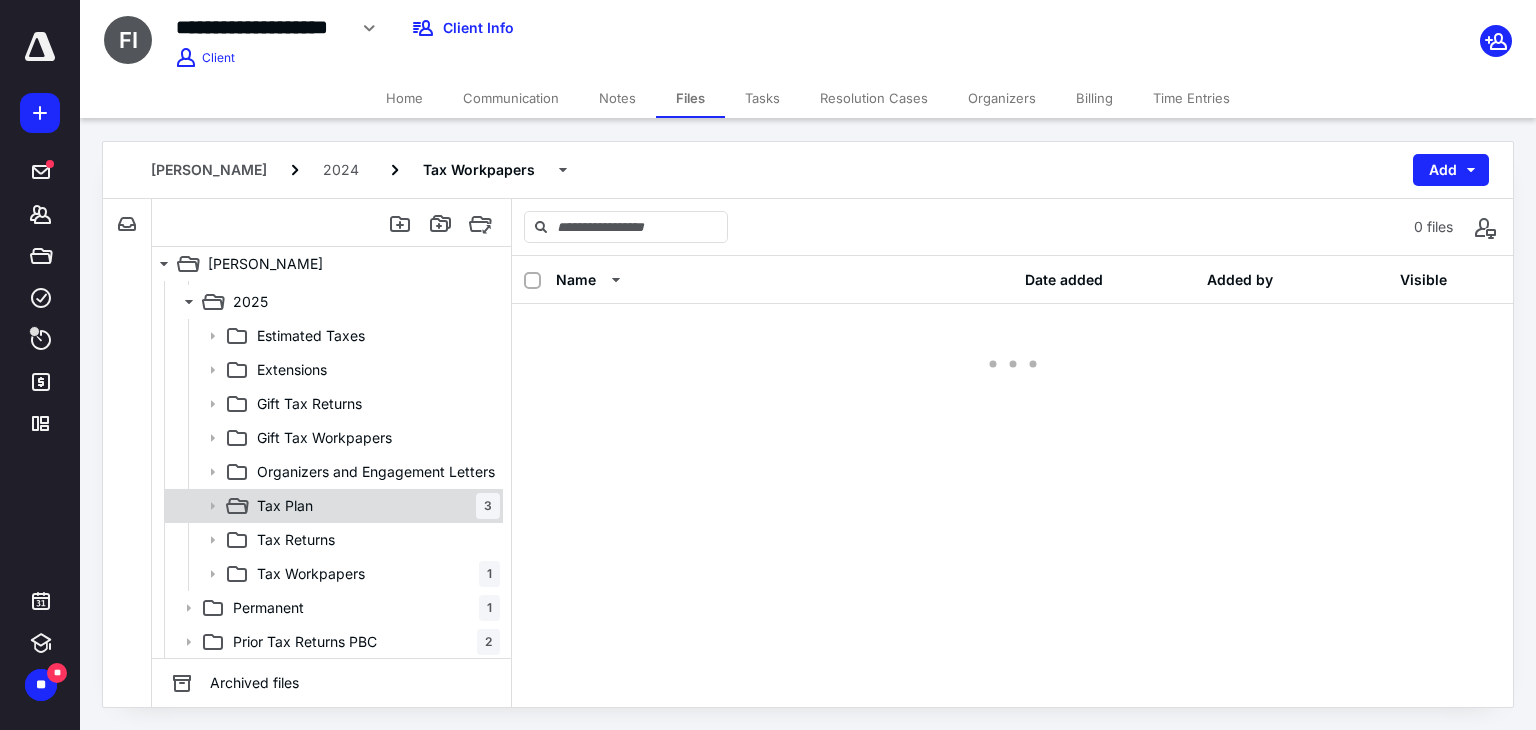 click on "Tax Plan 3" at bounding box center [374, 506] 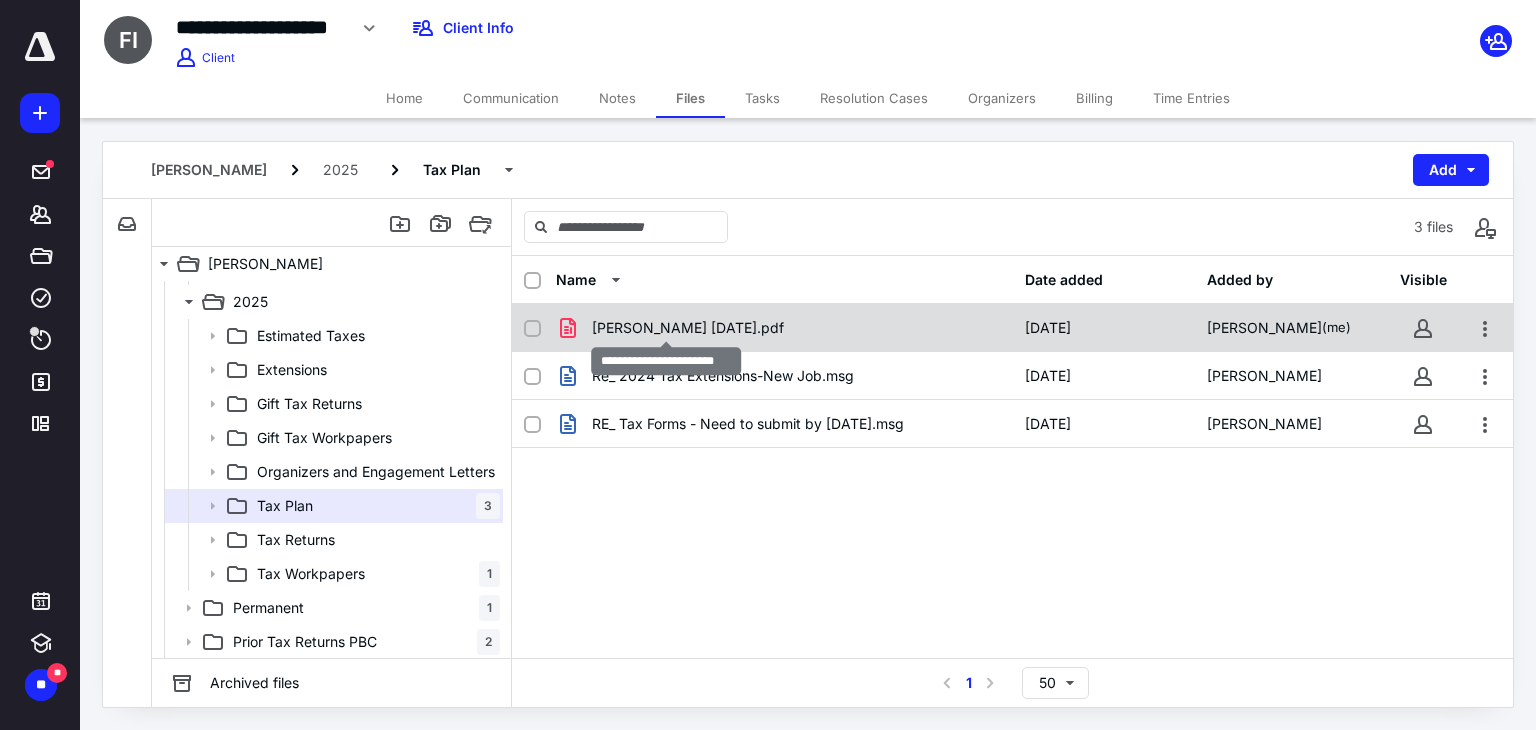 click on "[PERSON_NAME] [DATE].pdf" at bounding box center [688, 328] 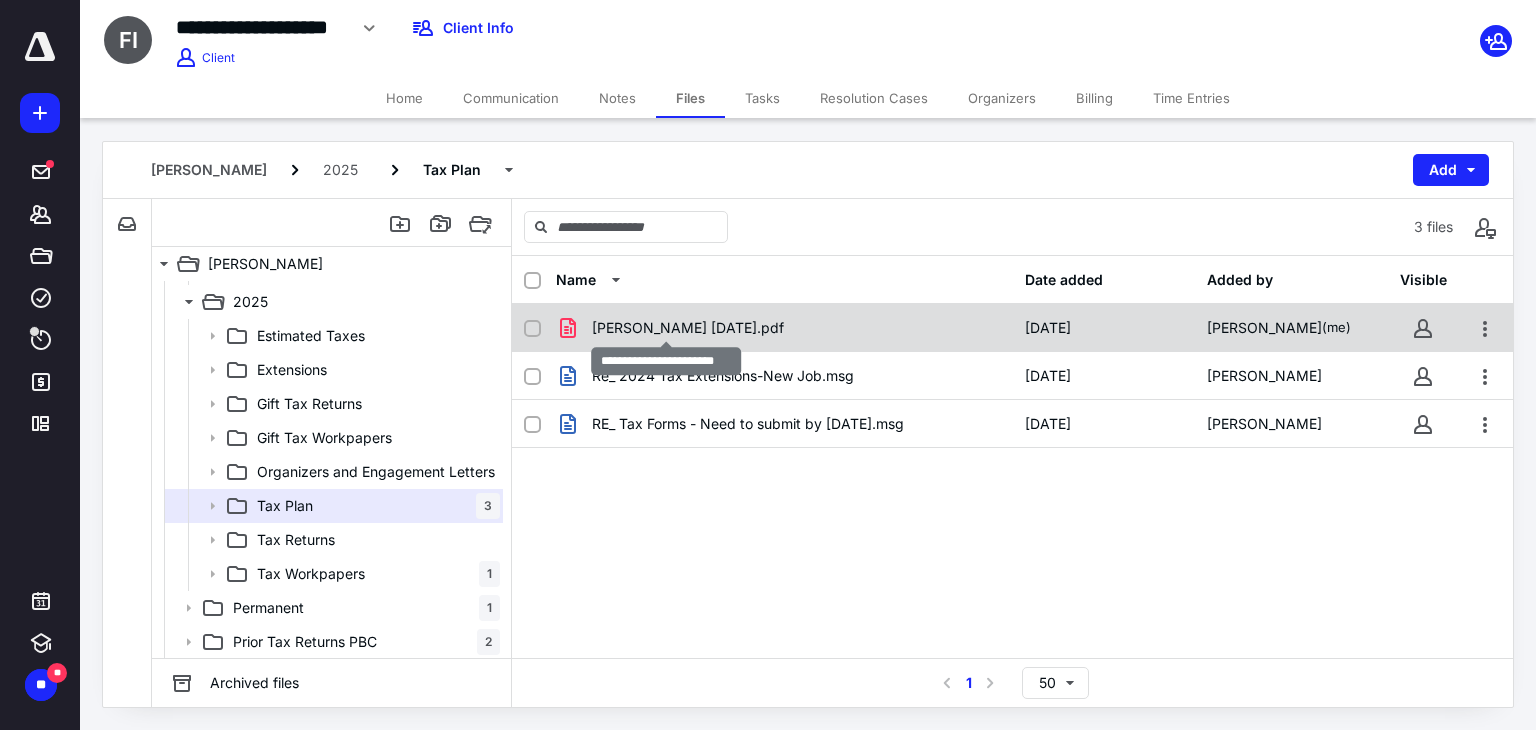 checkbox on "true" 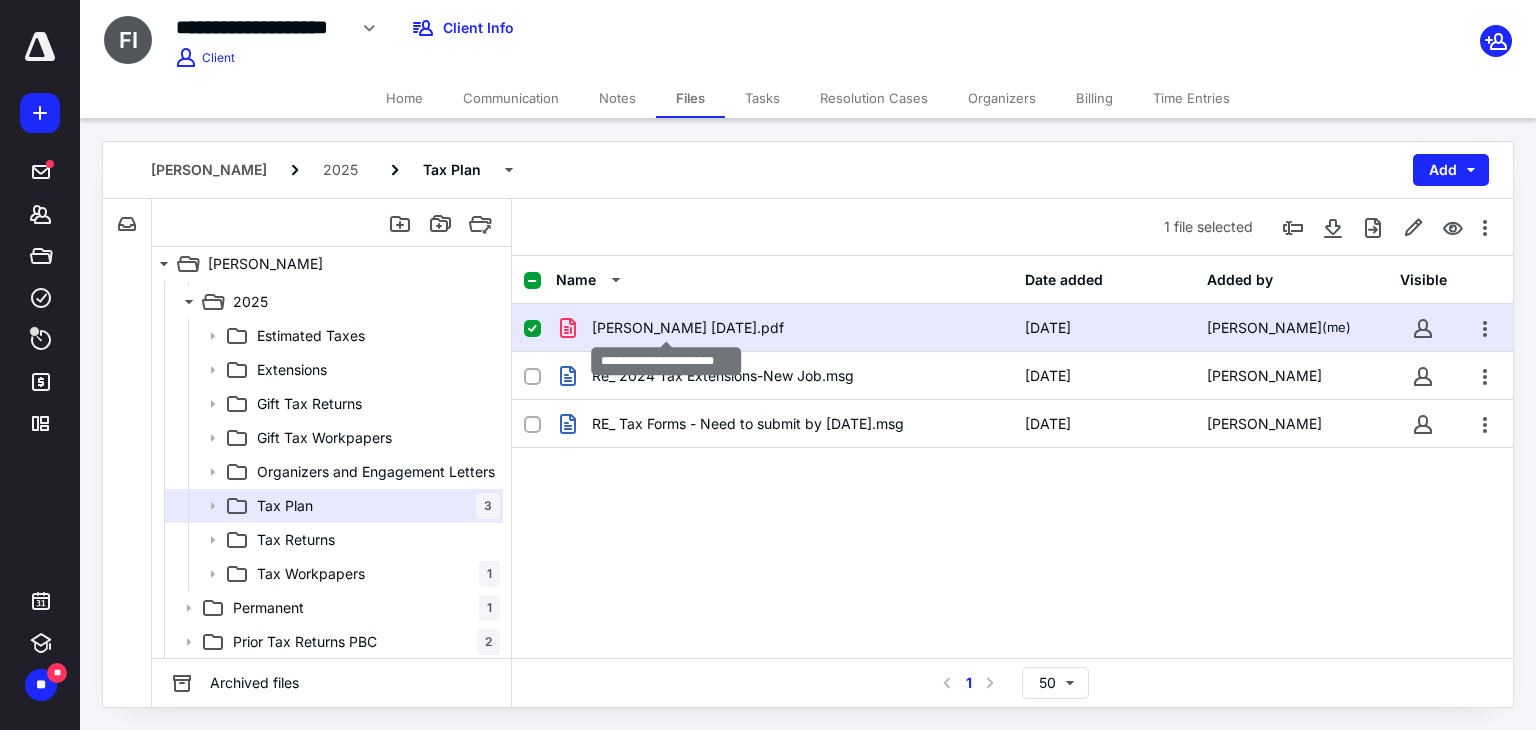 click on "[PERSON_NAME] [DATE].pdf" at bounding box center (688, 328) 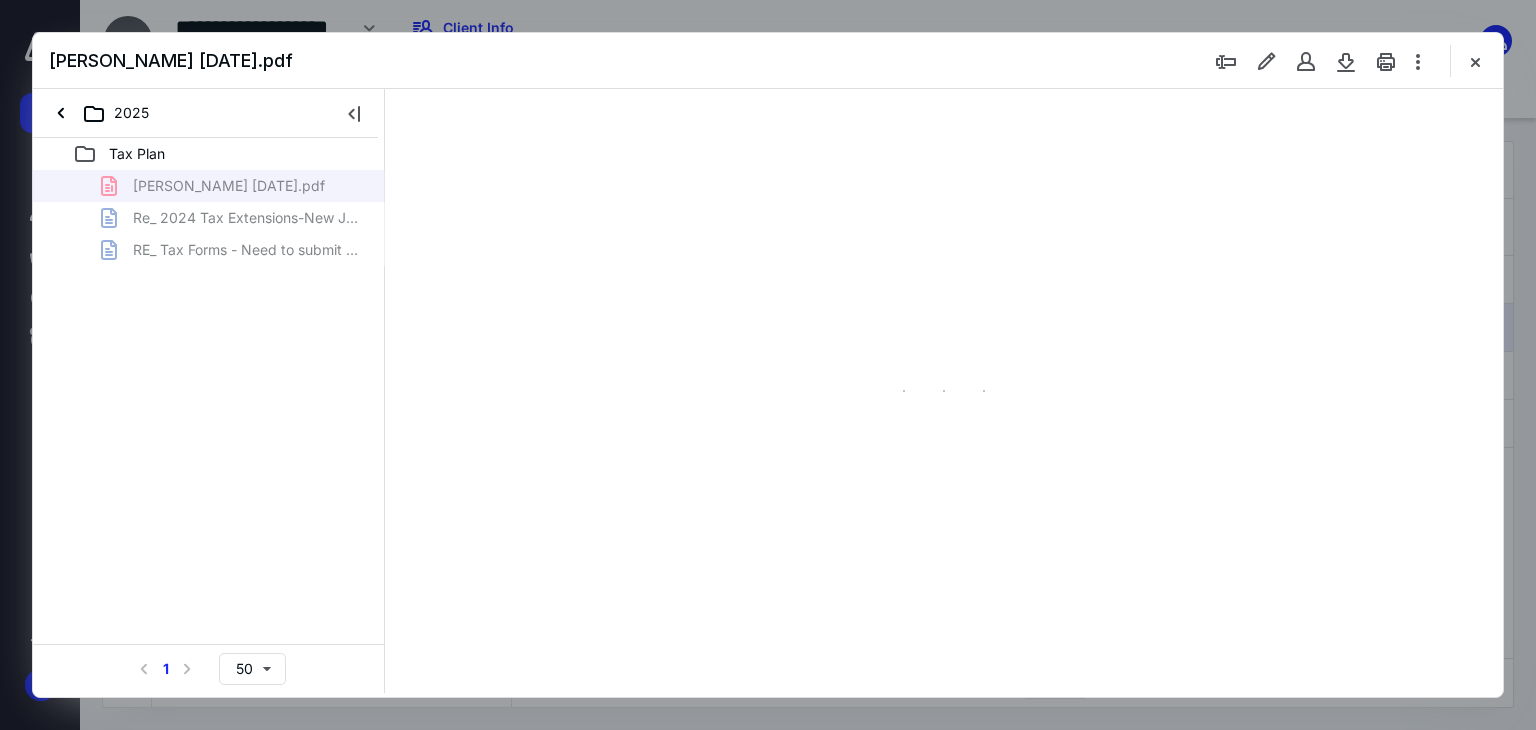 scroll, scrollTop: 0, scrollLeft: 0, axis: both 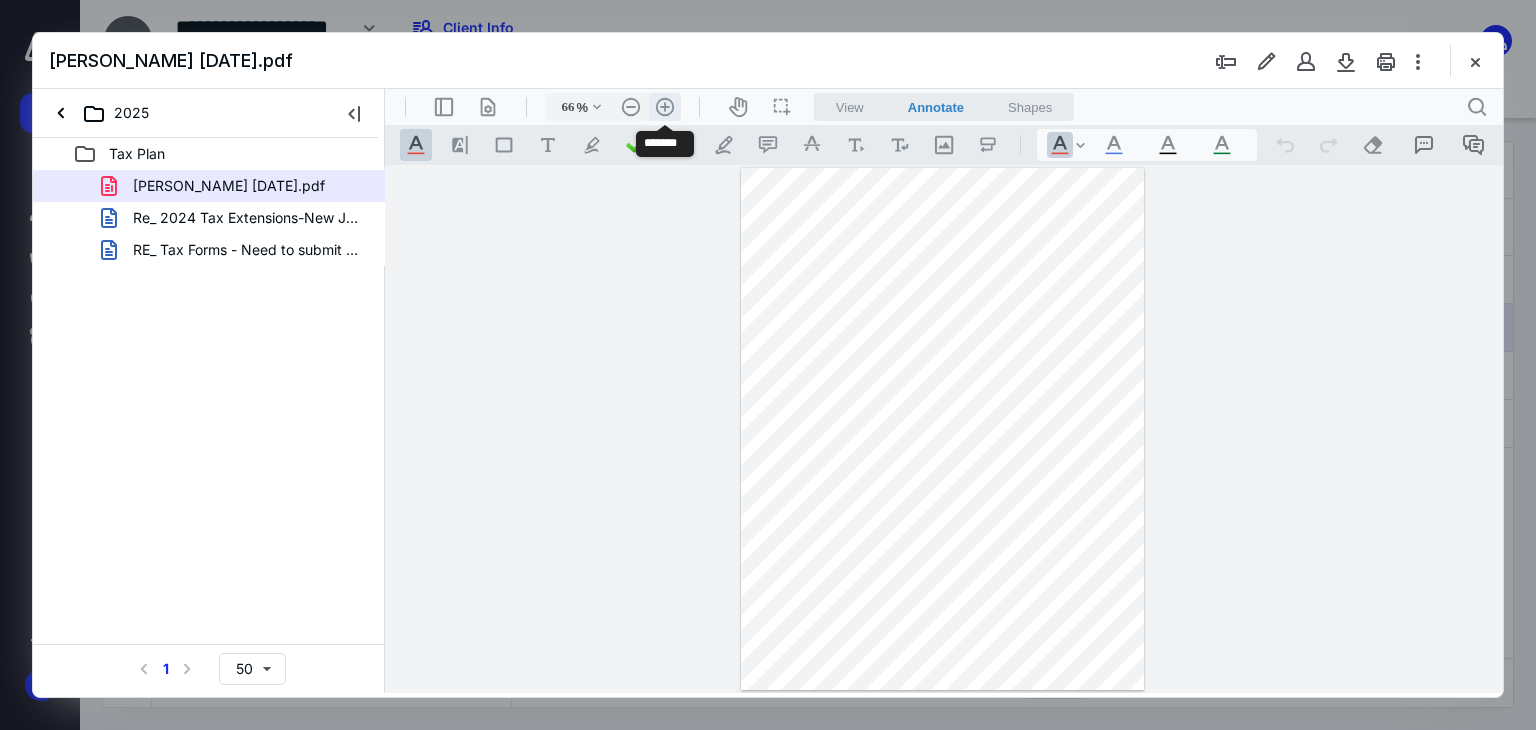 click on ".cls-1{fill:#abb0c4;} icon - header - zoom - in - line" at bounding box center (665, 107) 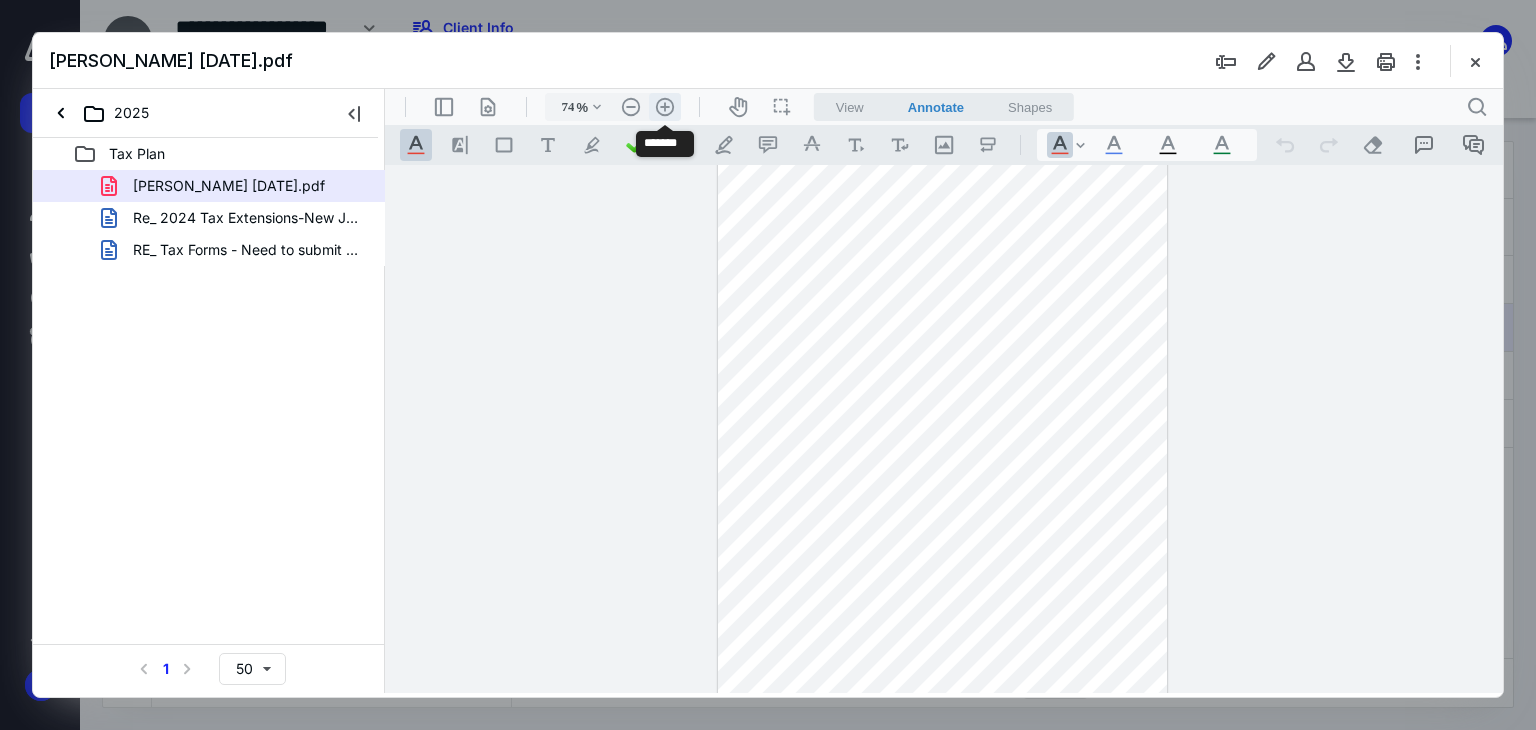 click on ".cls-1{fill:#abb0c4;} icon - header - zoom - in - line" at bounding box center [665, 107] 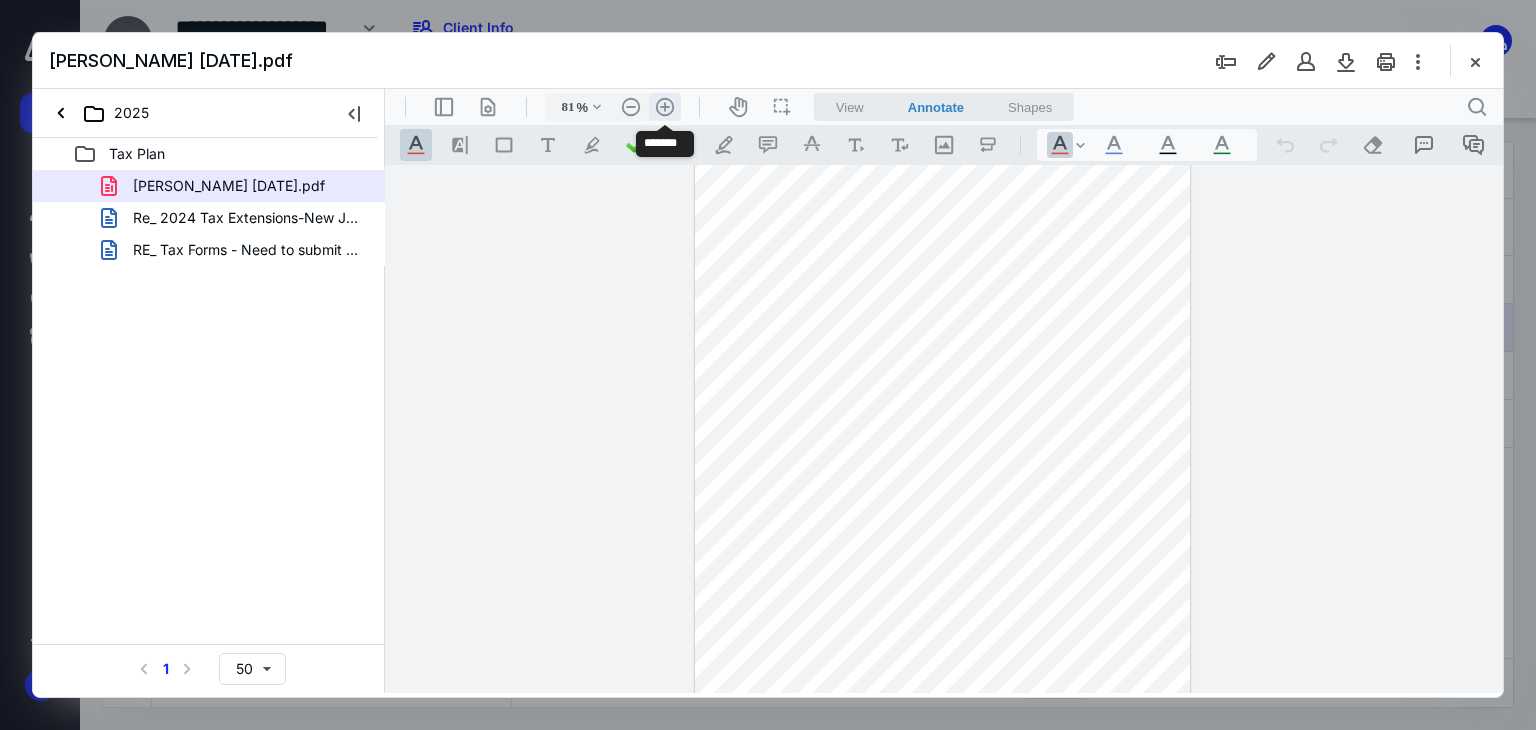 click on ".cls-1{fill:#abb0c4;} icon - header - zoom - in - line" at bounding box center [665, 107] 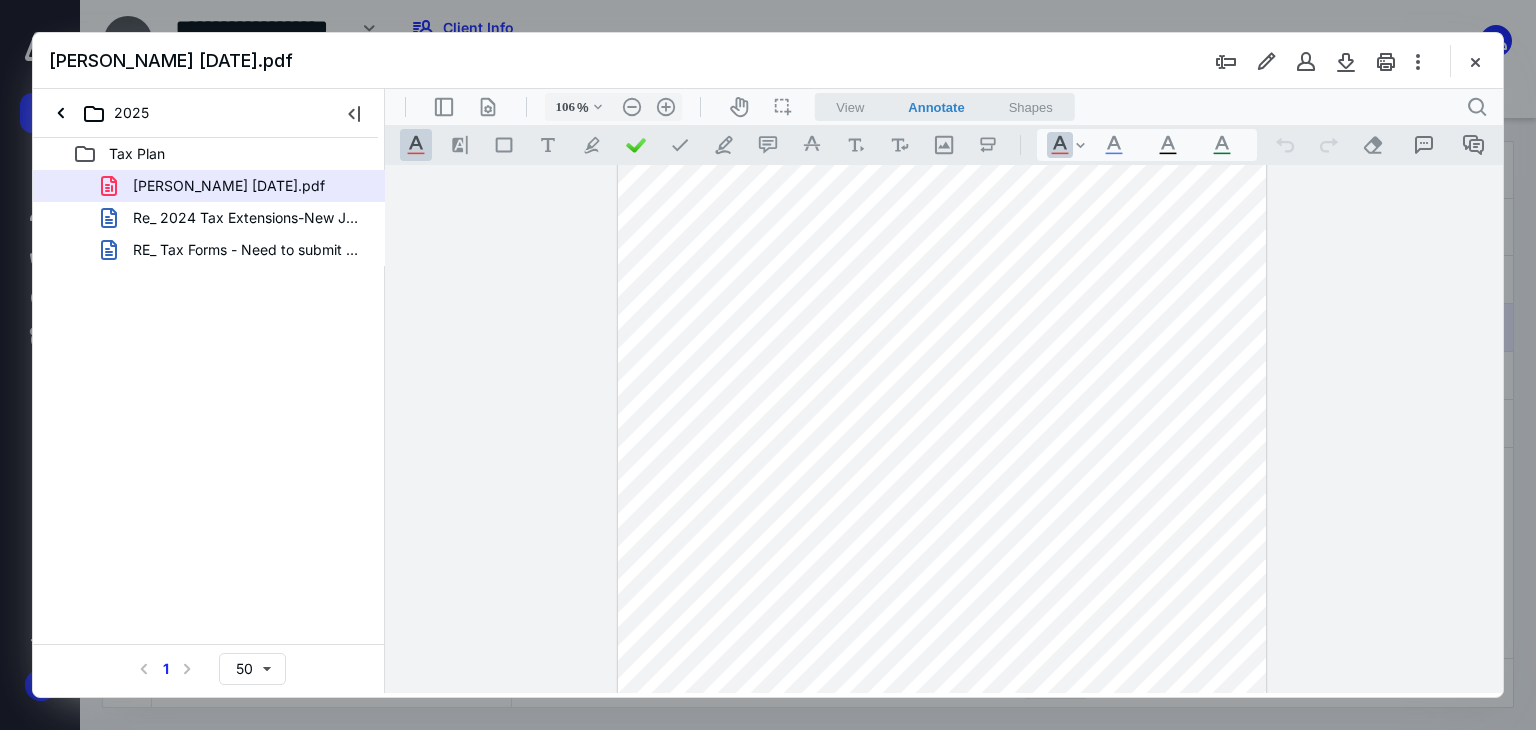 scroll, scrollTop: 0, scrollLeft: 0, axis: both 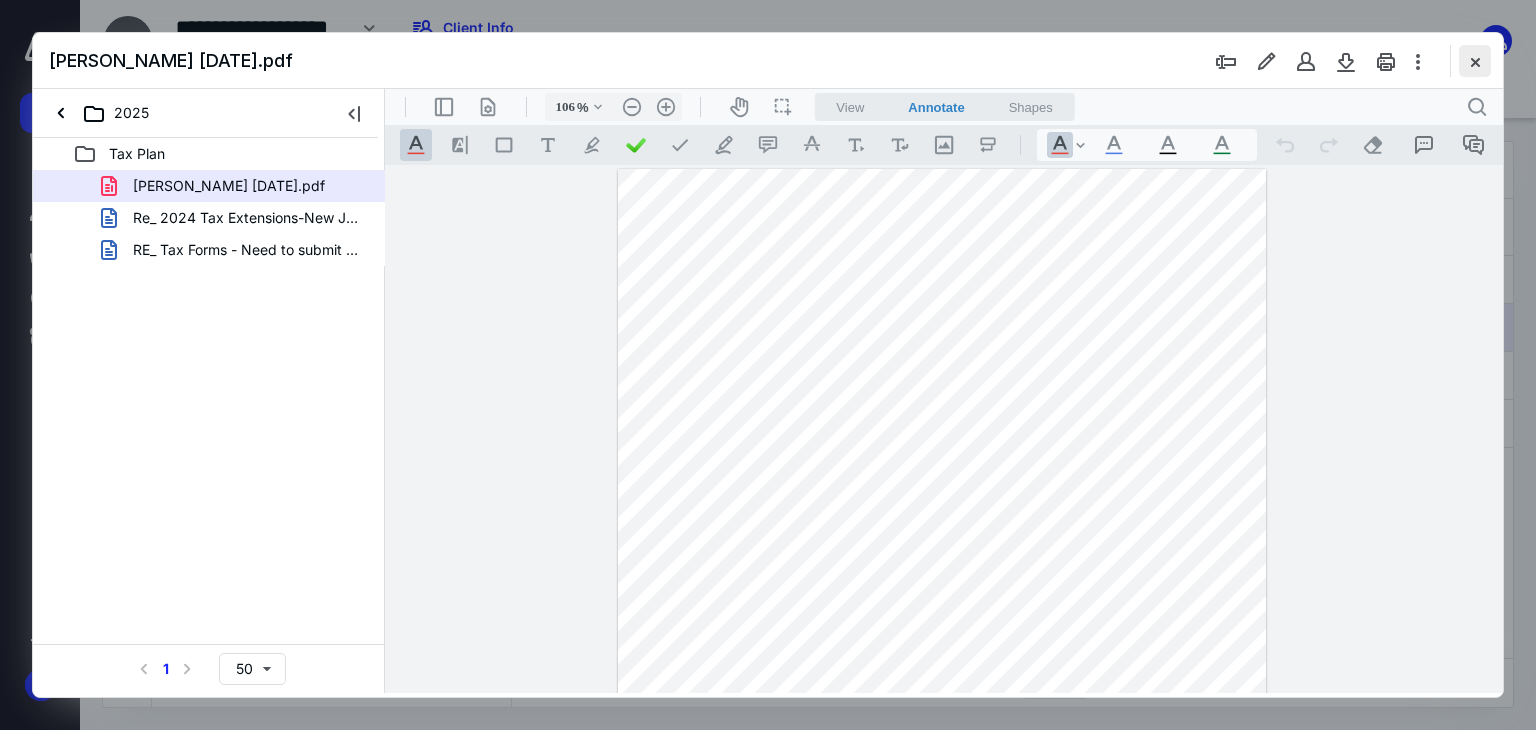 click at bounding box center (1475, 61) 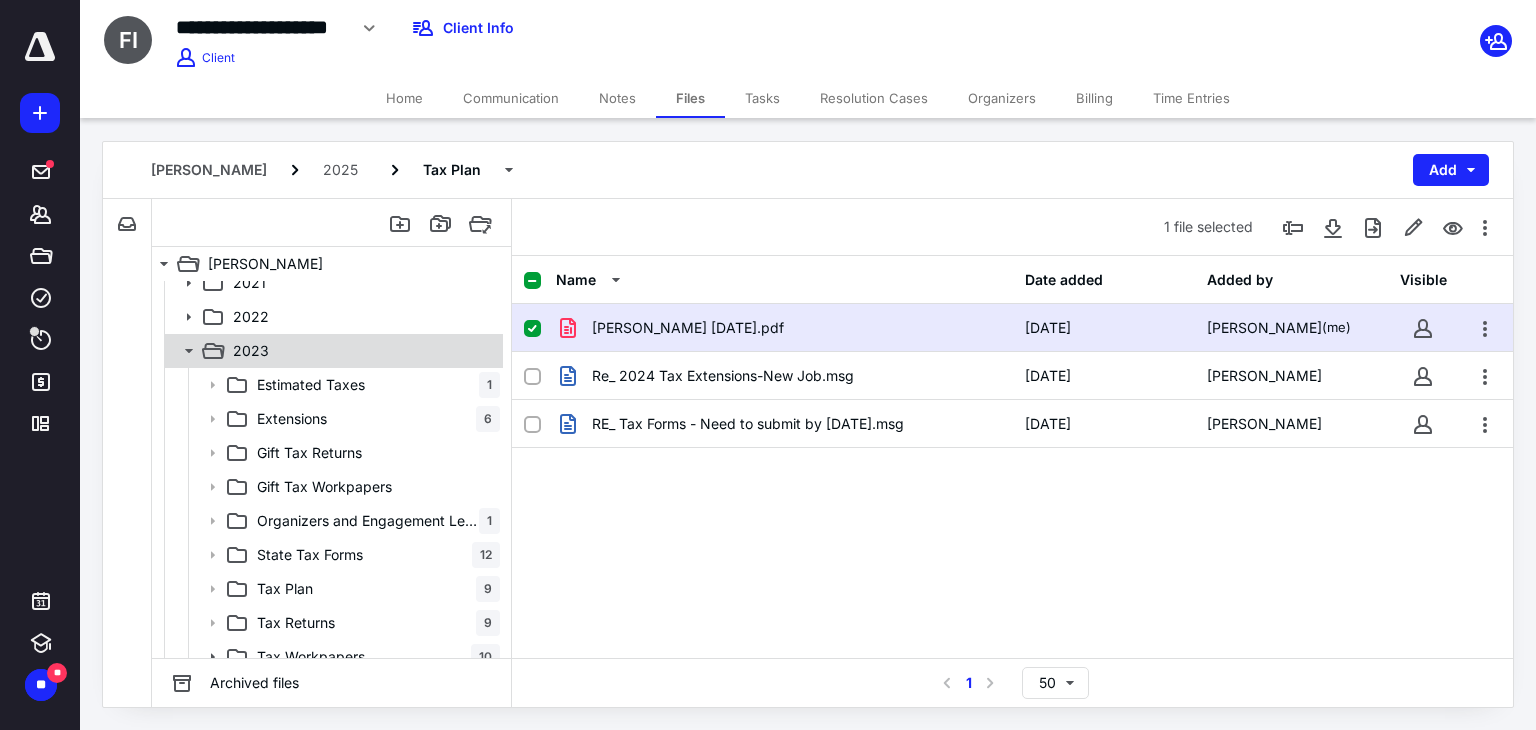 scroll, scrollTop: 0, scrollLeft: 0, axis: both 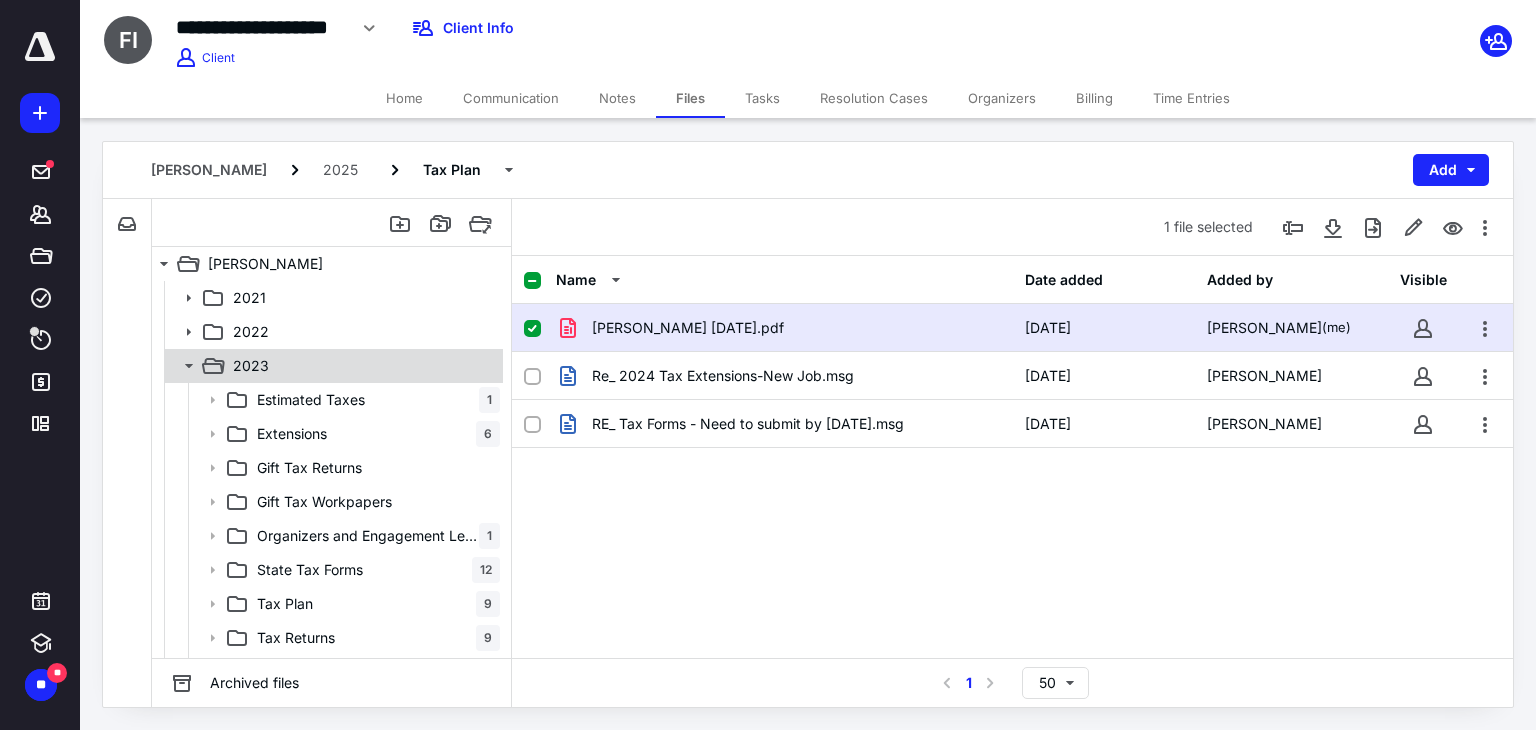 click 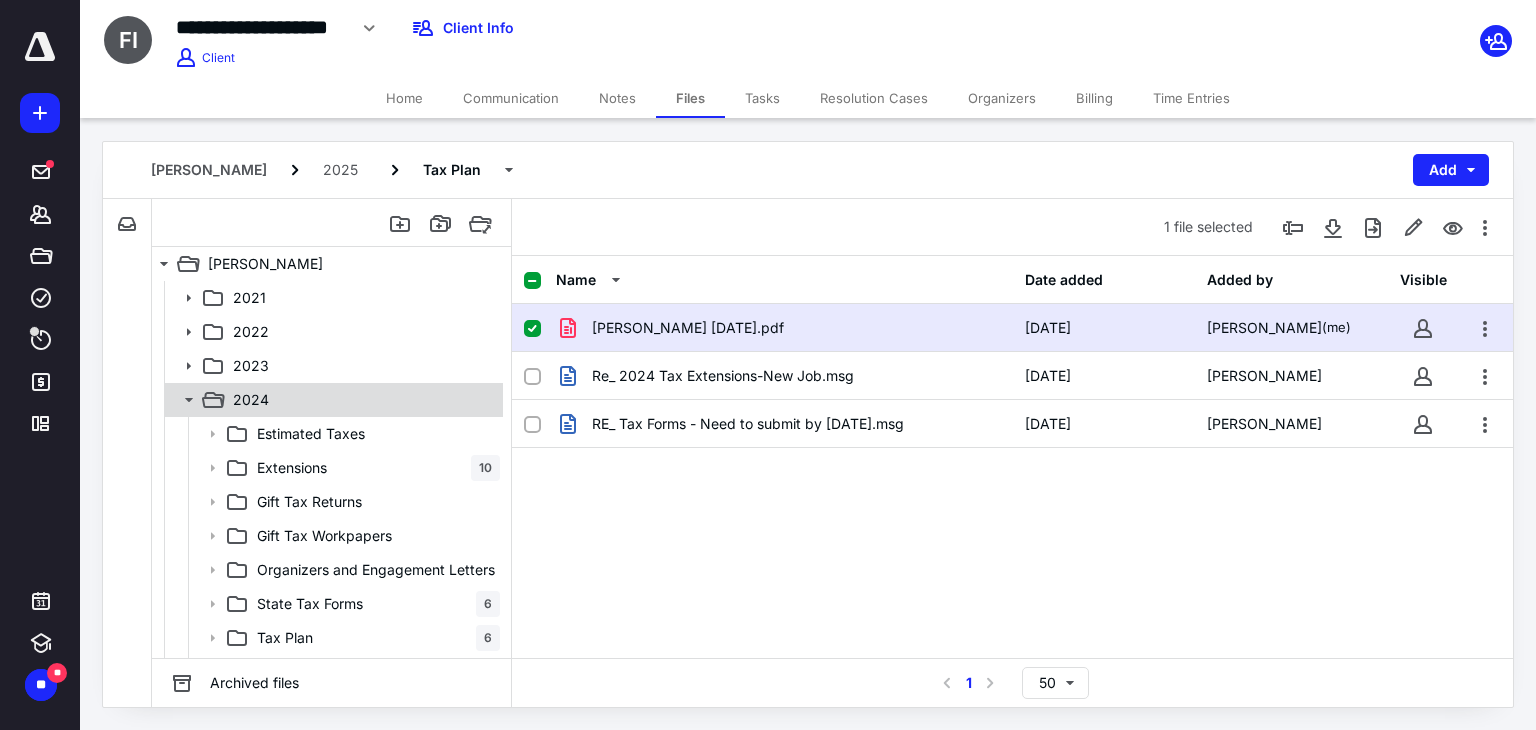 click 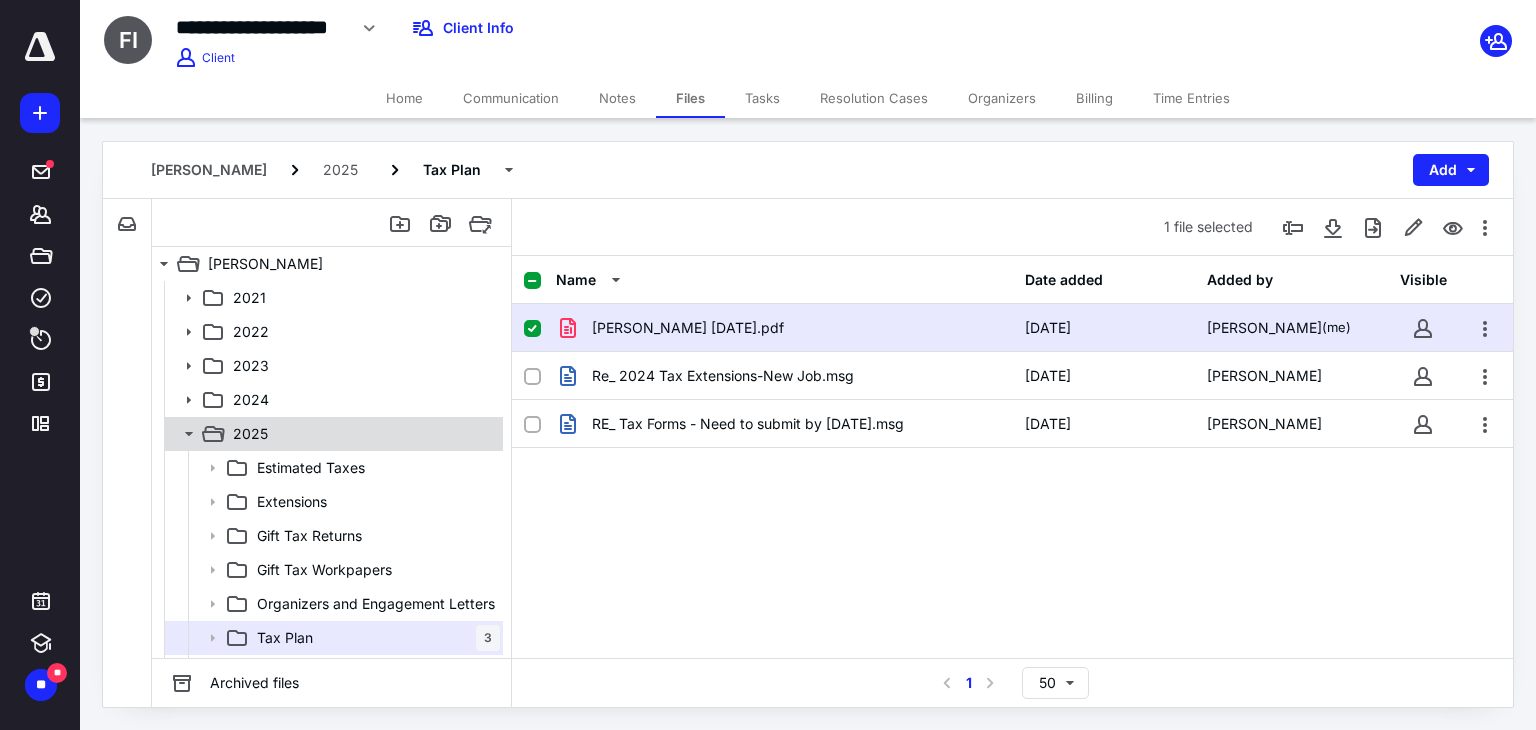 click 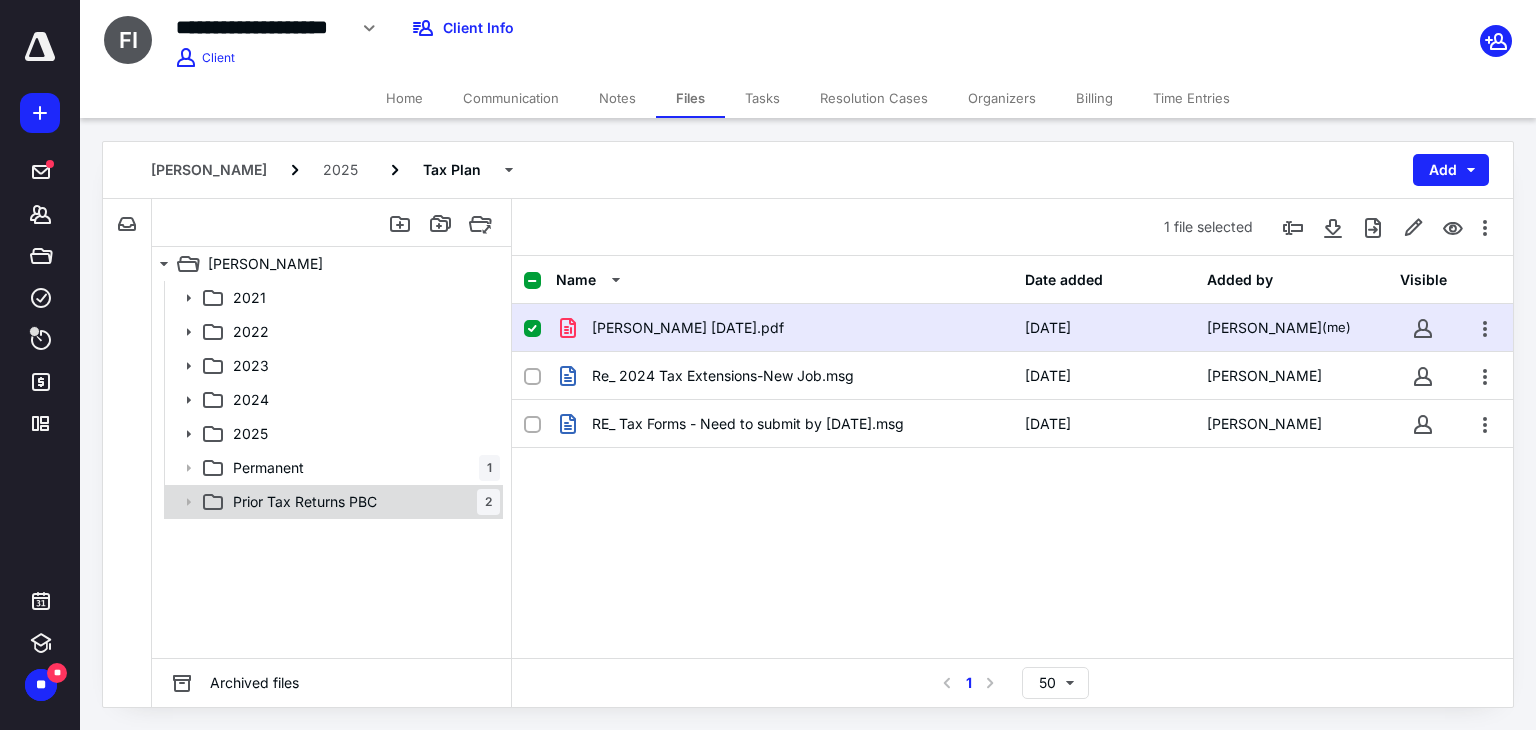 click 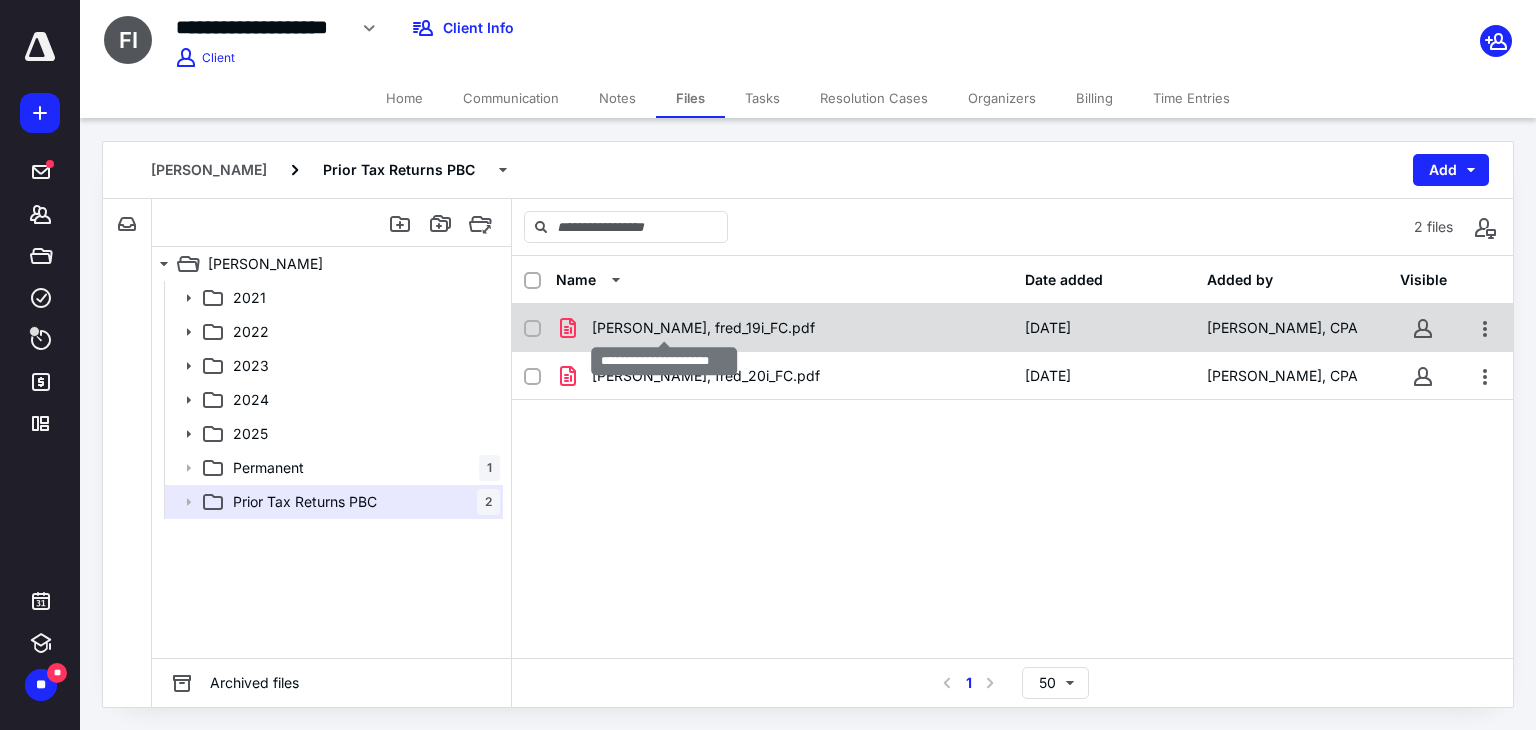 click on "[PERSON_NAME], fred_19i_FC.pdf" at bounding box center (703, 328) 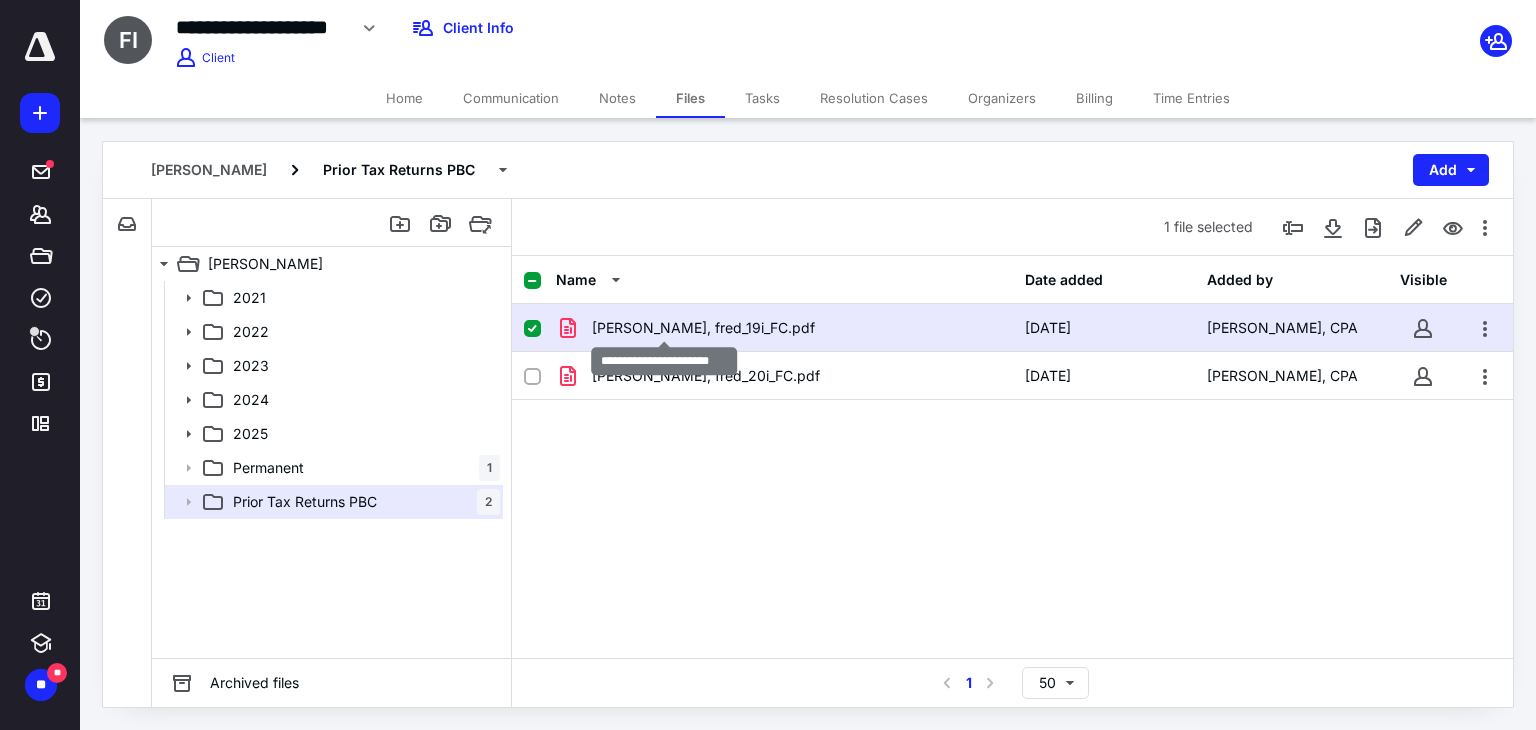 click on "[PERSON_NAME], fred_19i_FC.pdf" at bounding box center [703, 328] 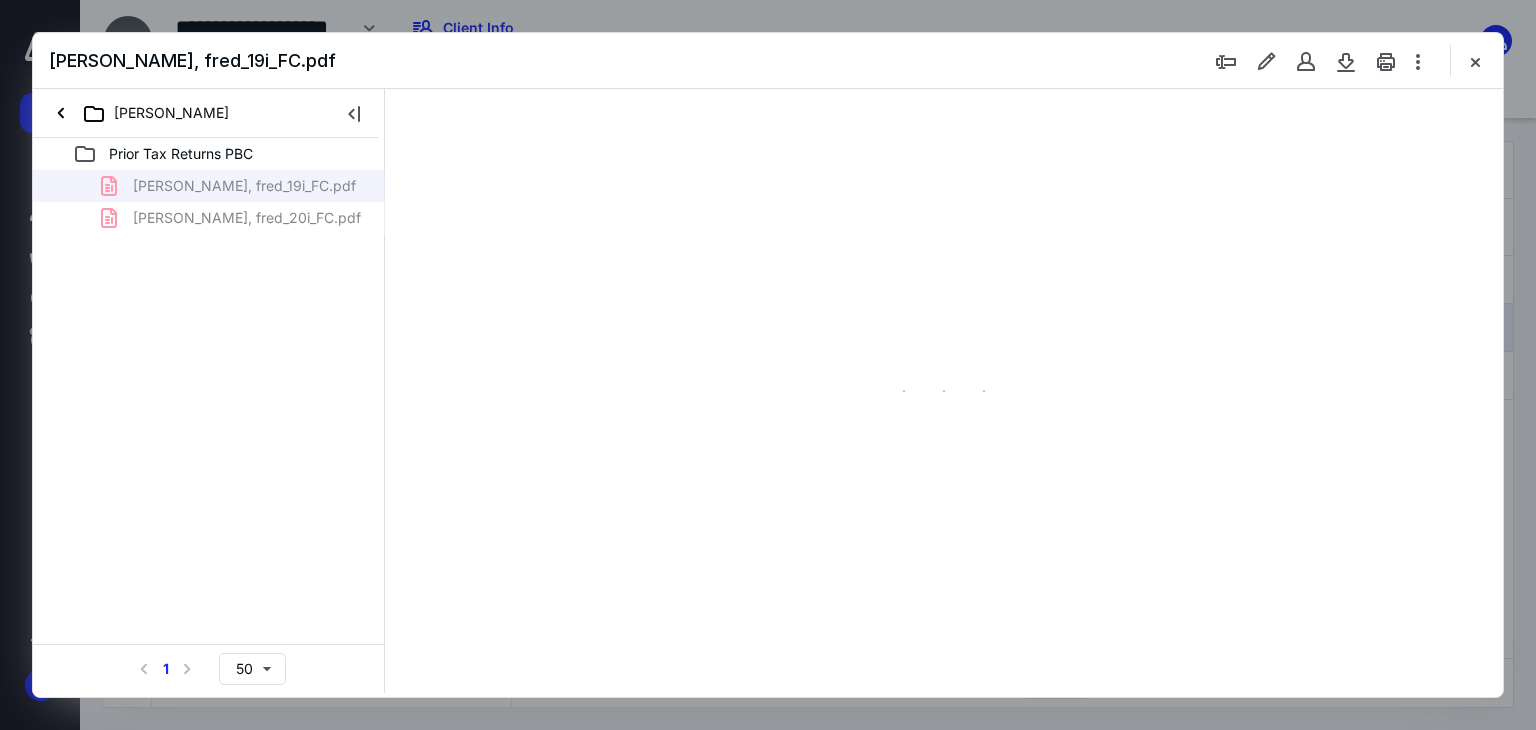 scroll, scrollTop: 0, scrollLeft: 0, axis: both 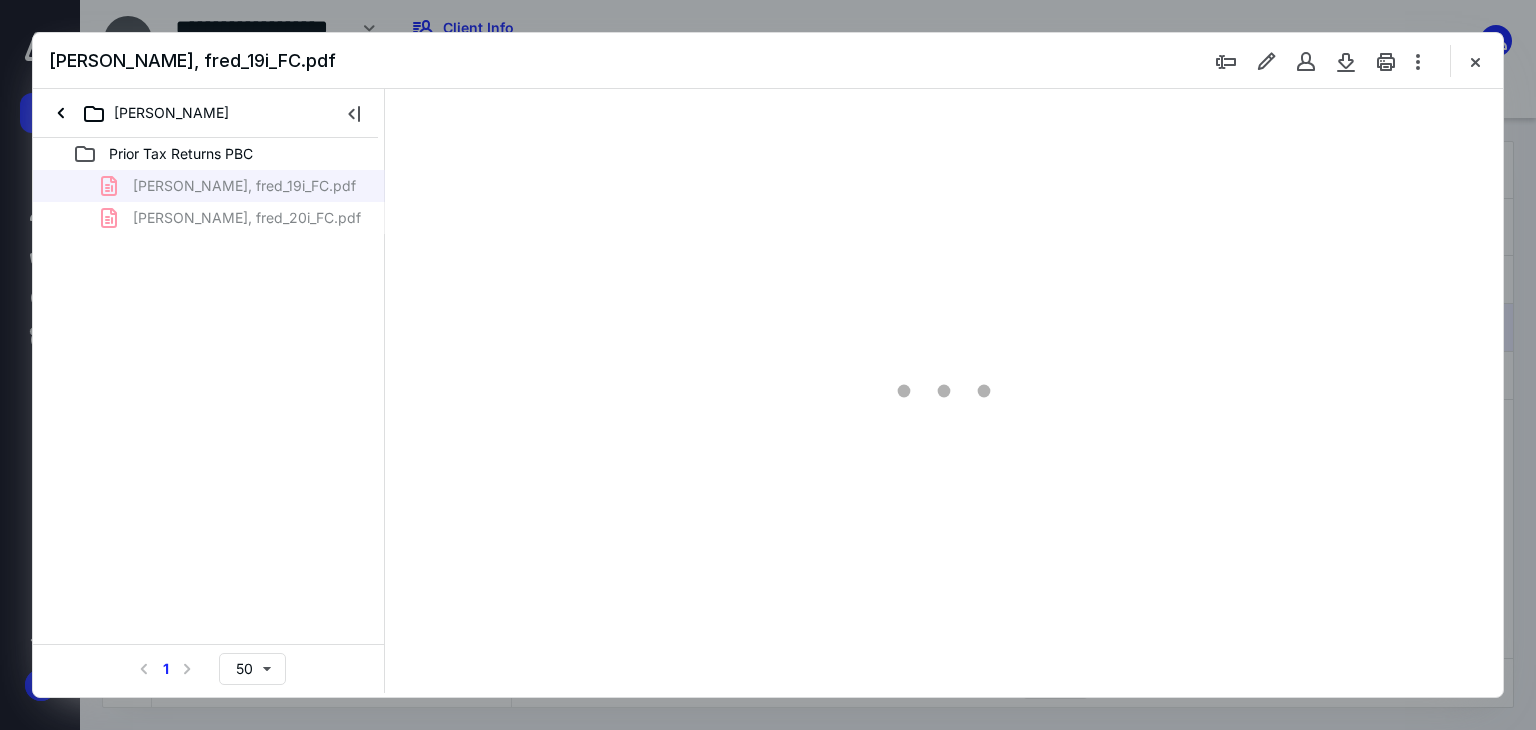 type on "66" 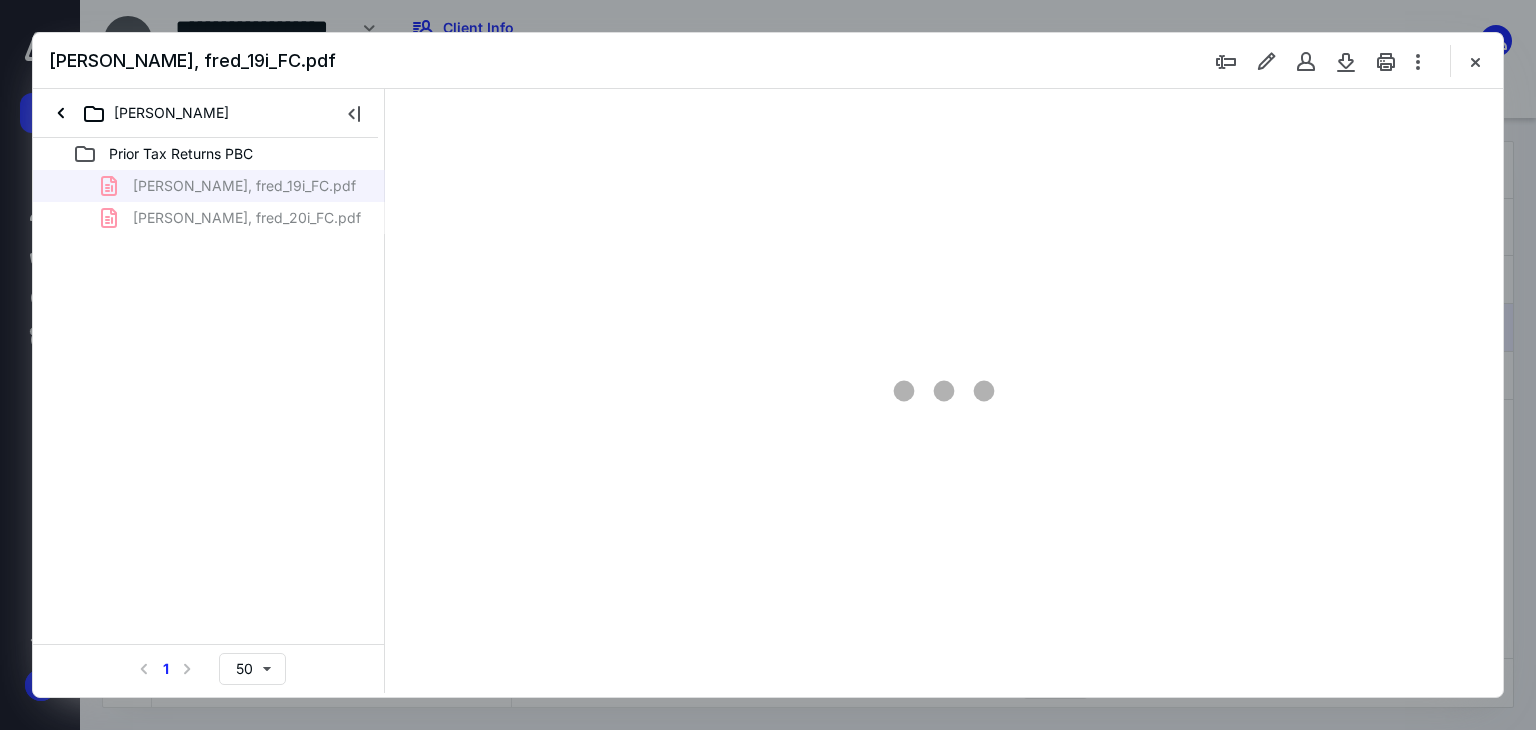 scroll, scrollTop: 79, scrollLeft: 0, axis: vertical 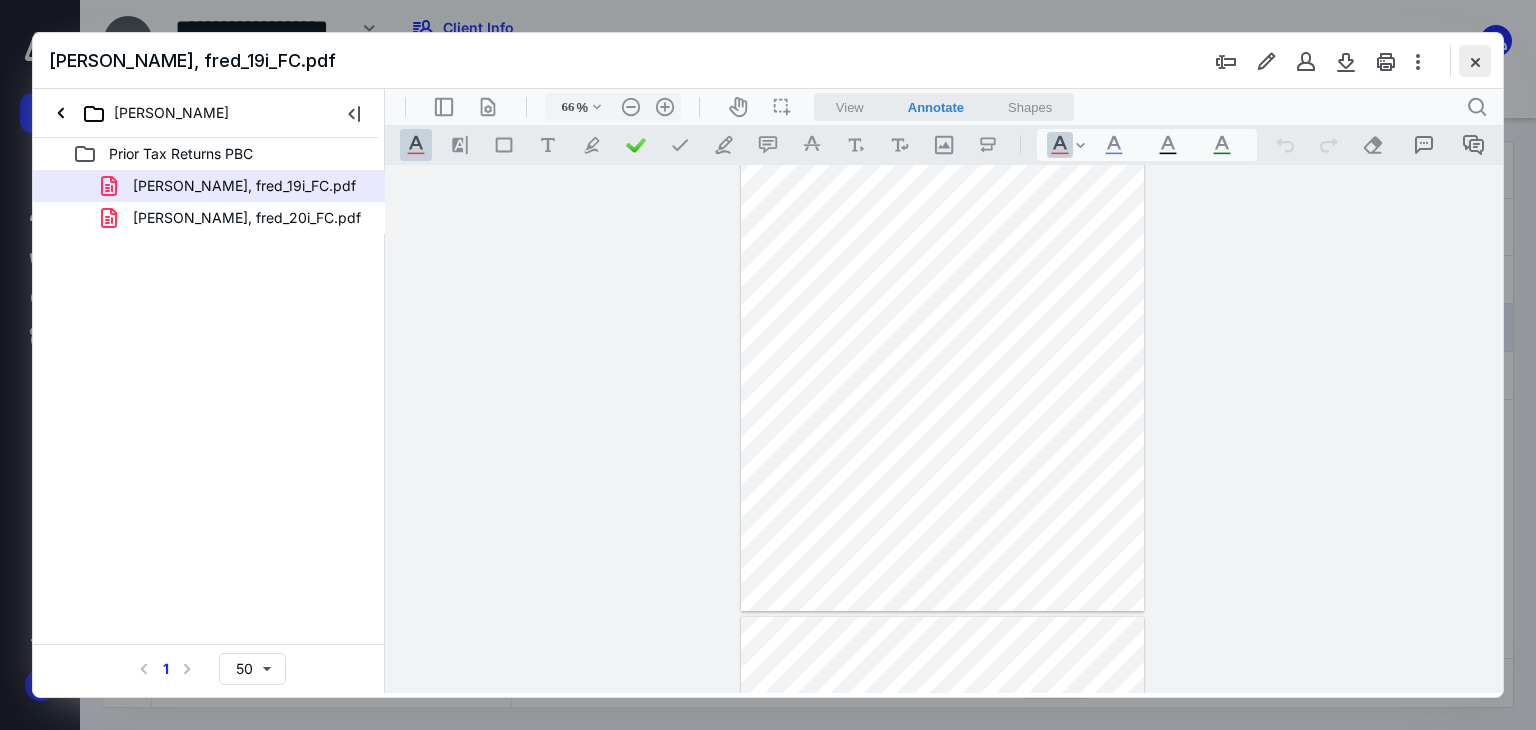 click at bounding box center [1475, 61] 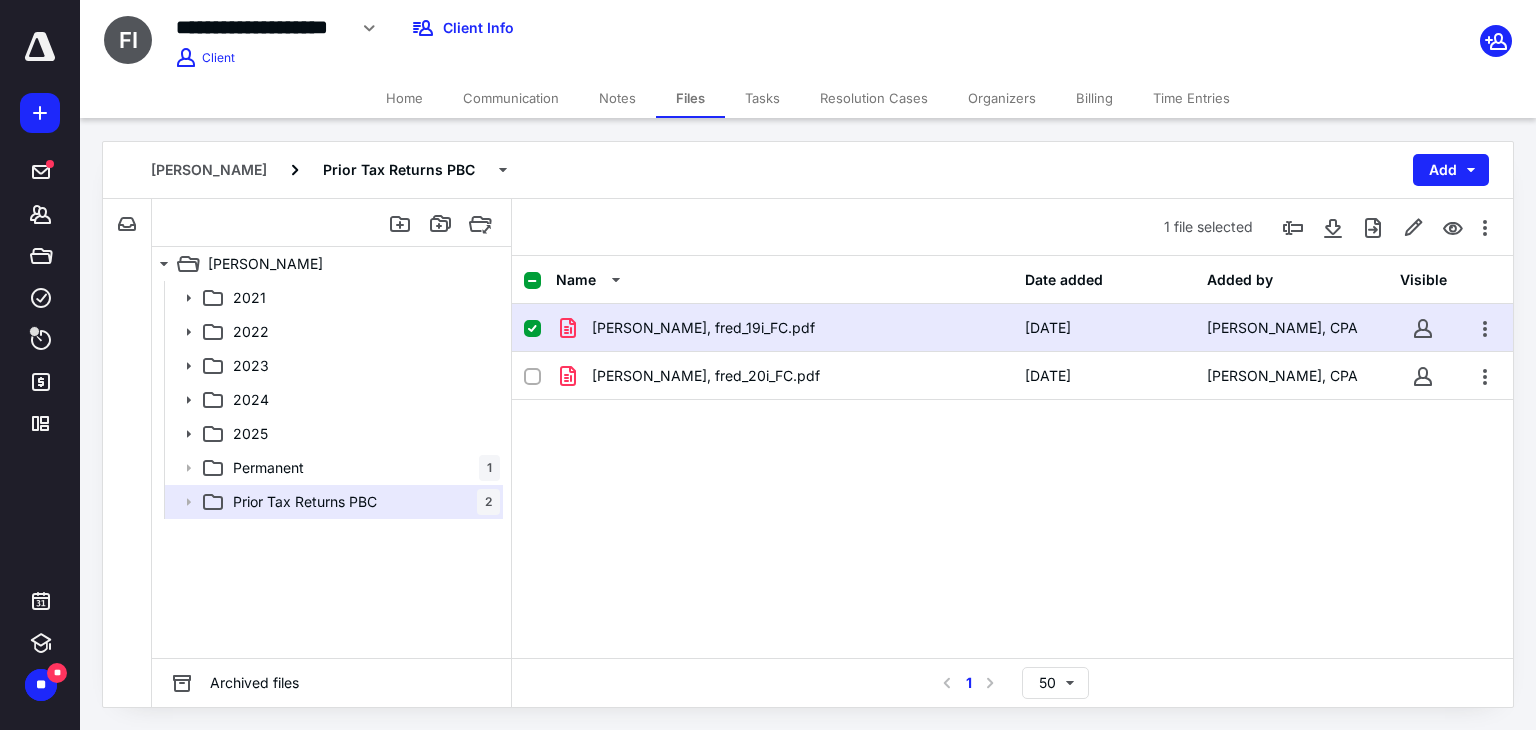 click at bounding box center [532, 329] 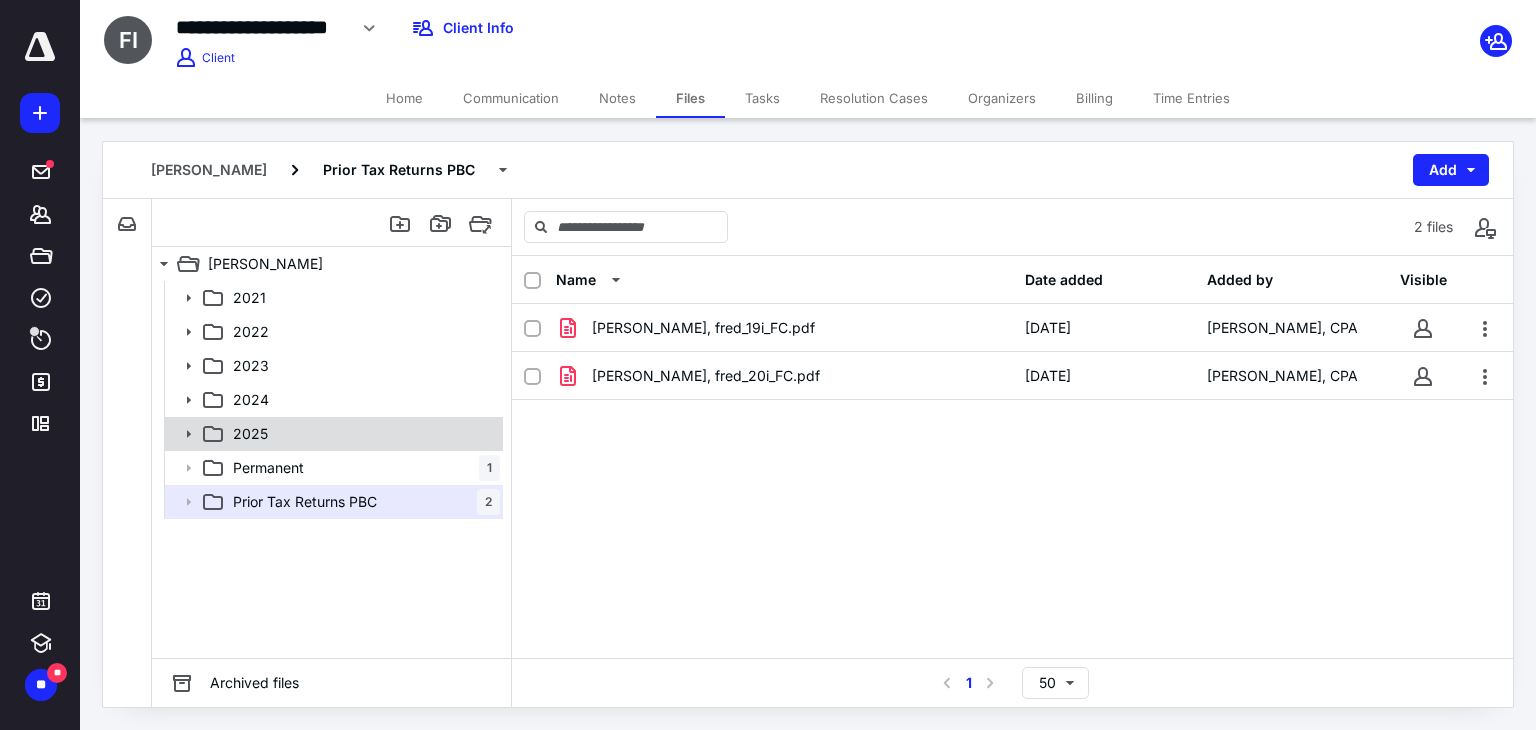 click on "2025" at bounding box center (362, 434) 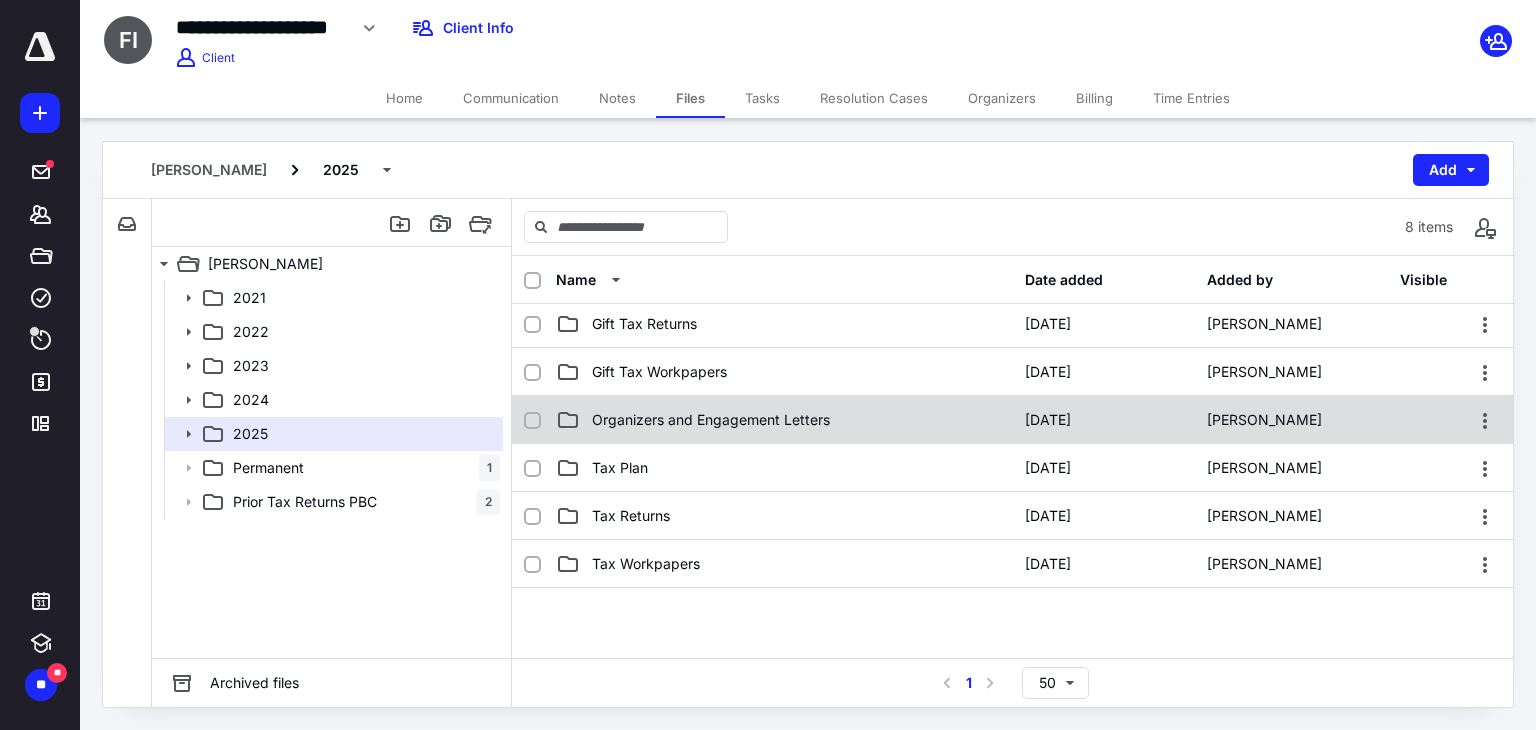 scroll, scrollTop: 100, scrollLeft: 0, axis: vertical 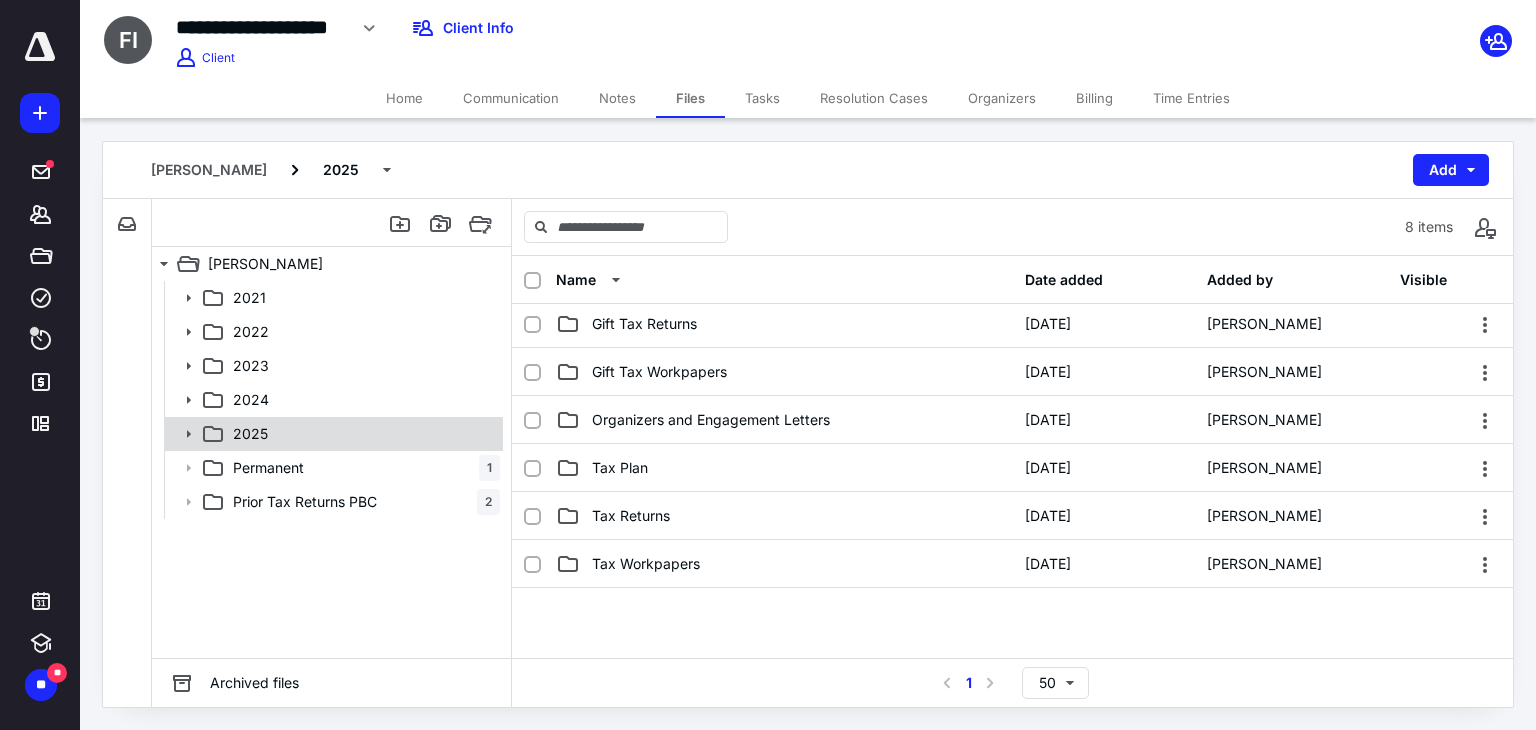 click 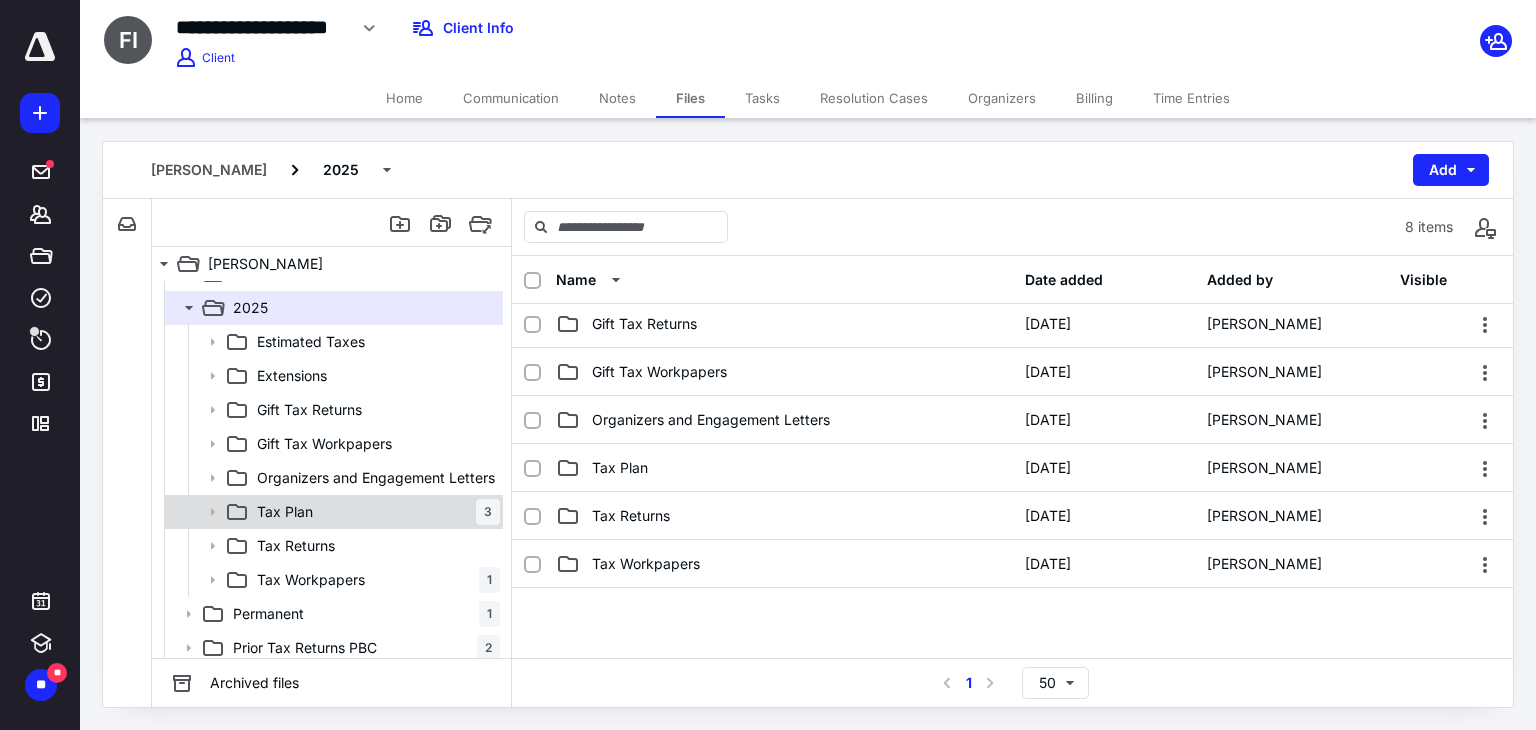 scroll, scrollTop: 132, scrollLeft: 0, axis: vertical 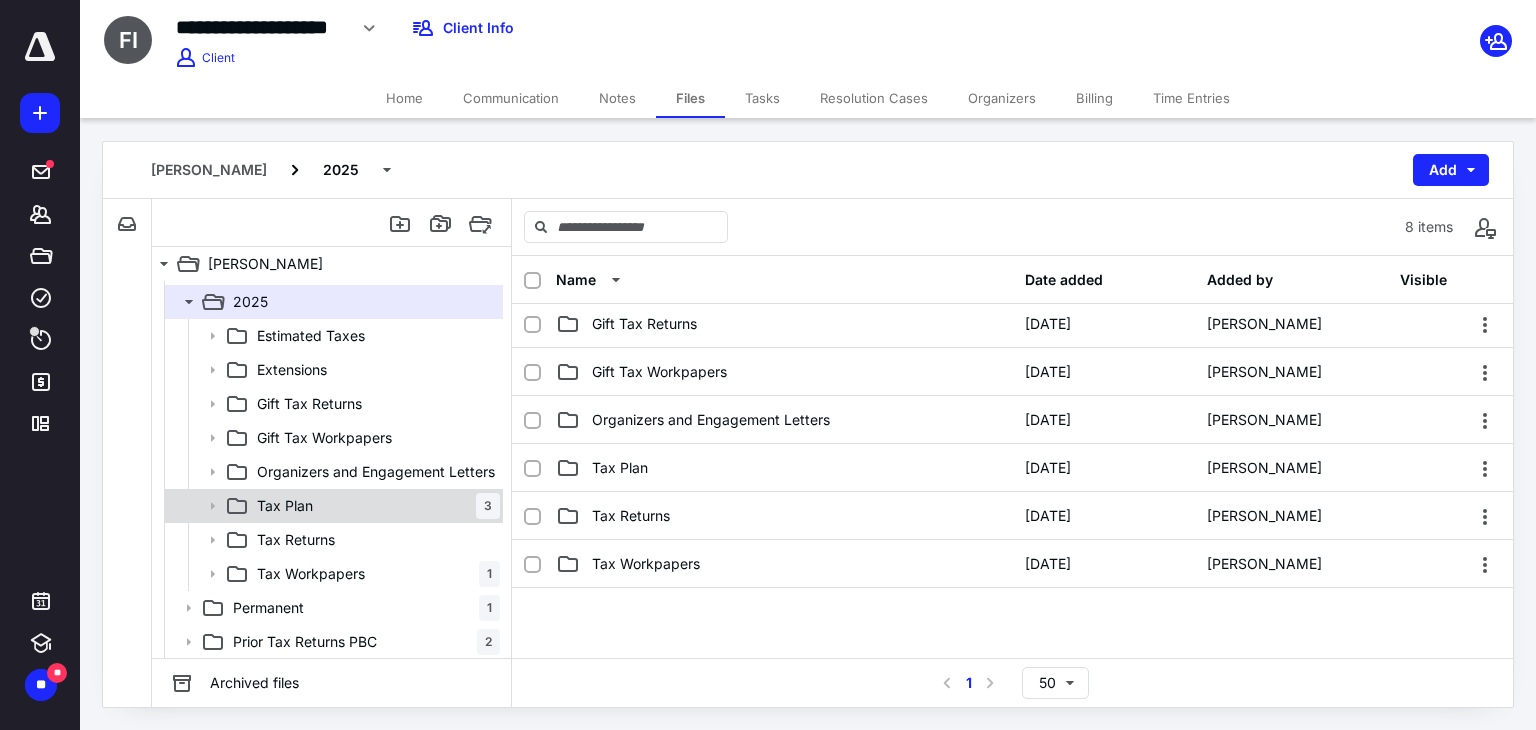 click 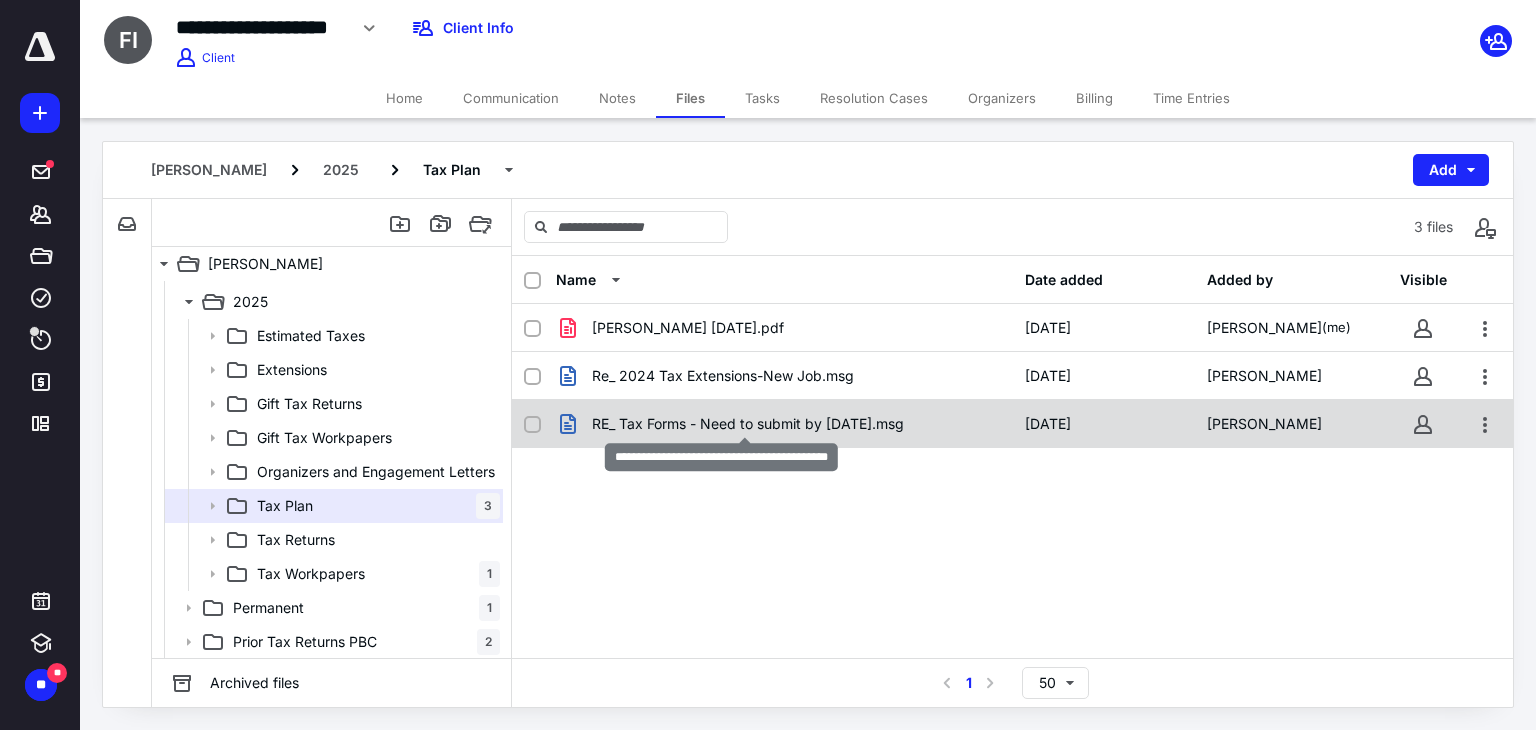 click on "RE_ Tax Forms - Need to submit by [DATE].msg" at bounding box center (748, 424) 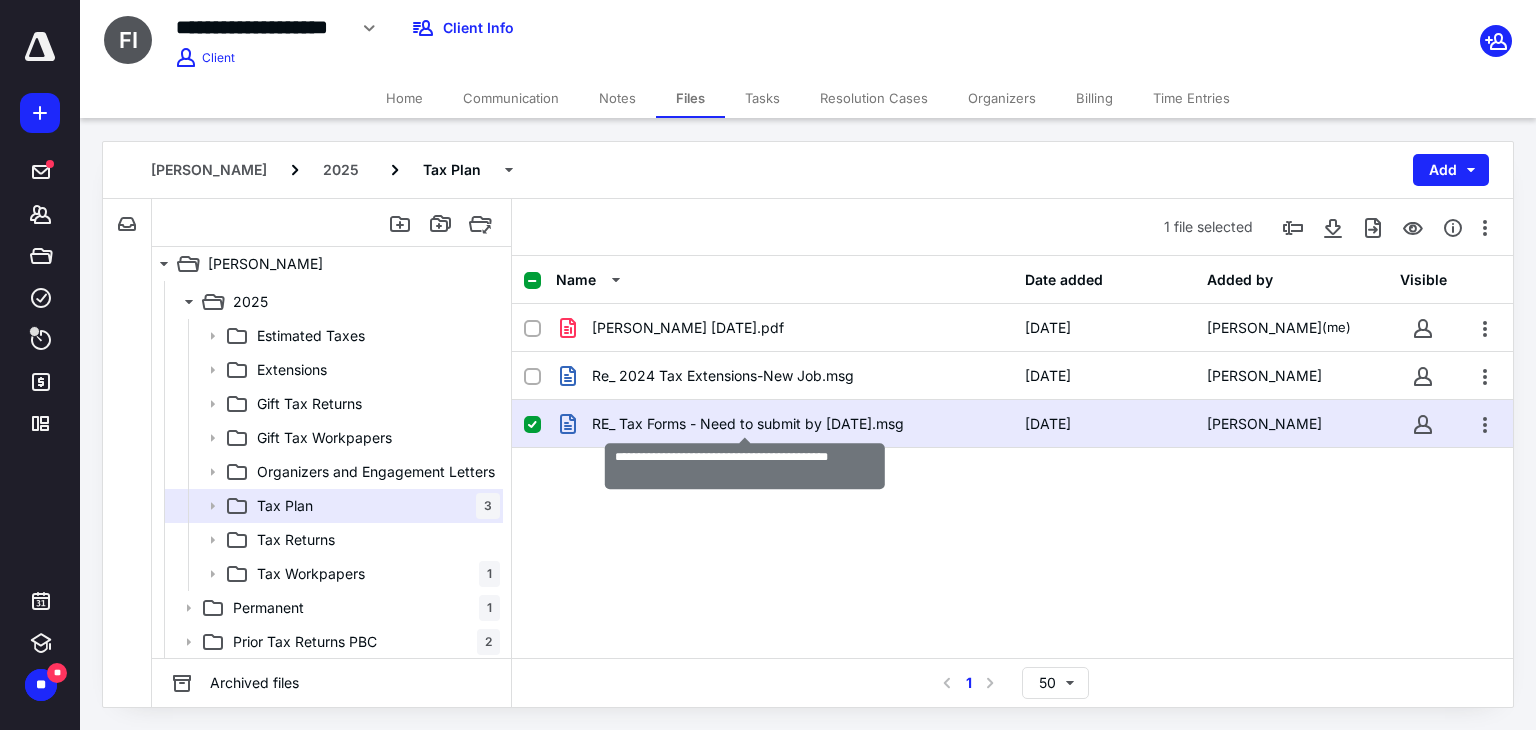 click on "RE_ Tax Forms - Need to submit by [DATE].msg" at bounding box center [748, 424] 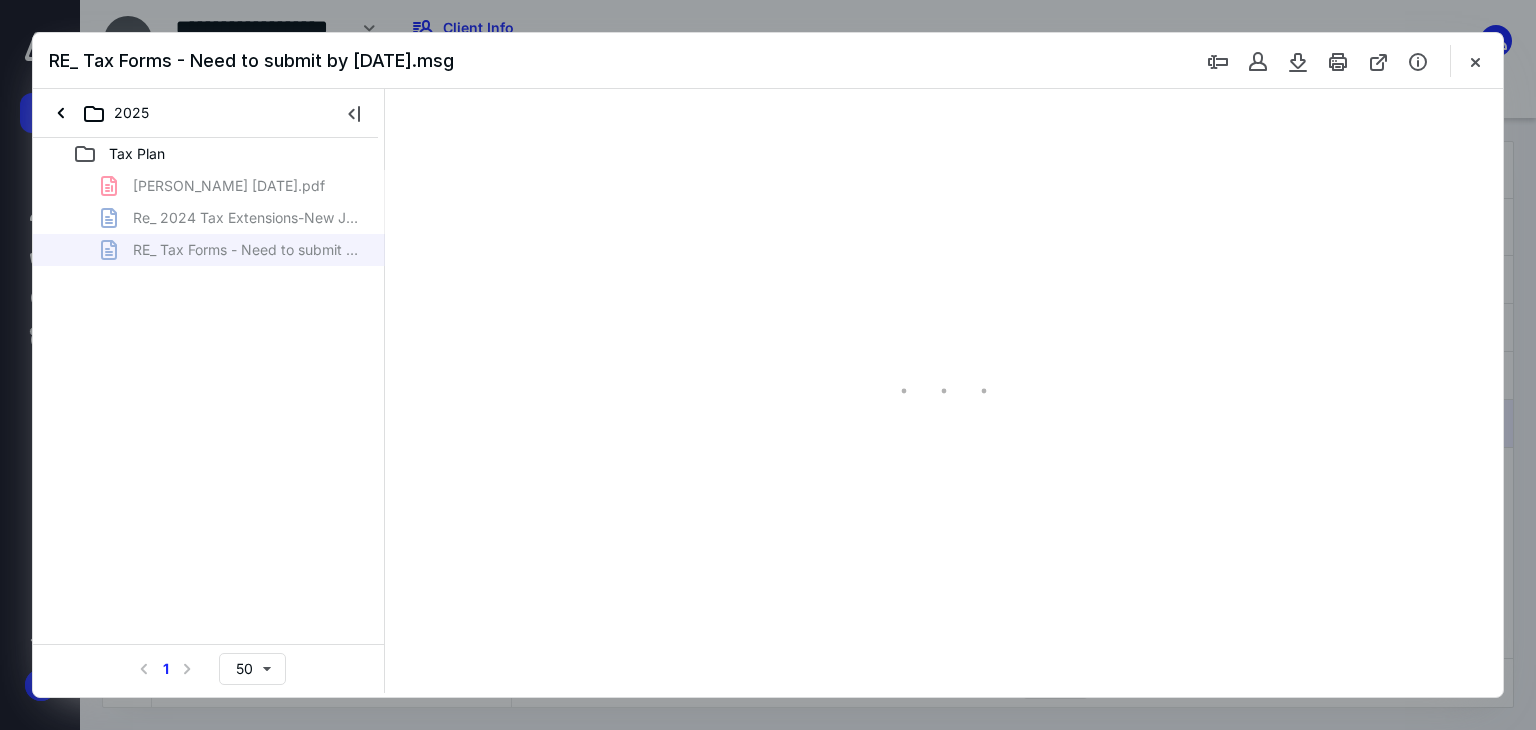 scroll, scrollTop: 0, scrollLeft: 0, axis: both 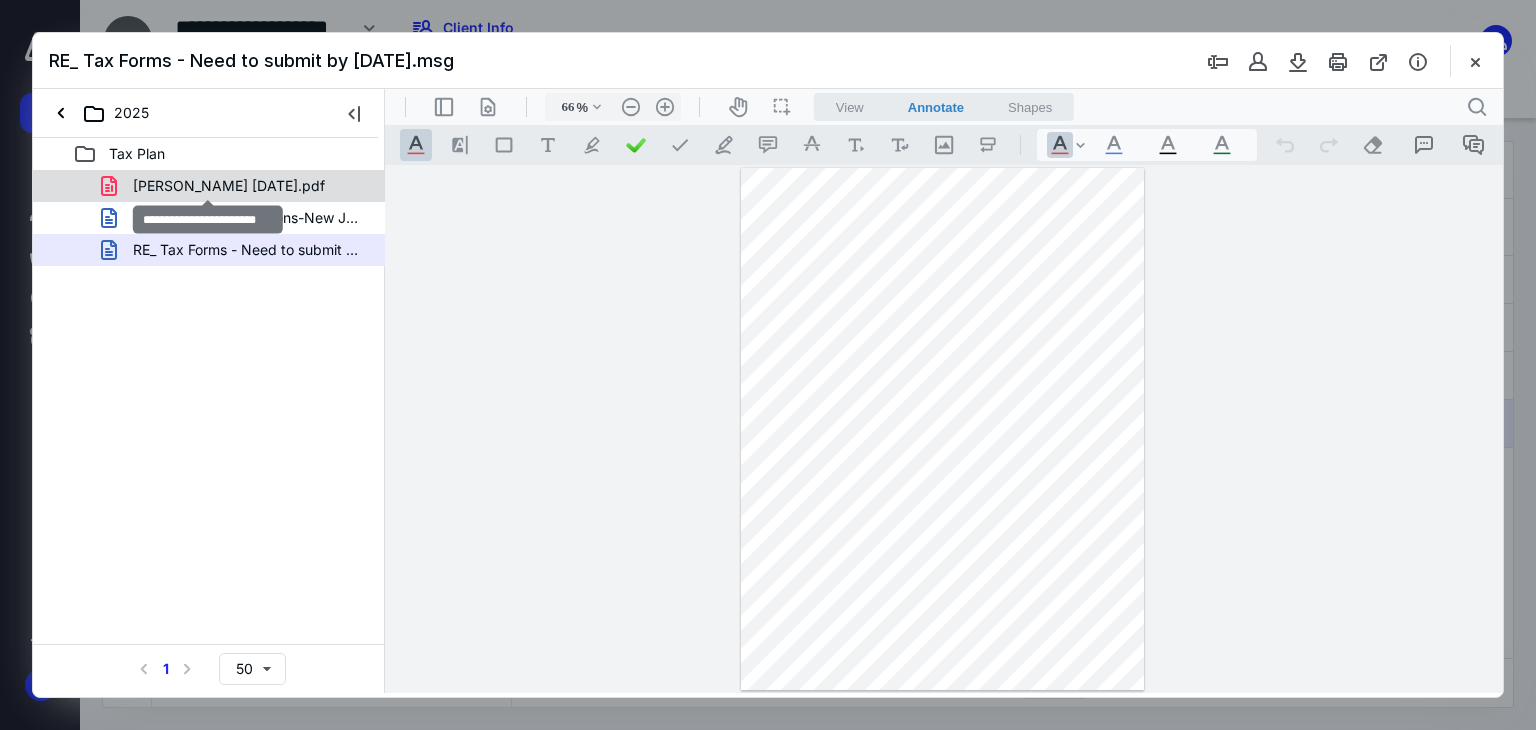 click on "[PERSON_NAME] [DATE].pdf" at bounding box center [229, 186] 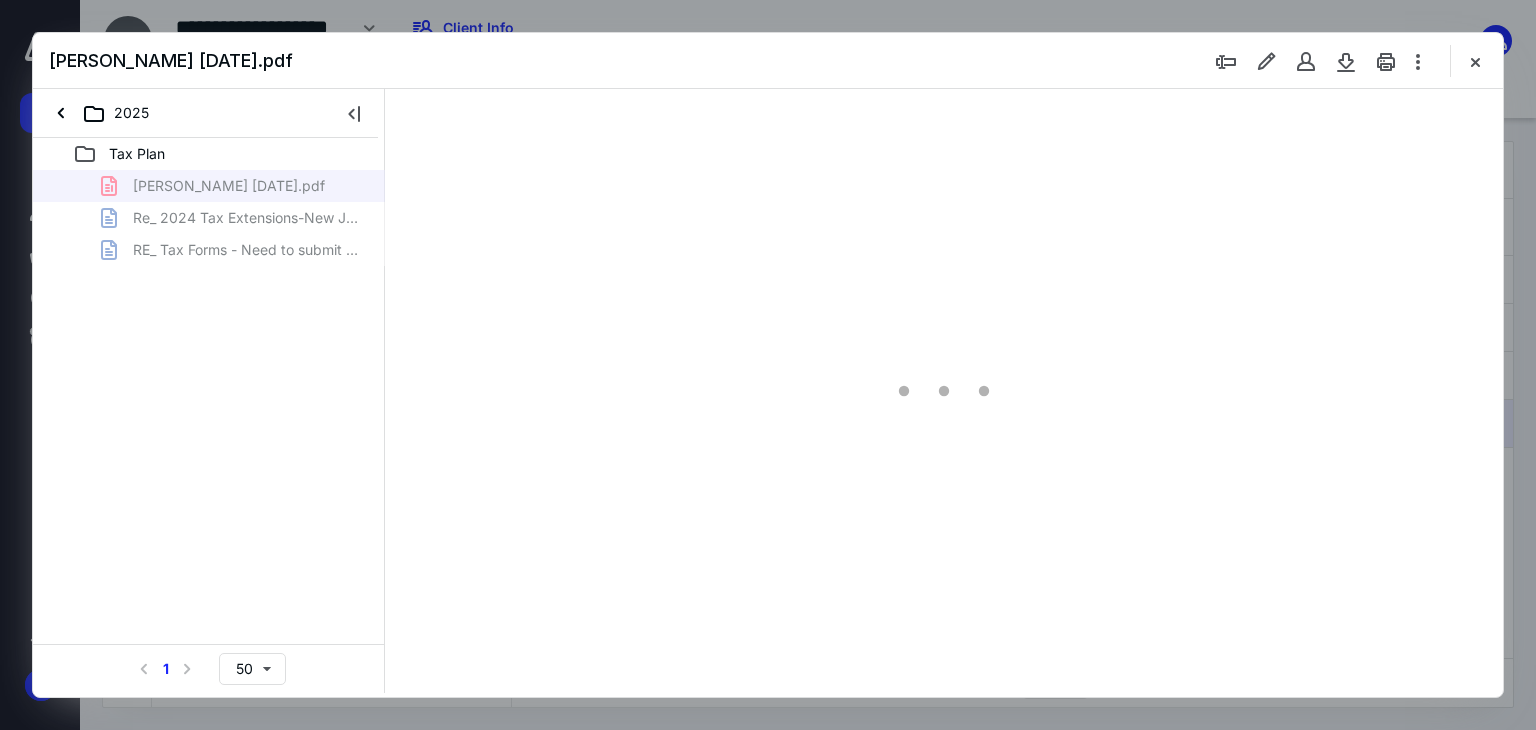 type on "66" 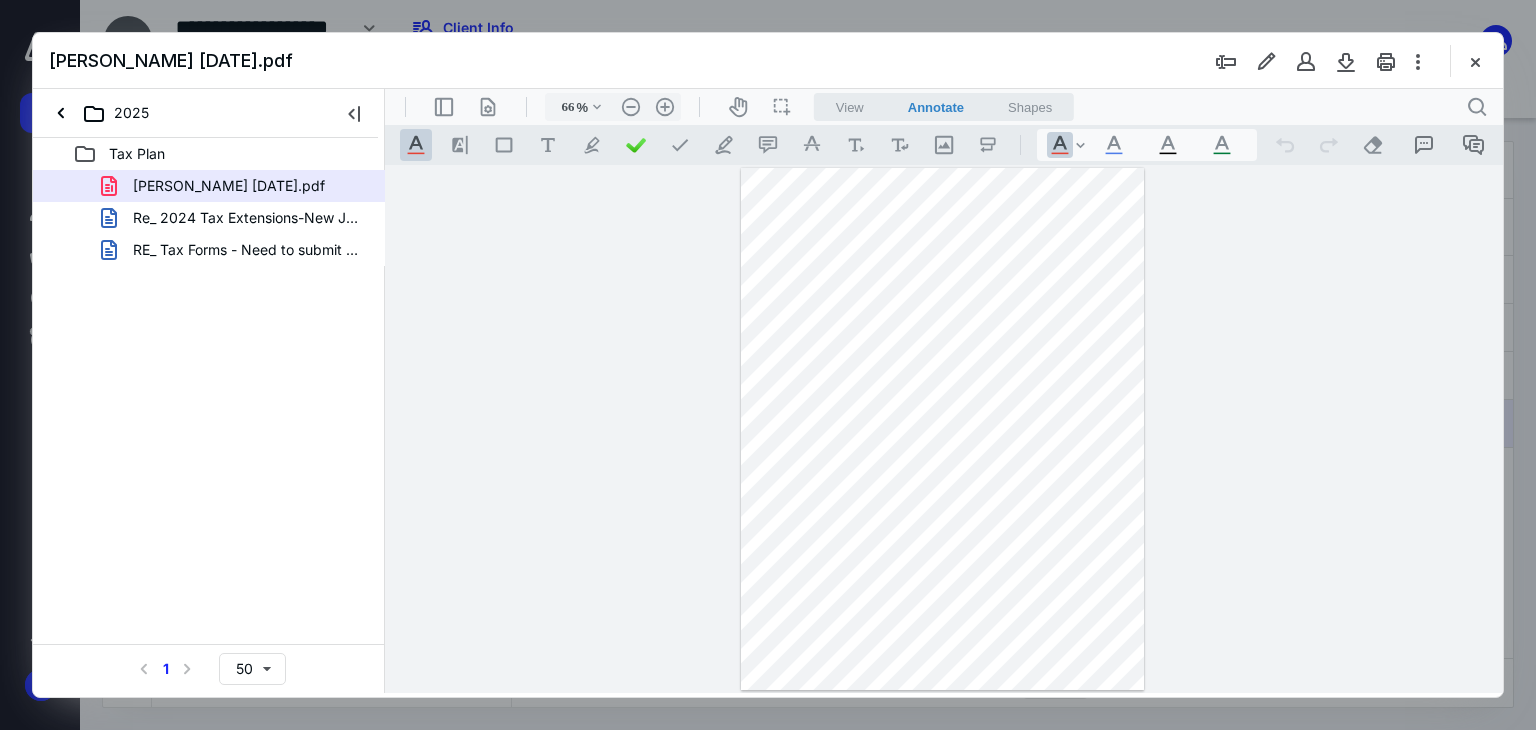 click at bounding box center (1475, 61) 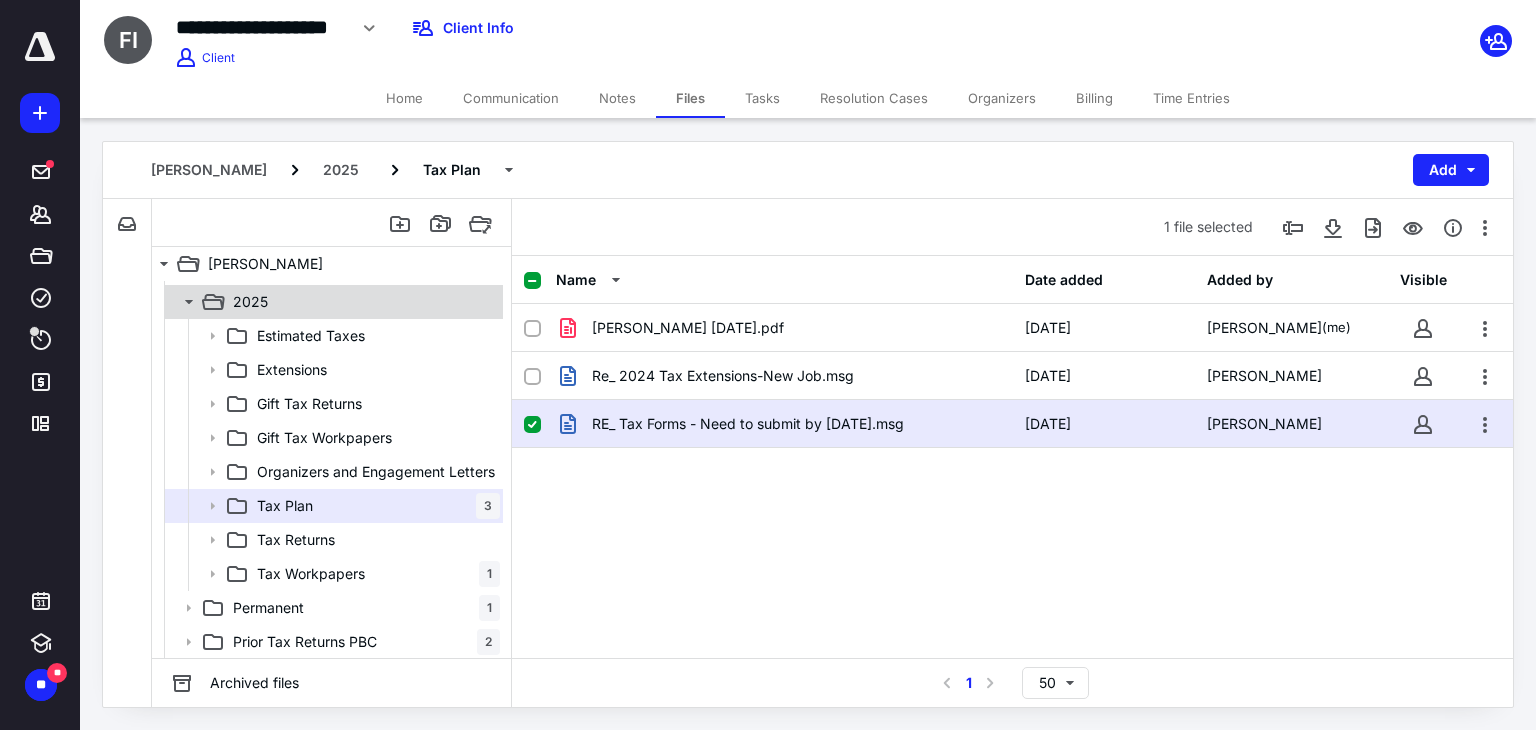 click 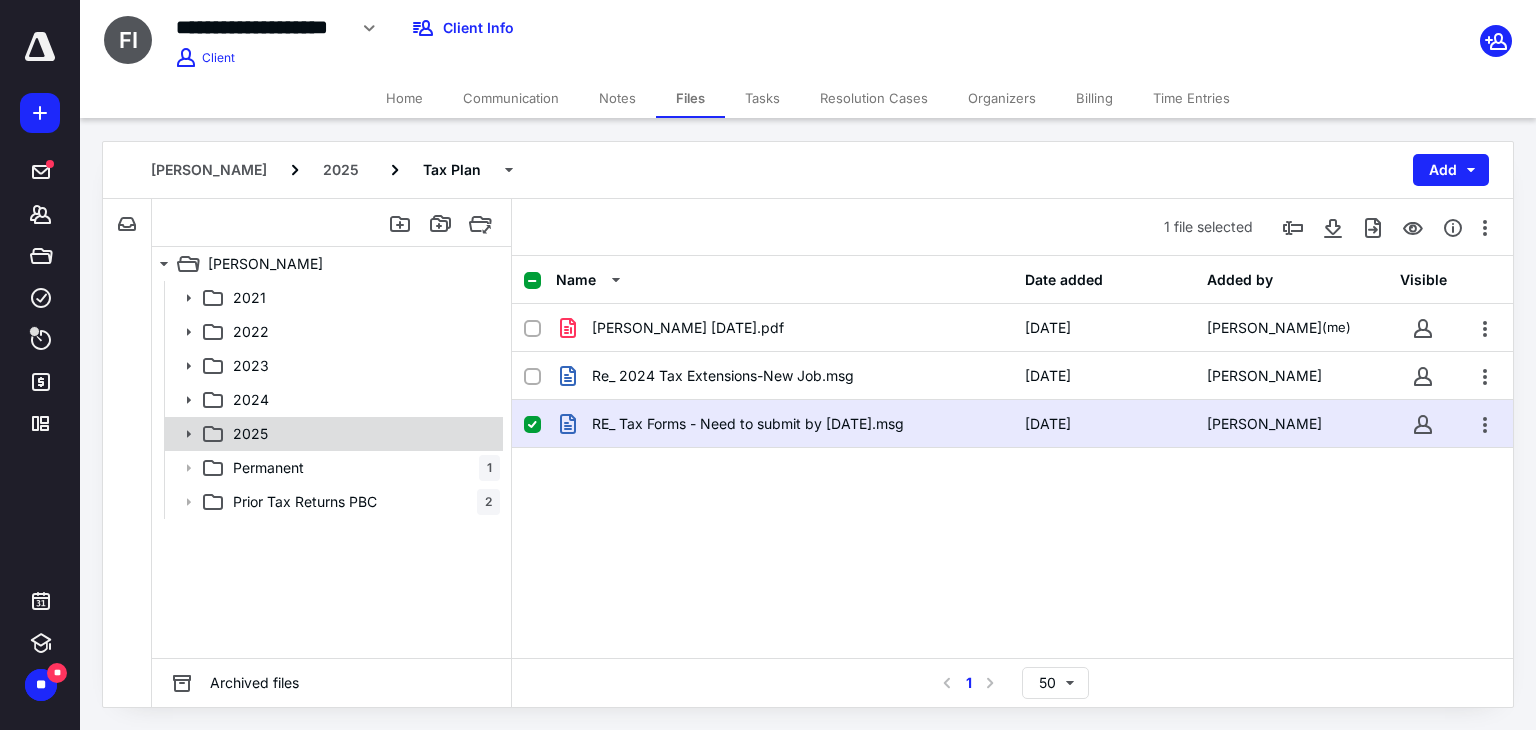 scroll, scrollTop: 0, scrollLeft: 0, axis: both 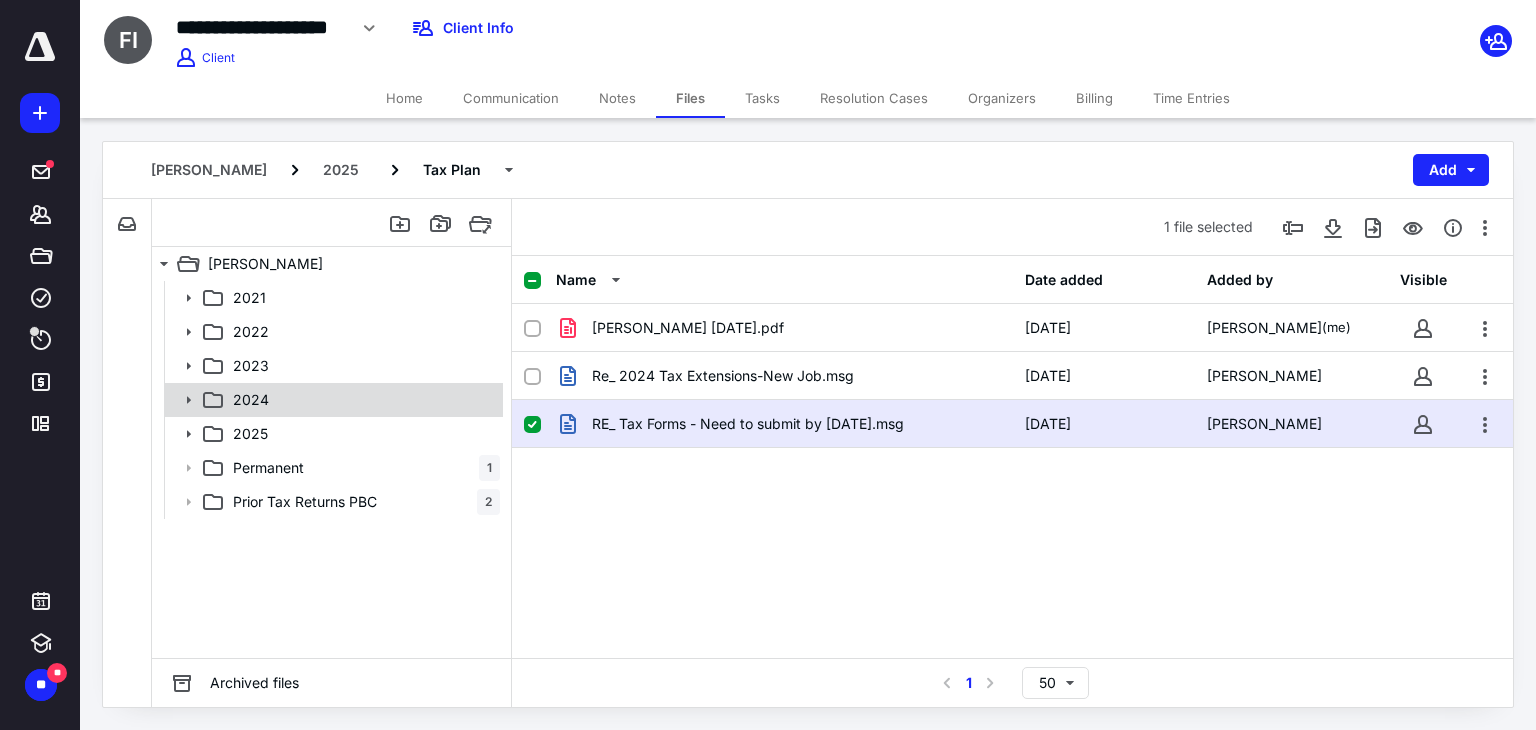 click 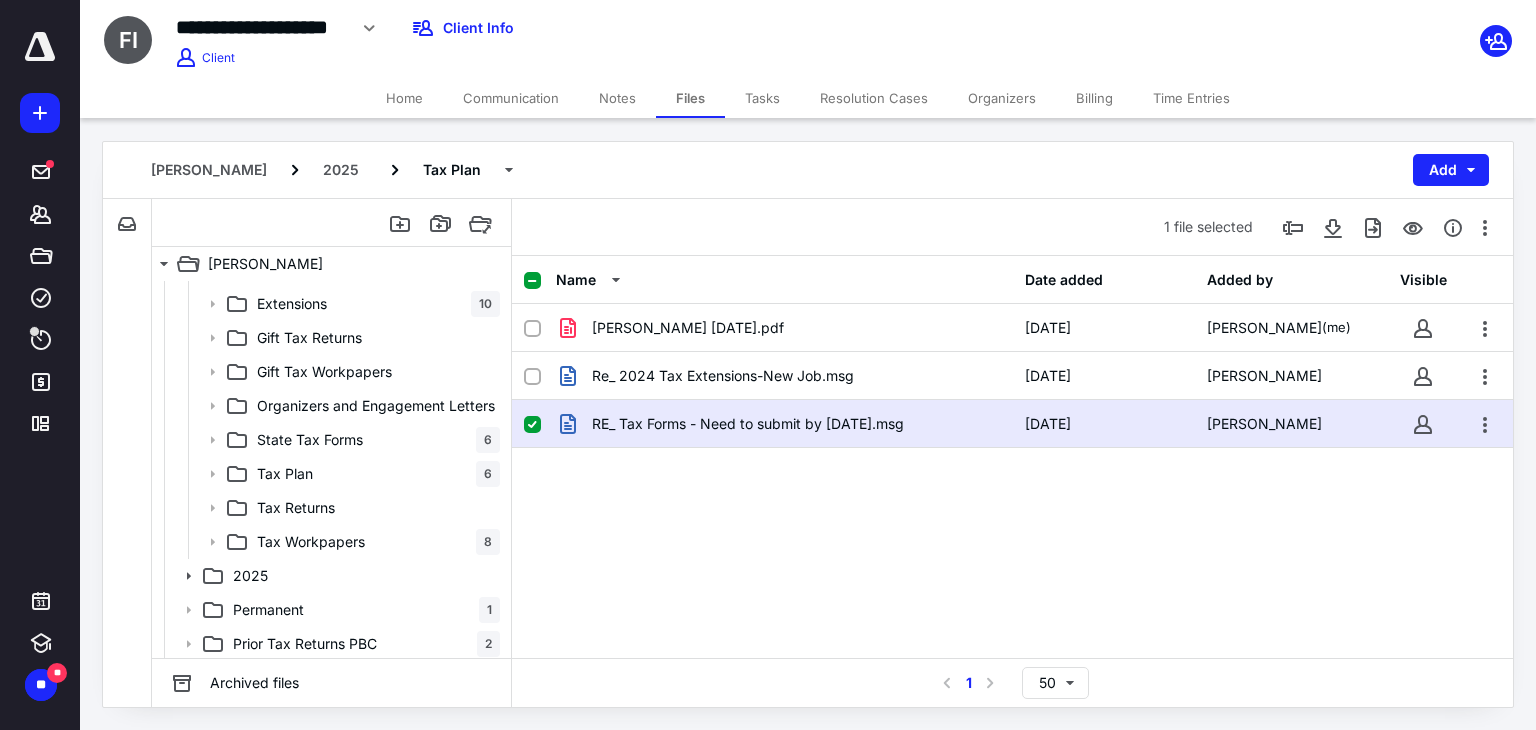 scroll, scrollTop: 166, scrollLeft: 0, axis: vertical 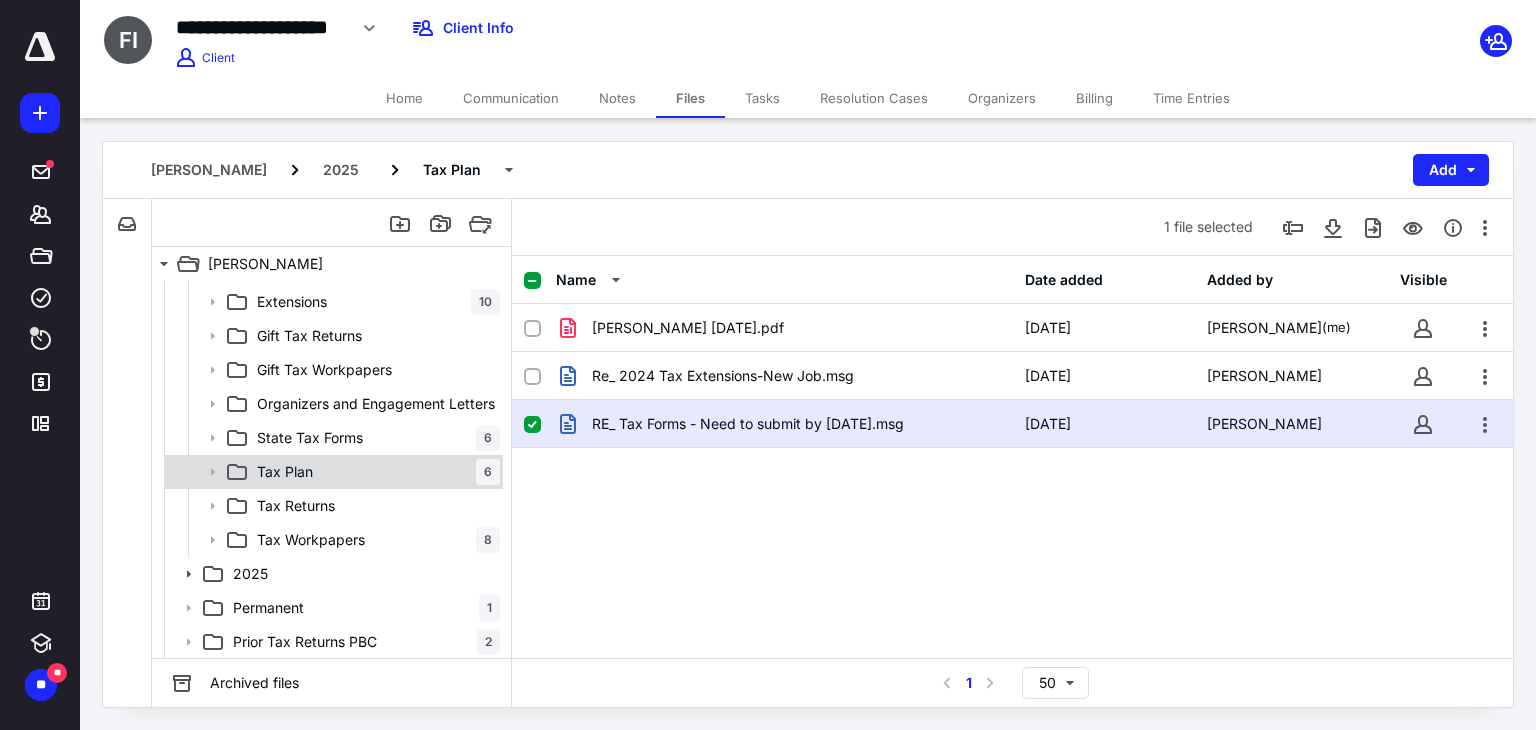 click on "Tax Plan 6" at bounding box center (374, 472) 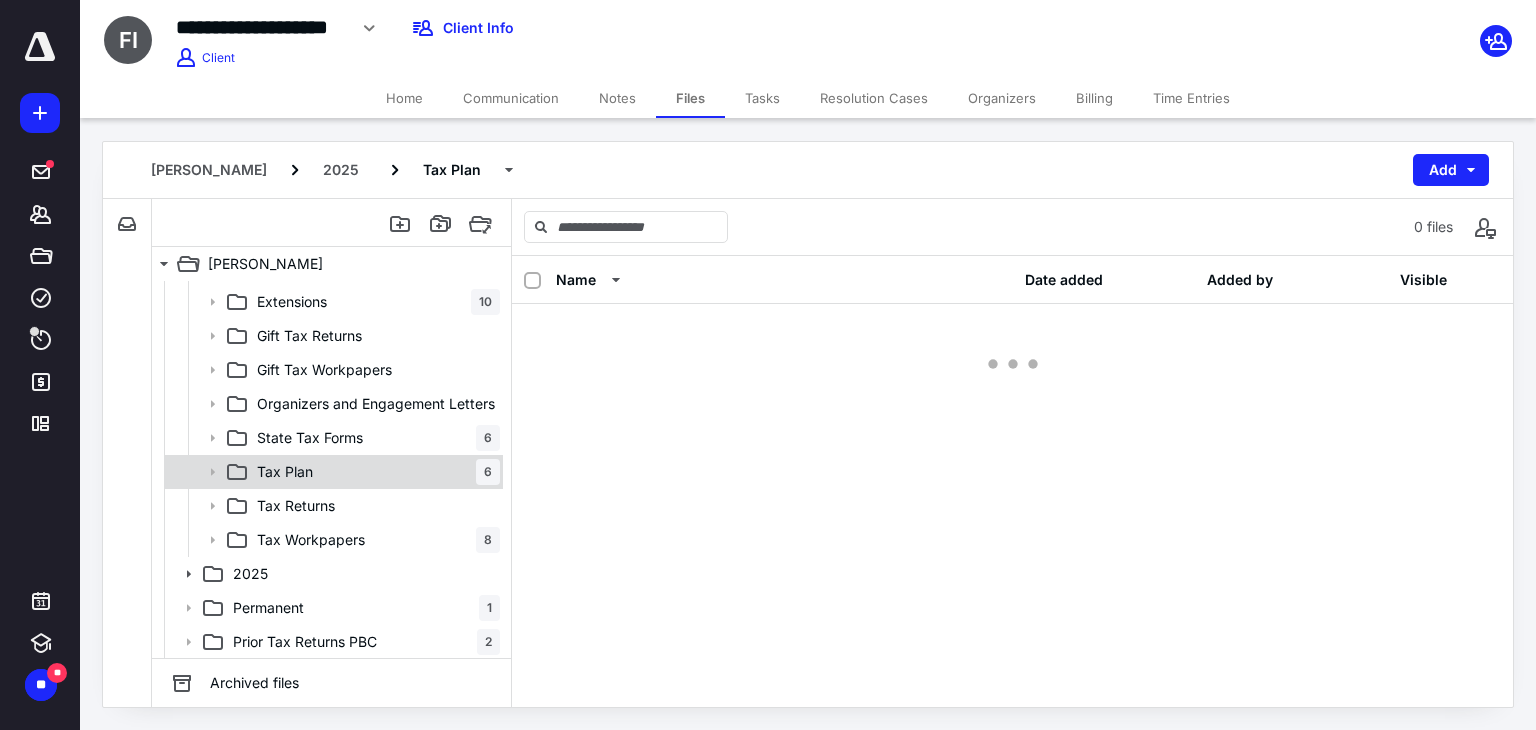 click on "Tax Plan 6" at bounding box center [374, 472] 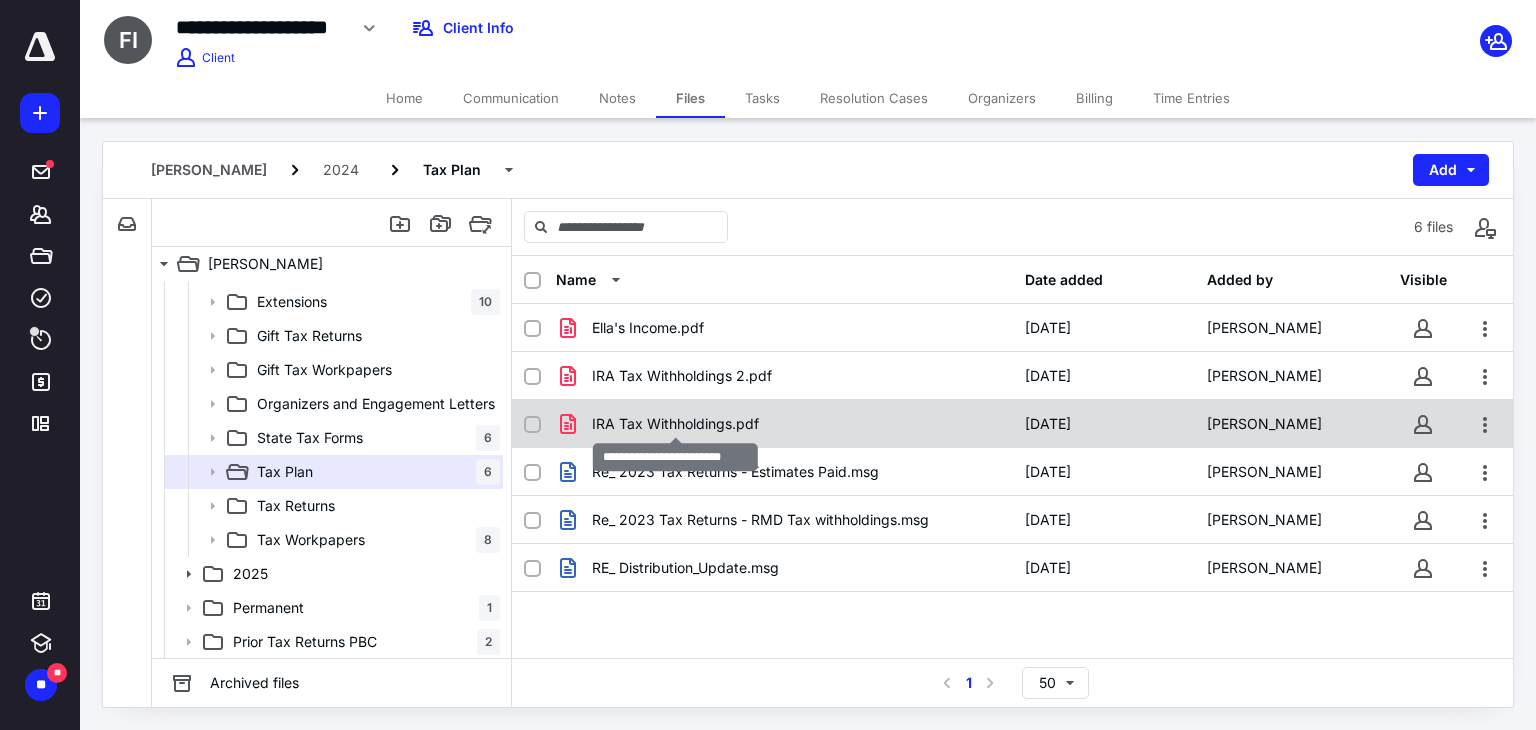 click on "IRA Tax Withholdings.pdf" at bounding box center [675, 424] 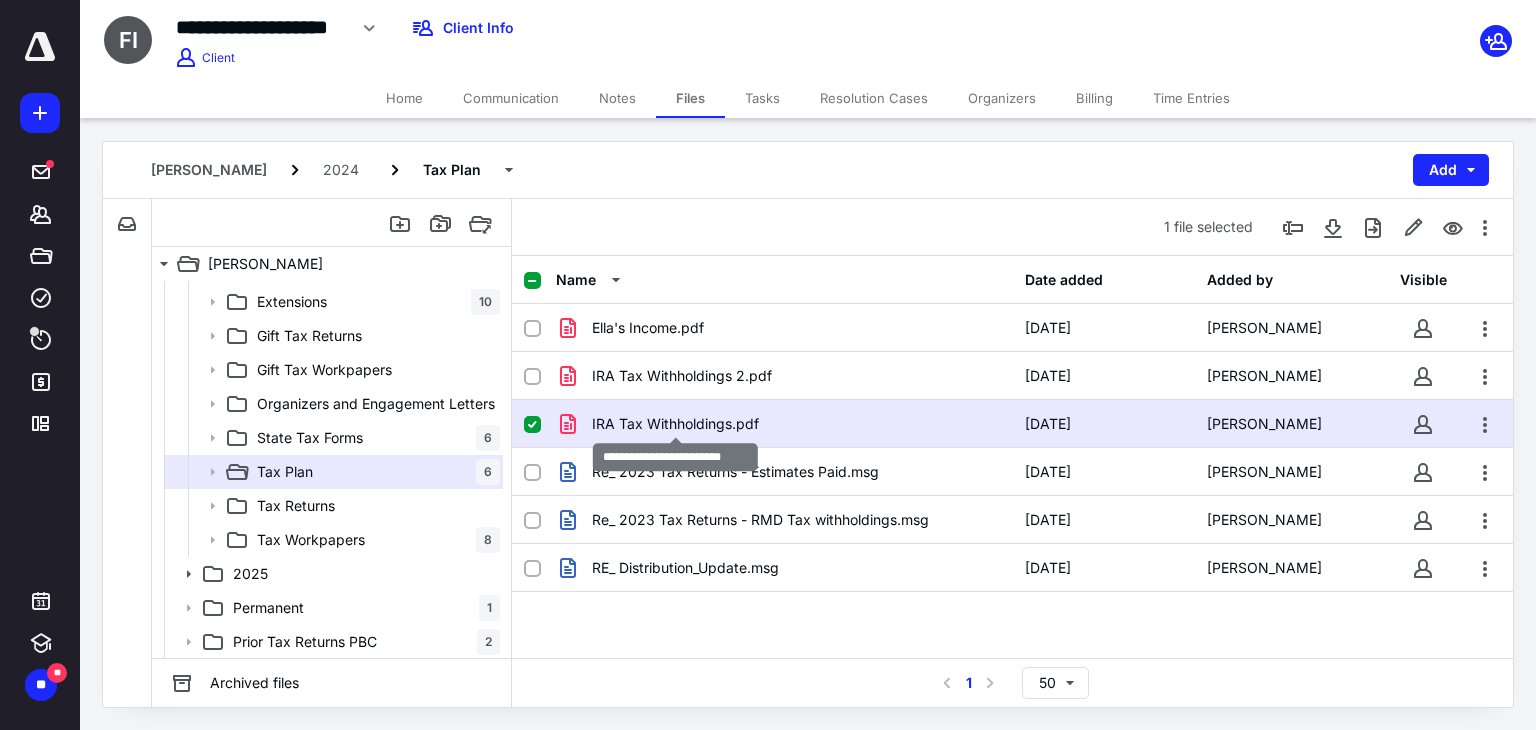 click on "IRA Tax Withholdings.pdf" at bounding box center [675, 424] 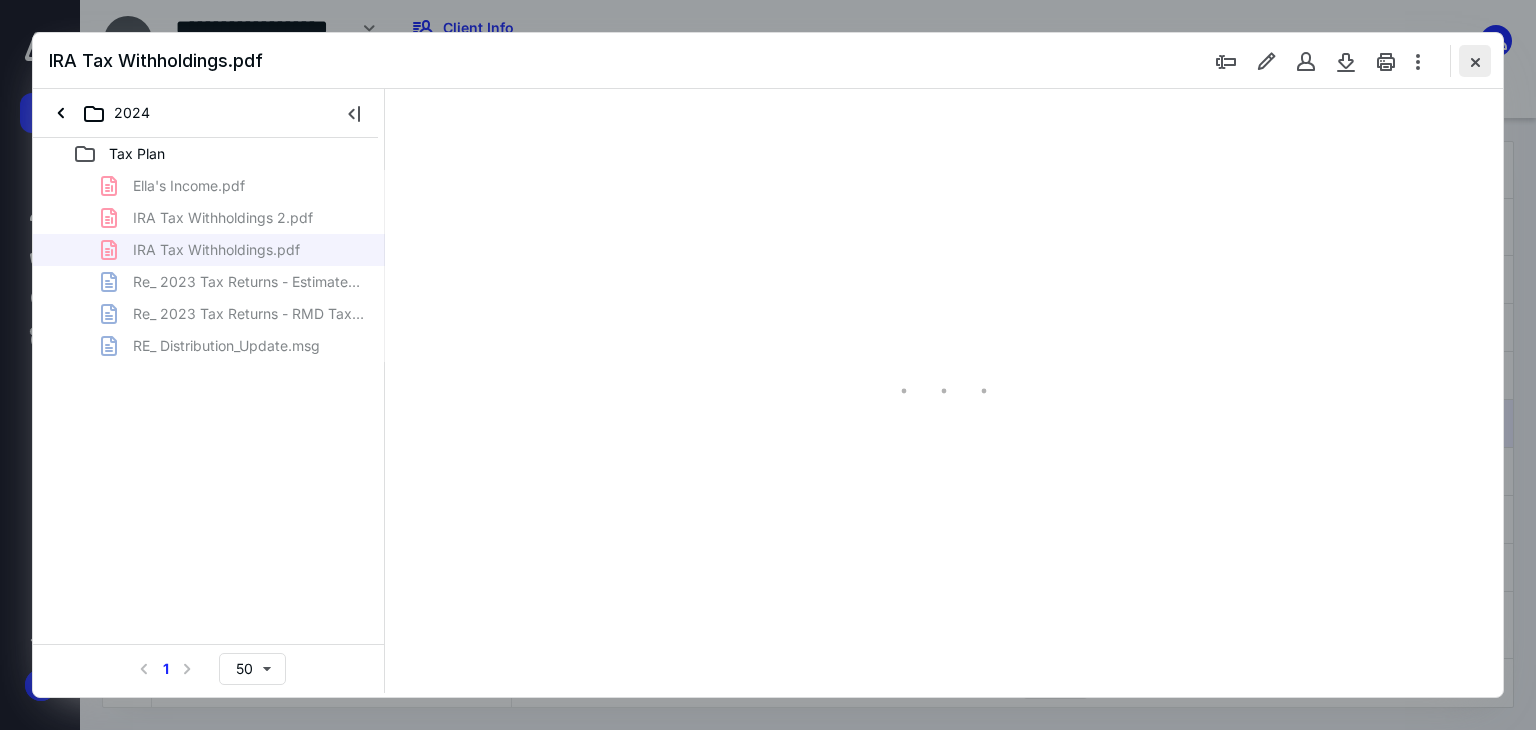 scroll, scrollTop: 0, scrollLeft: 0, axis: both 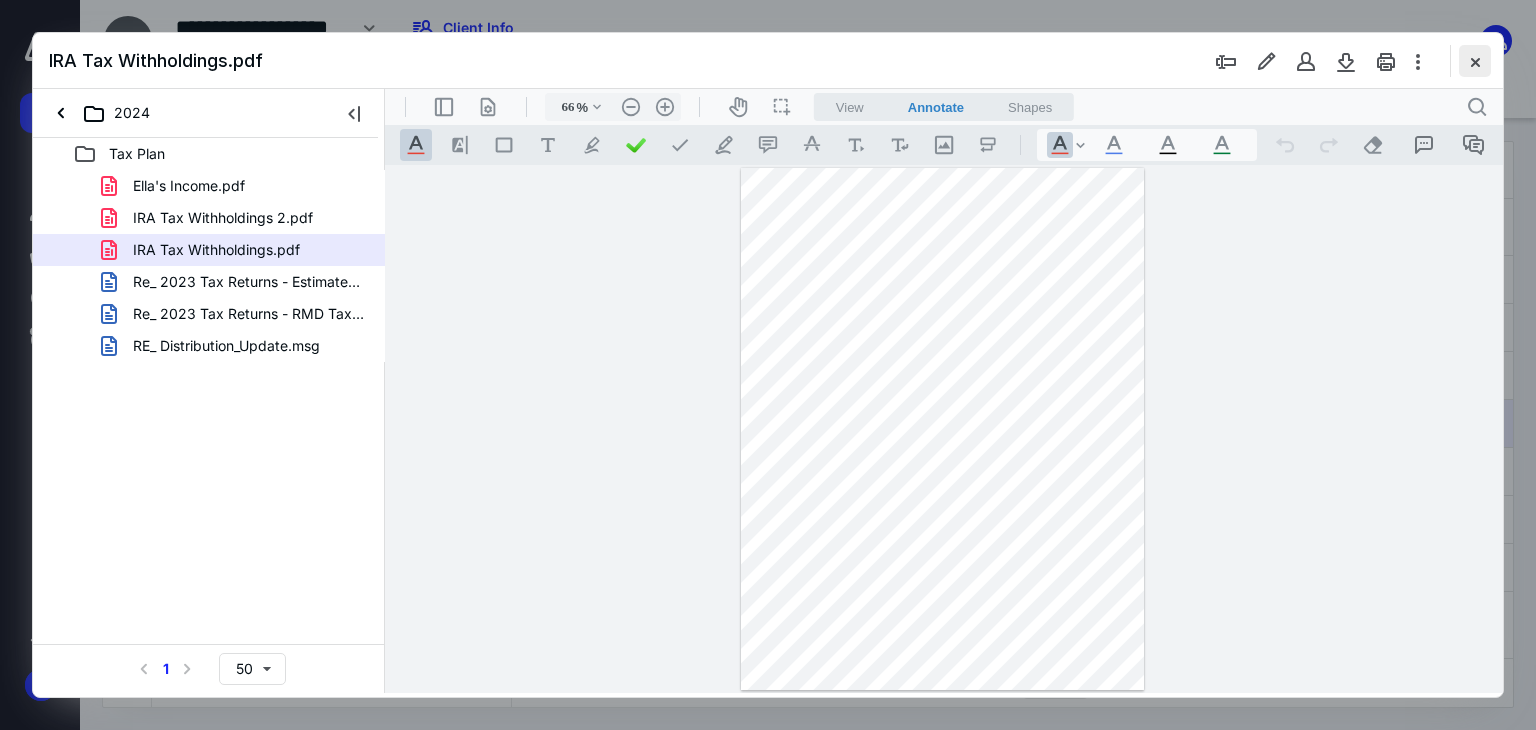 click at bounding box center [1475, 61] 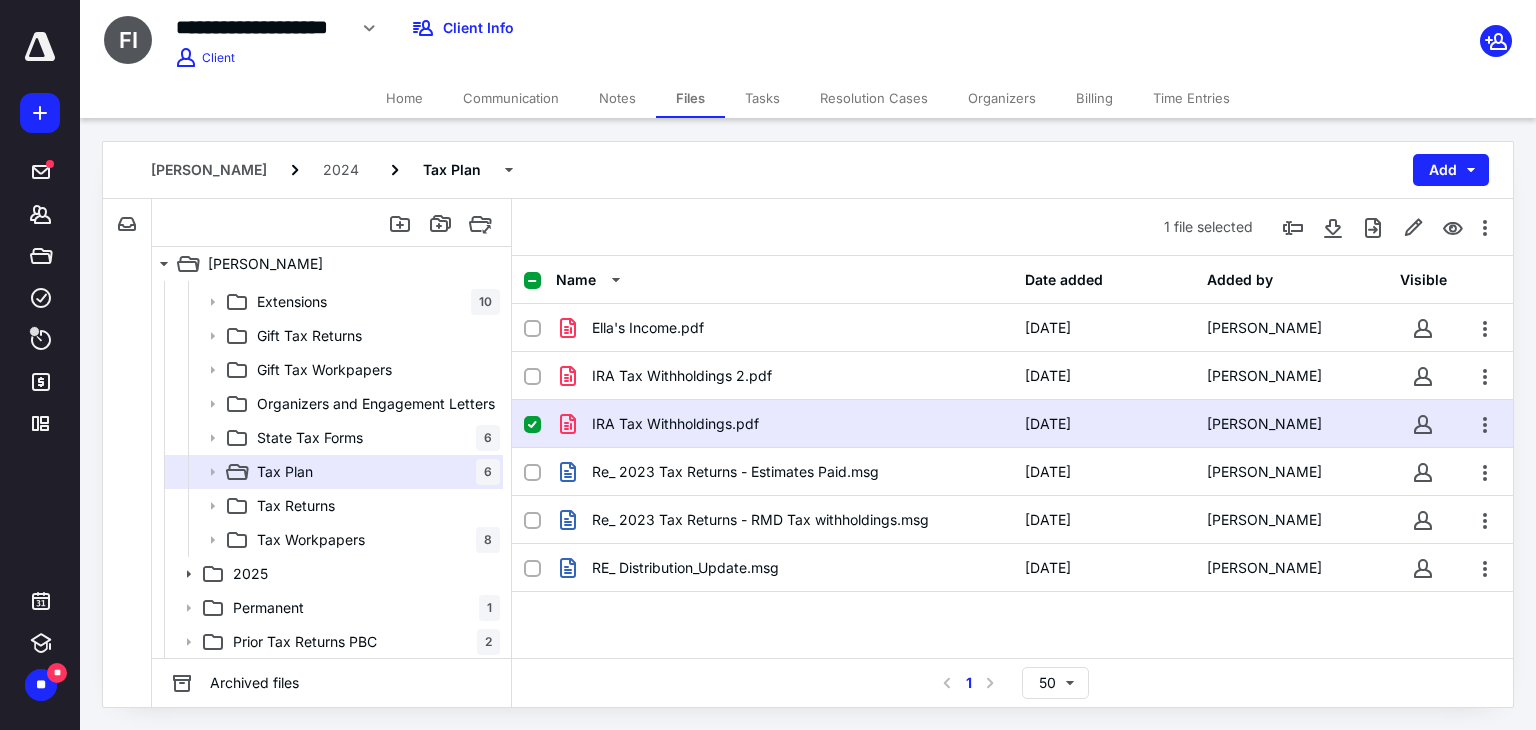 click 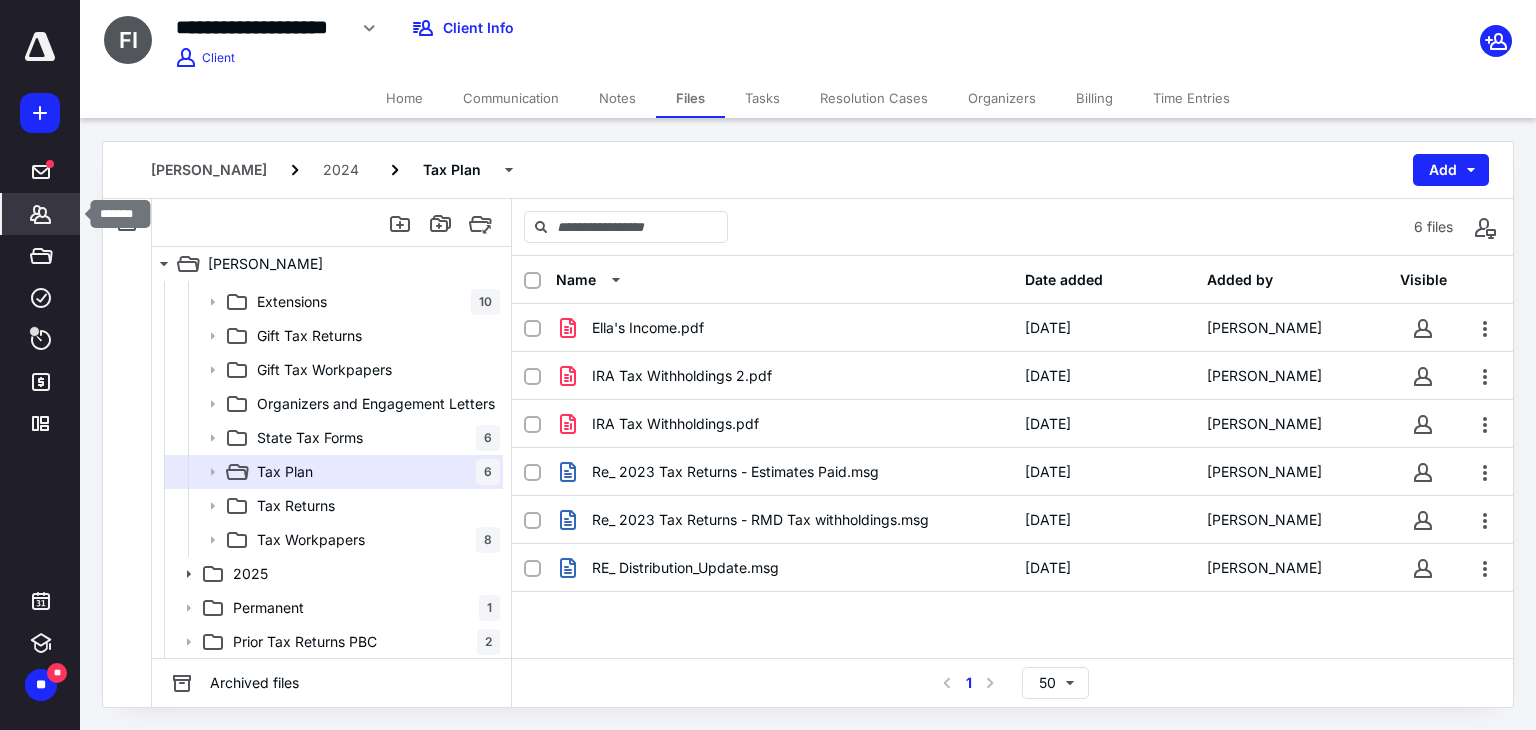click on "*******" at bounding box center [41, 214] 